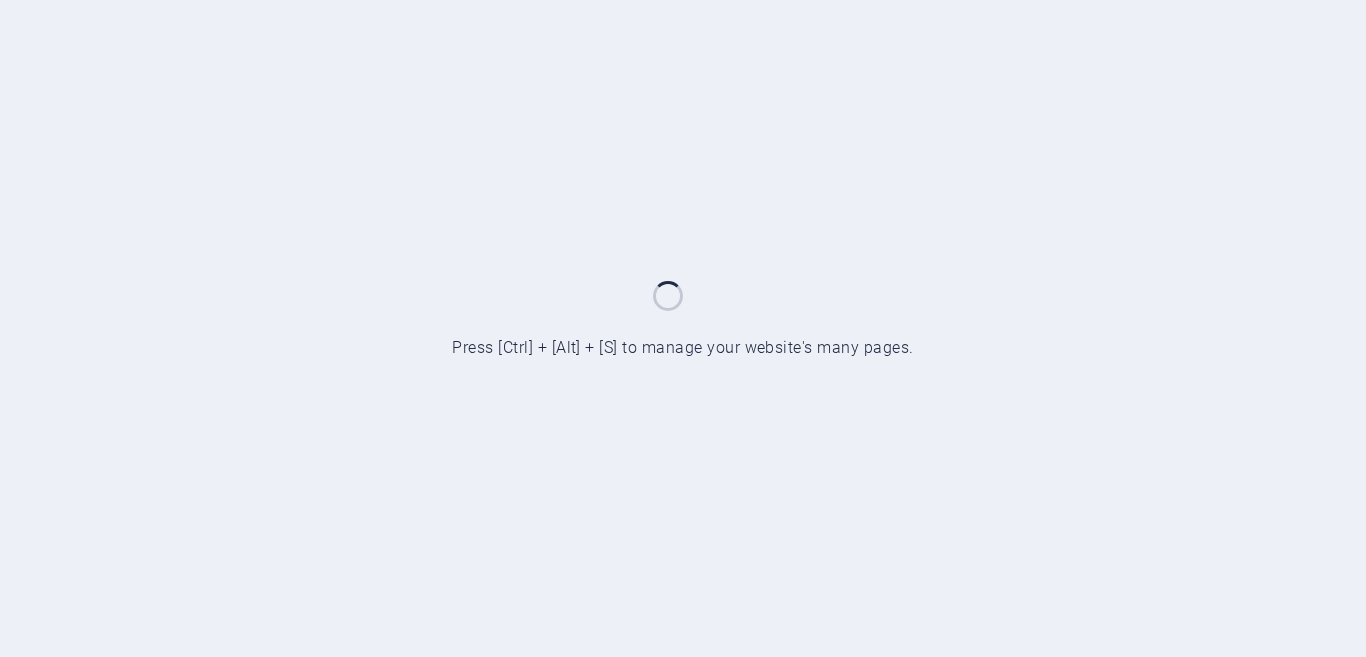 scroll, scrollTop: 0, scrollLeft: 0, axis: both 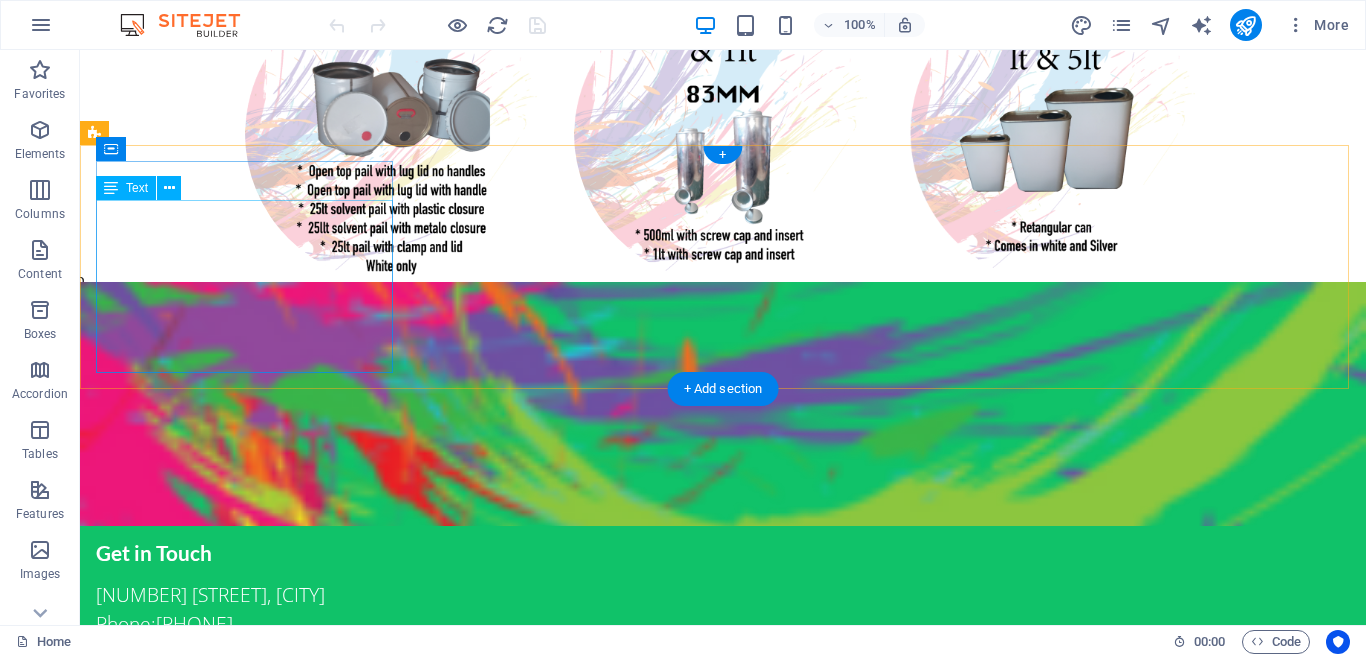 click on "[ADDRESS] [ADDRESS], [ADDRESS] Phone:[PHONE]   Email: [EMAIL] / [EMAIL]" at bounding box center (247, 624) 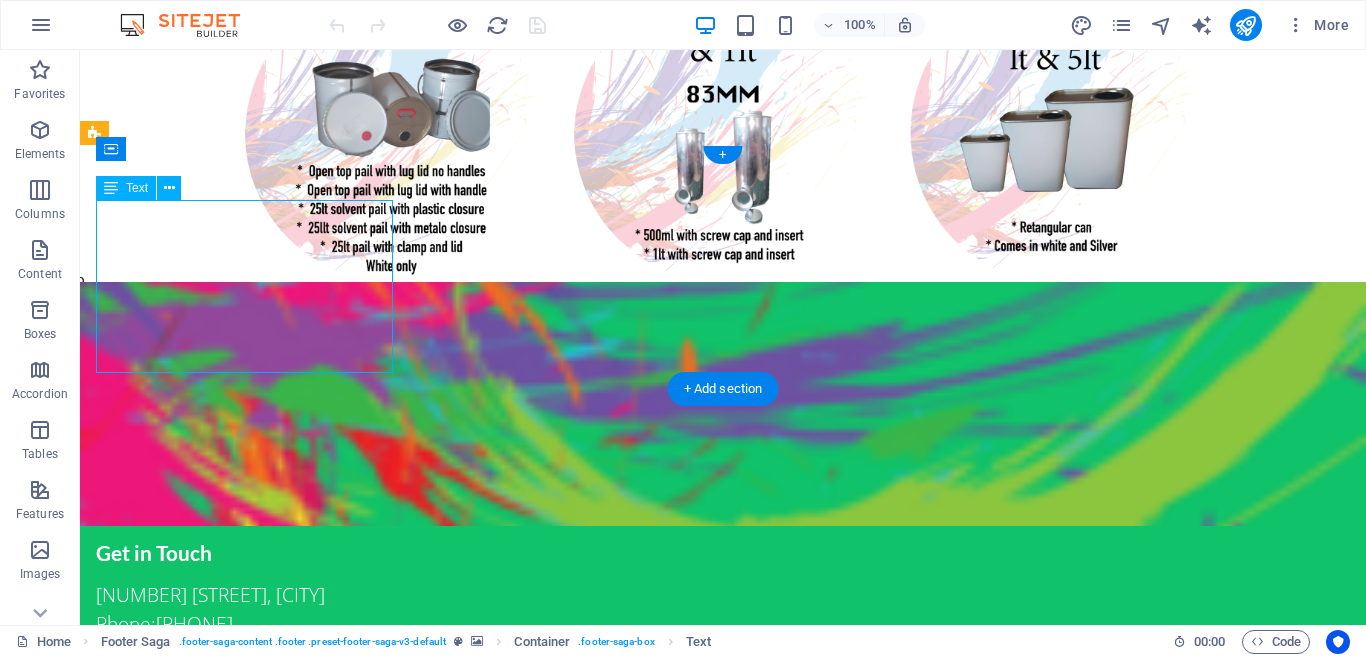 click on "[ADDRESS] [ADDRESS], [ADDRESS] Phone:[PHONE]   Email: [EMAIL] / [EMAIL]" at bounding box center (247, 624) 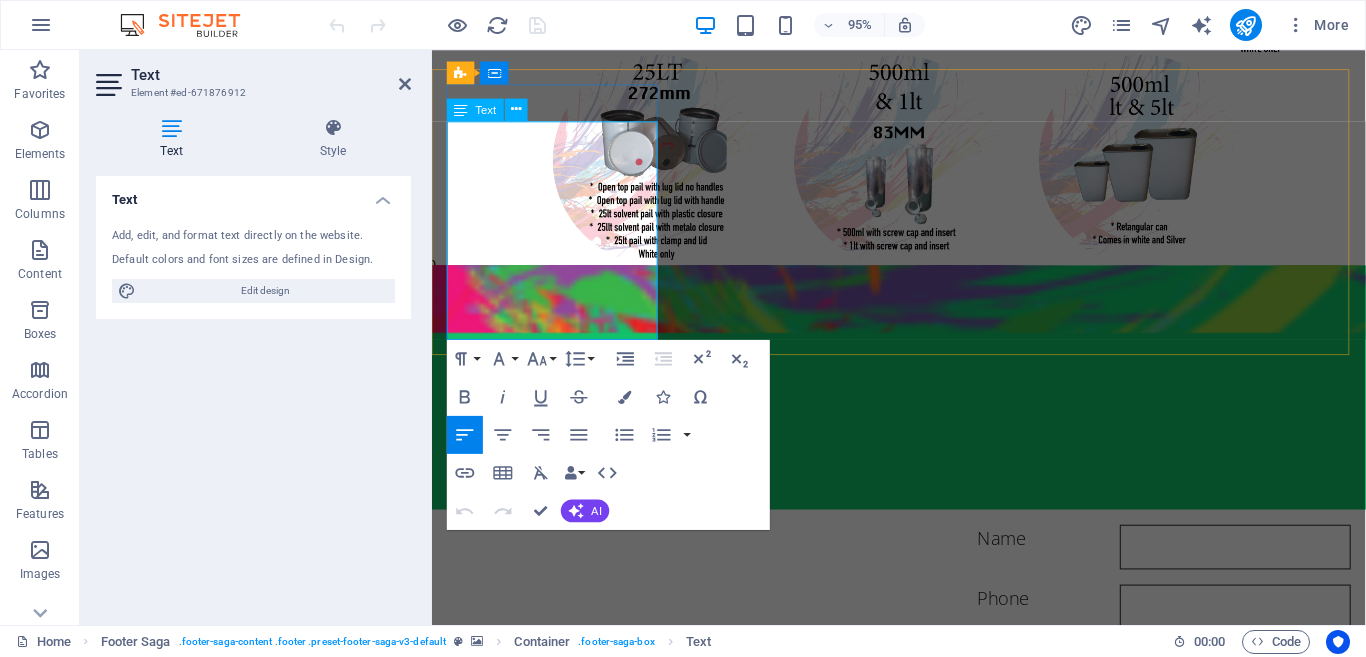 click on "Phone:[PHONE]" at bounding box center (561, 475) 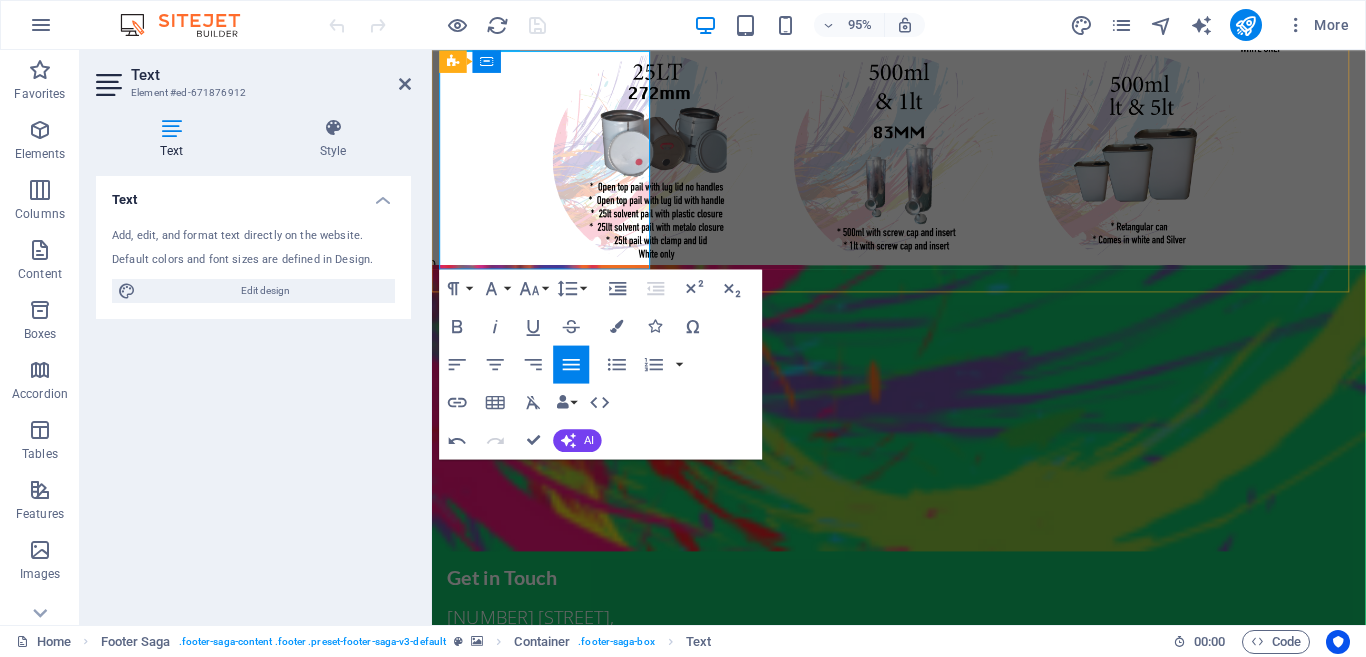 scroll, scrollTop: 1251, scrollLeft: 0, axis: vertical 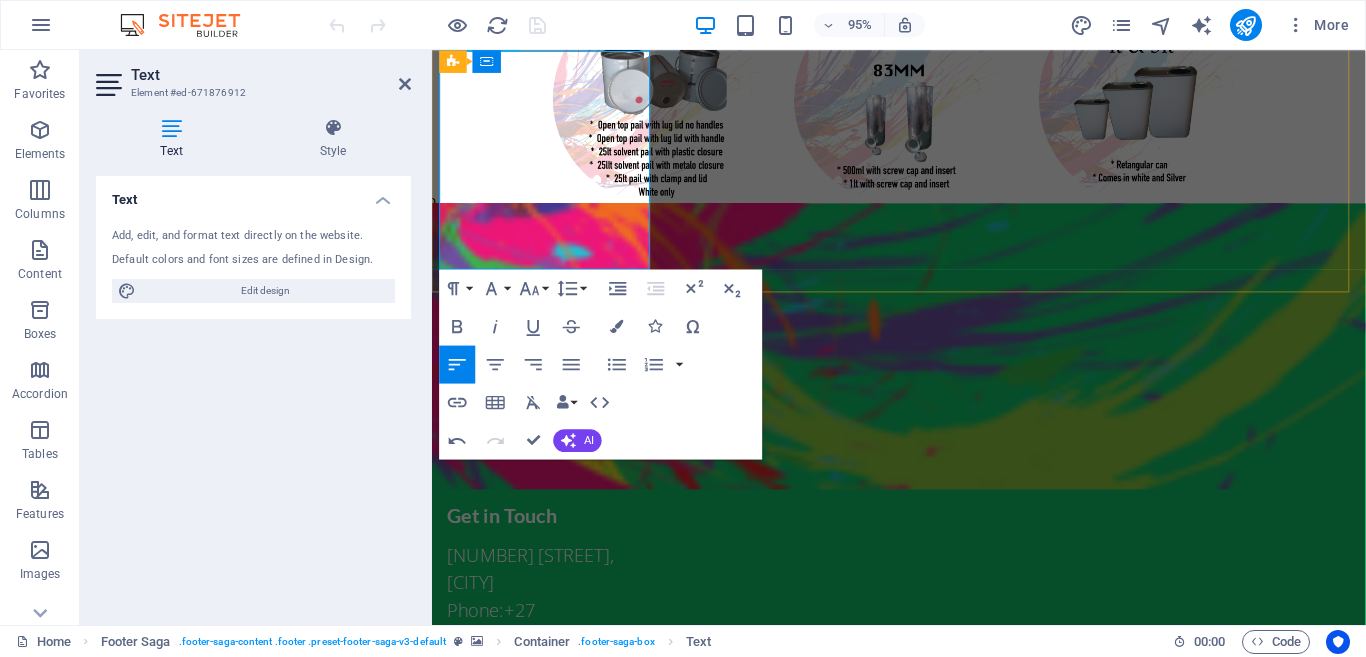 type 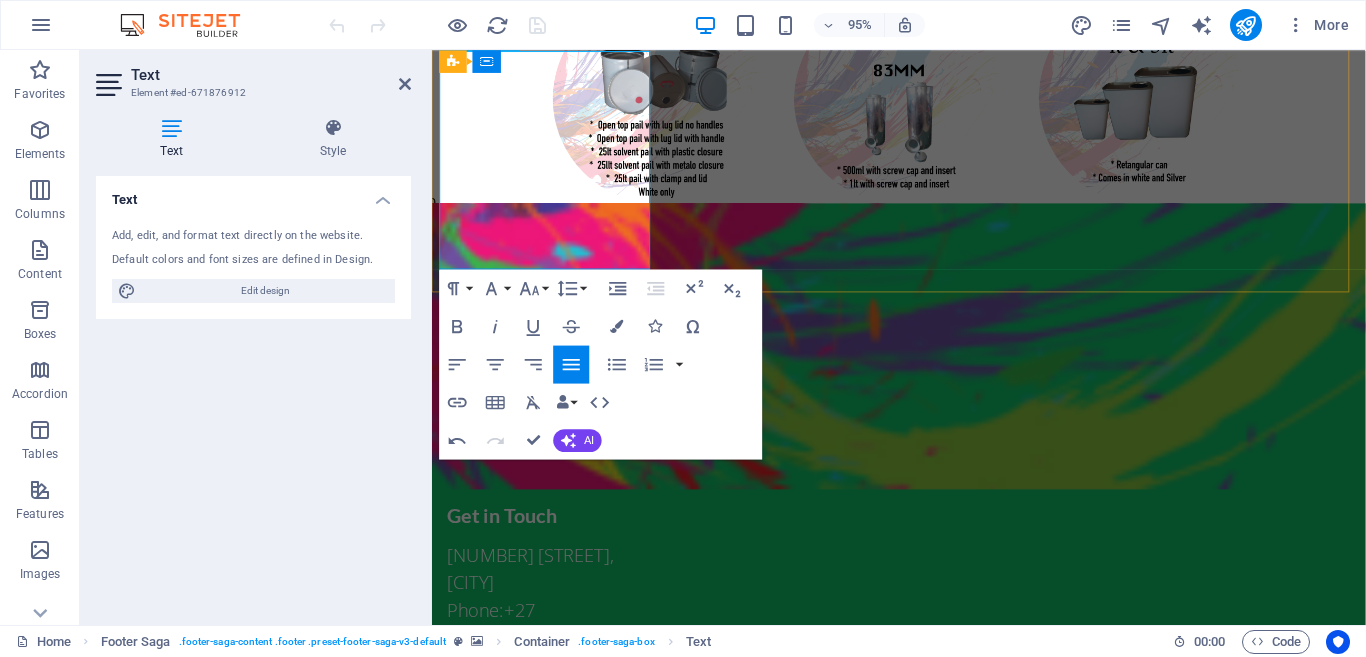 click on "Email[EMAIL] / [EMAIL]" at bounding box center [561, 667] 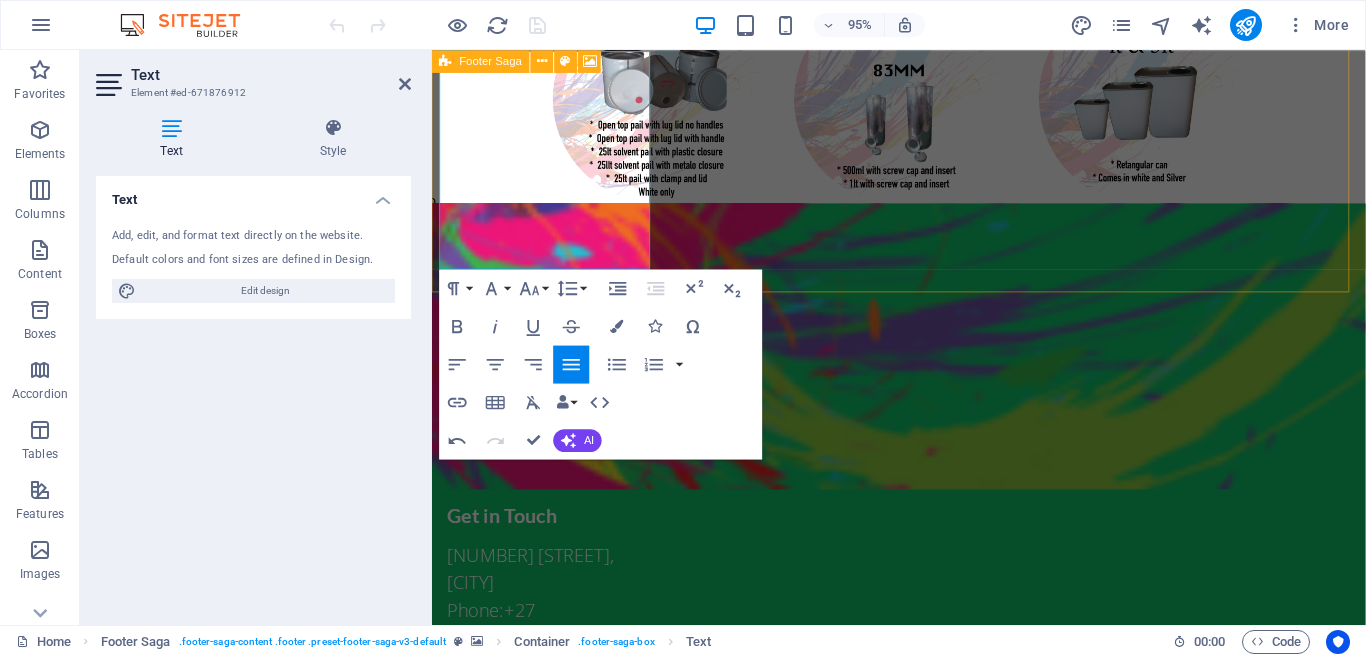 click at bounding box center (923, 361) 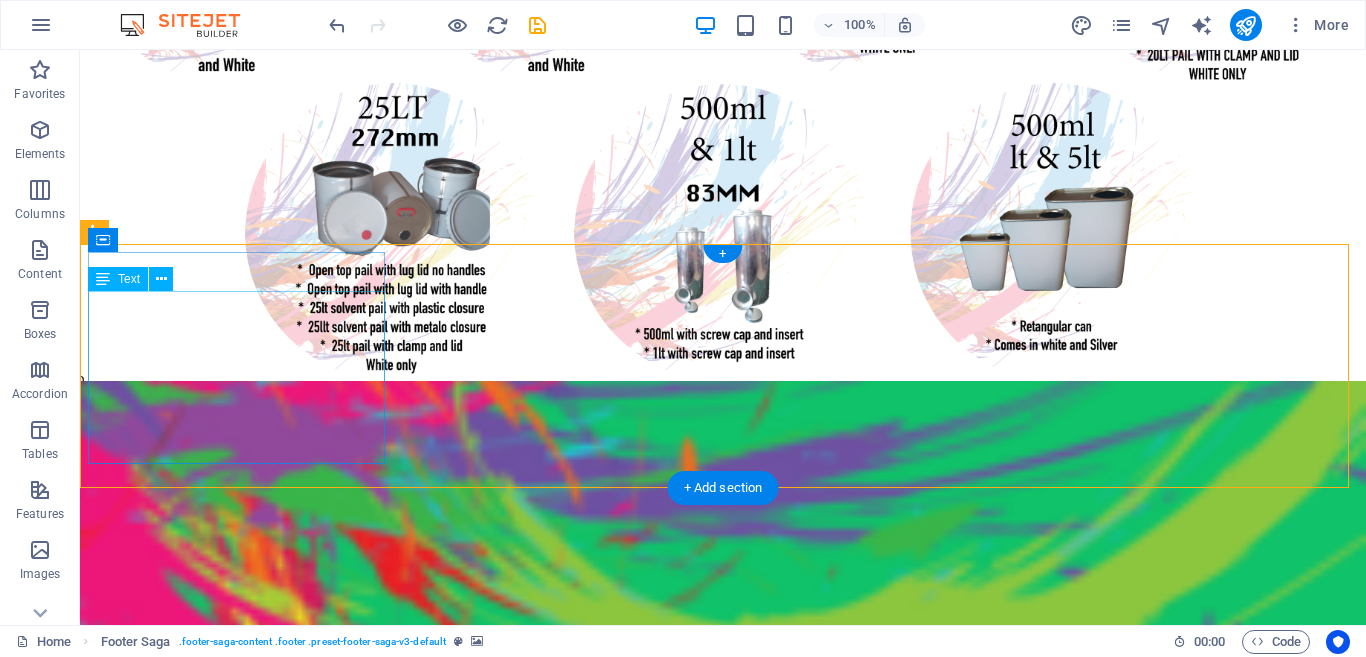 click on "[NUMBER] [STREET], [CITY] [PHONE] [EMAIL]" at bounding box center [247, 723] 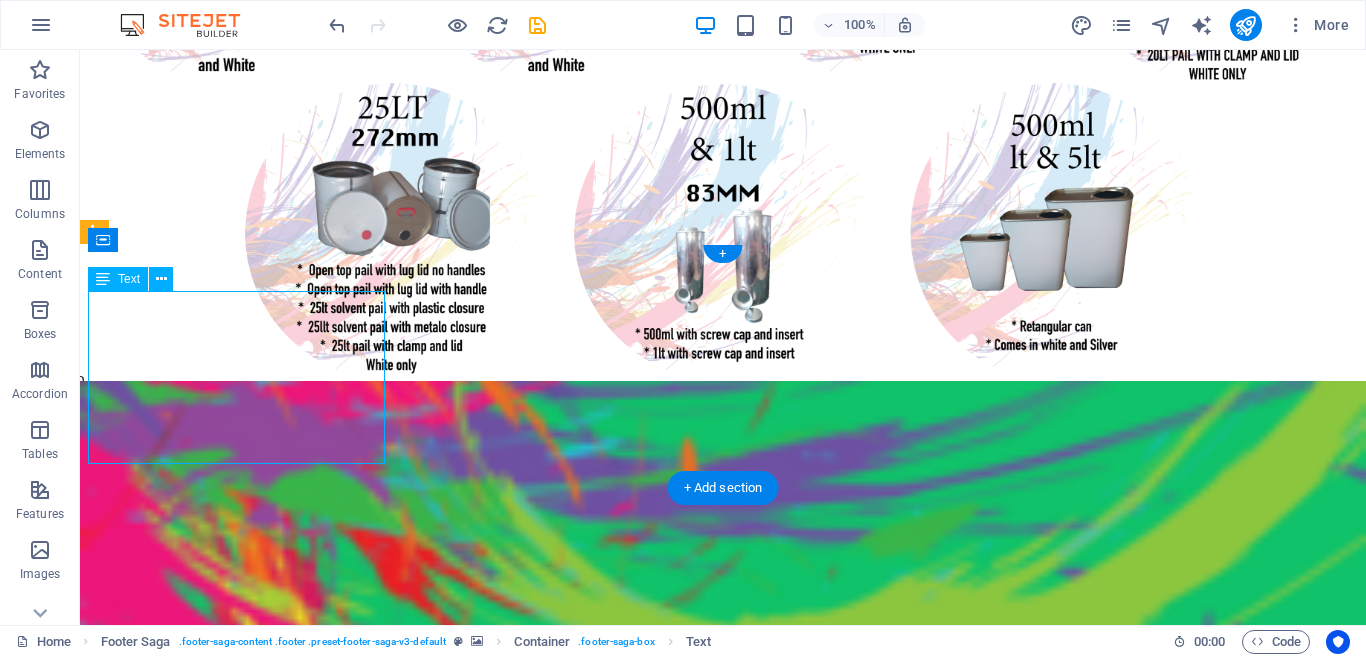 click on "[NUMBER] [STREET], [CITY] [PHONE] [EMAIL]" at bounding box center [247, 723] 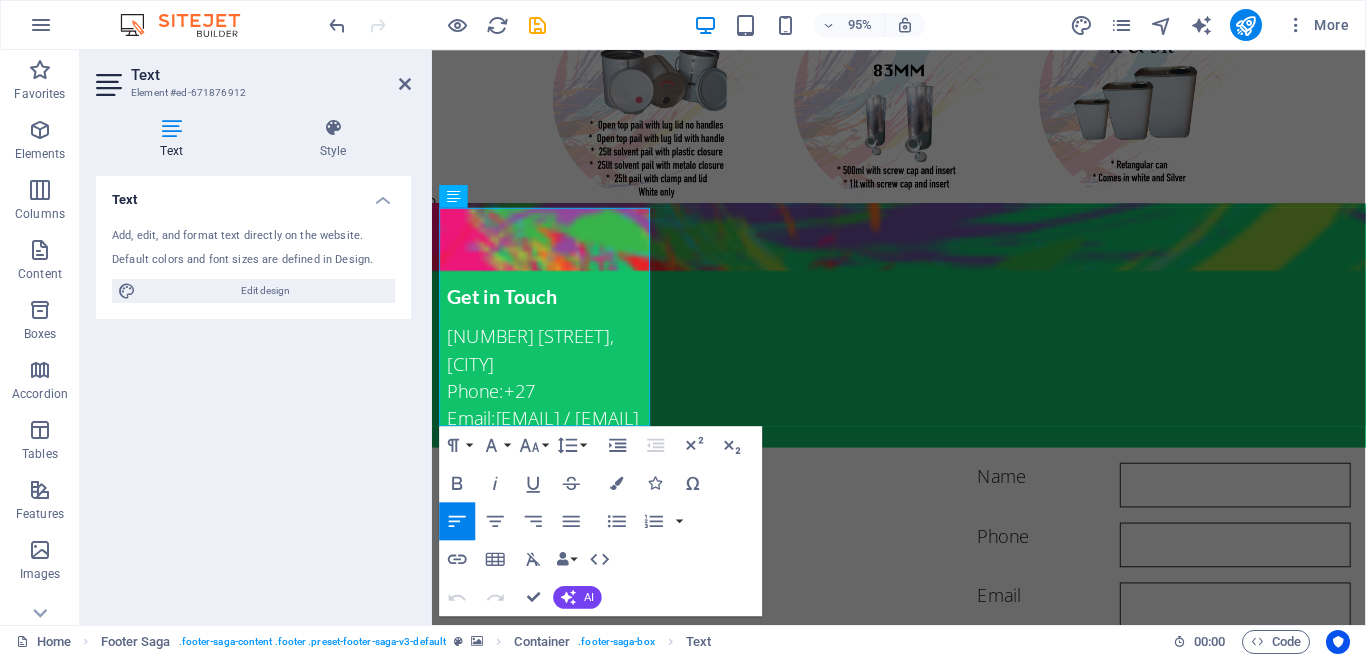 scroll, scrollTop: 1086, scrollLeft: 0, axis: vertical 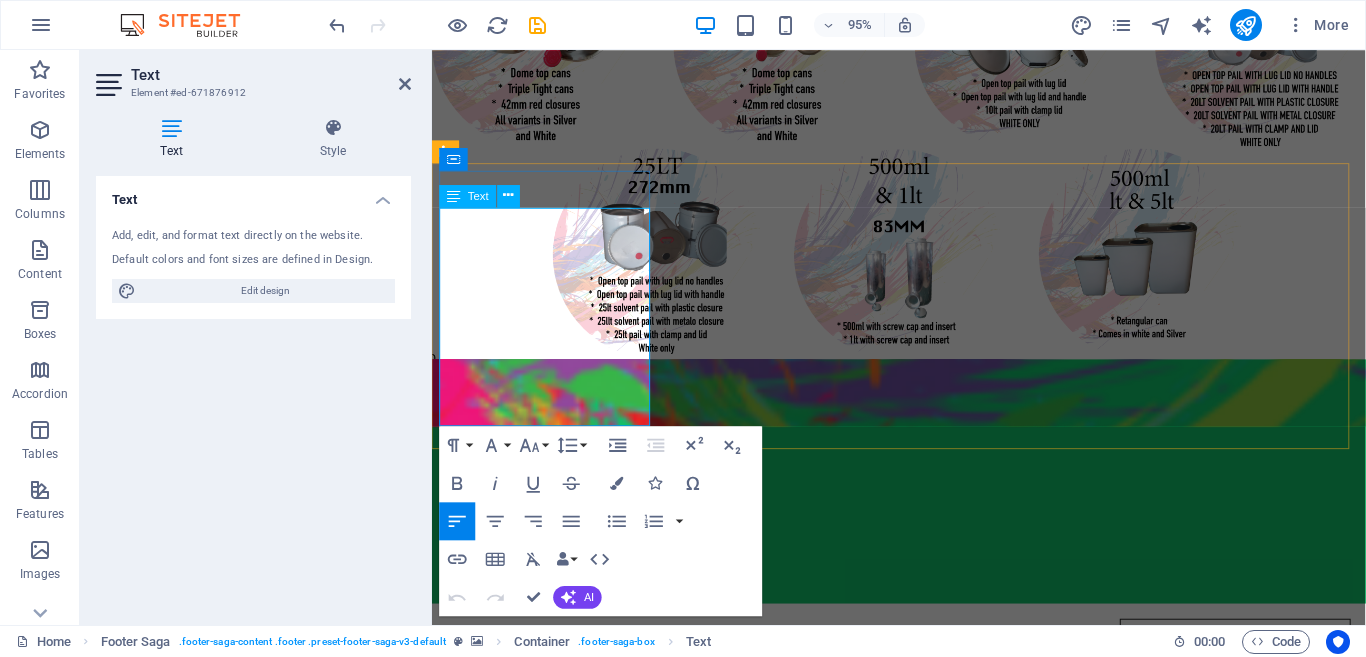 click on "Email:[EMAIL] / [EMAIL]" at bounding box center (561, 602) 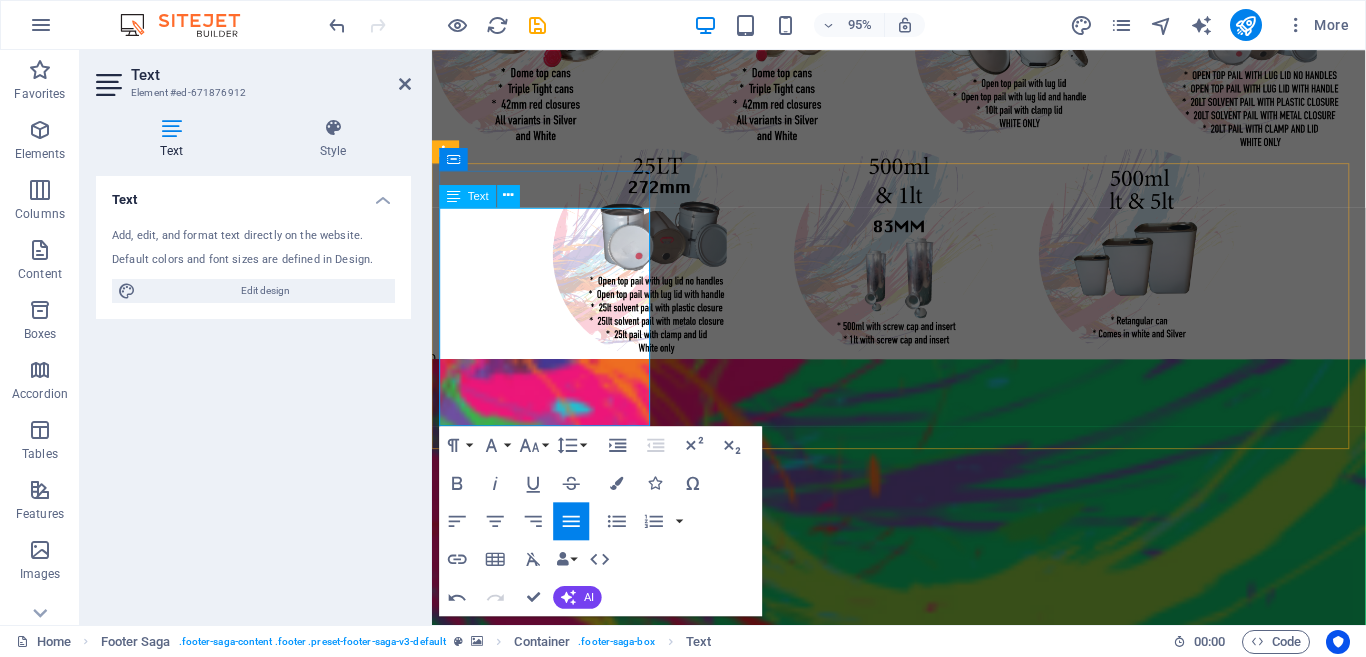 click on "Email:[EMAIL]/ [EMAIL]" at bounding box center (561, 832) 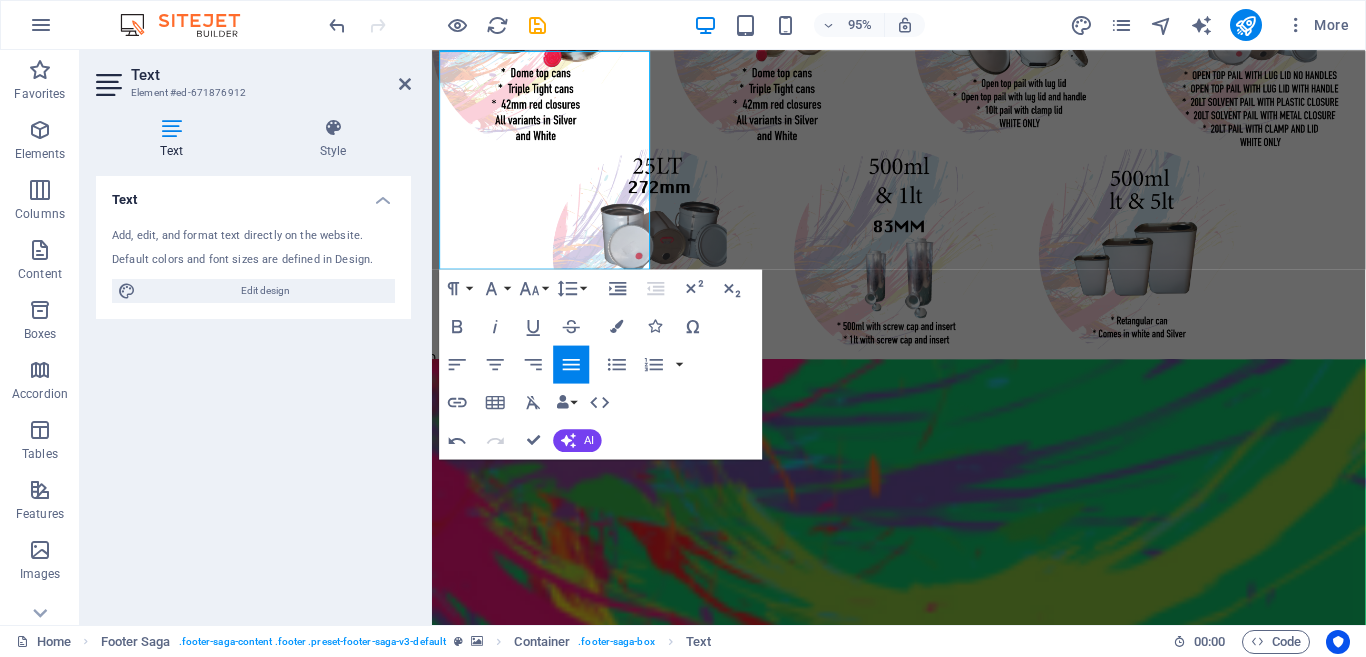 scroll, scrollTop: 1251, scrollLeft: 0, axis: vertical 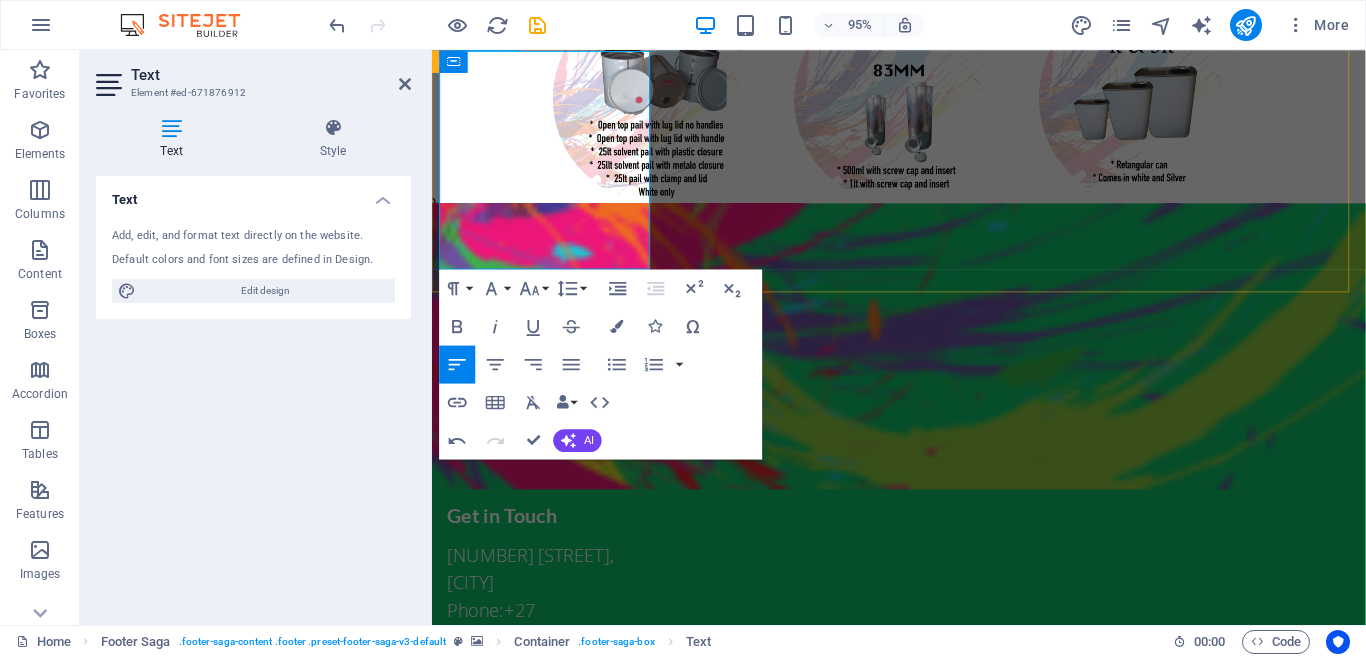 click on "Phone:+27" at bounding box center [561, 639] 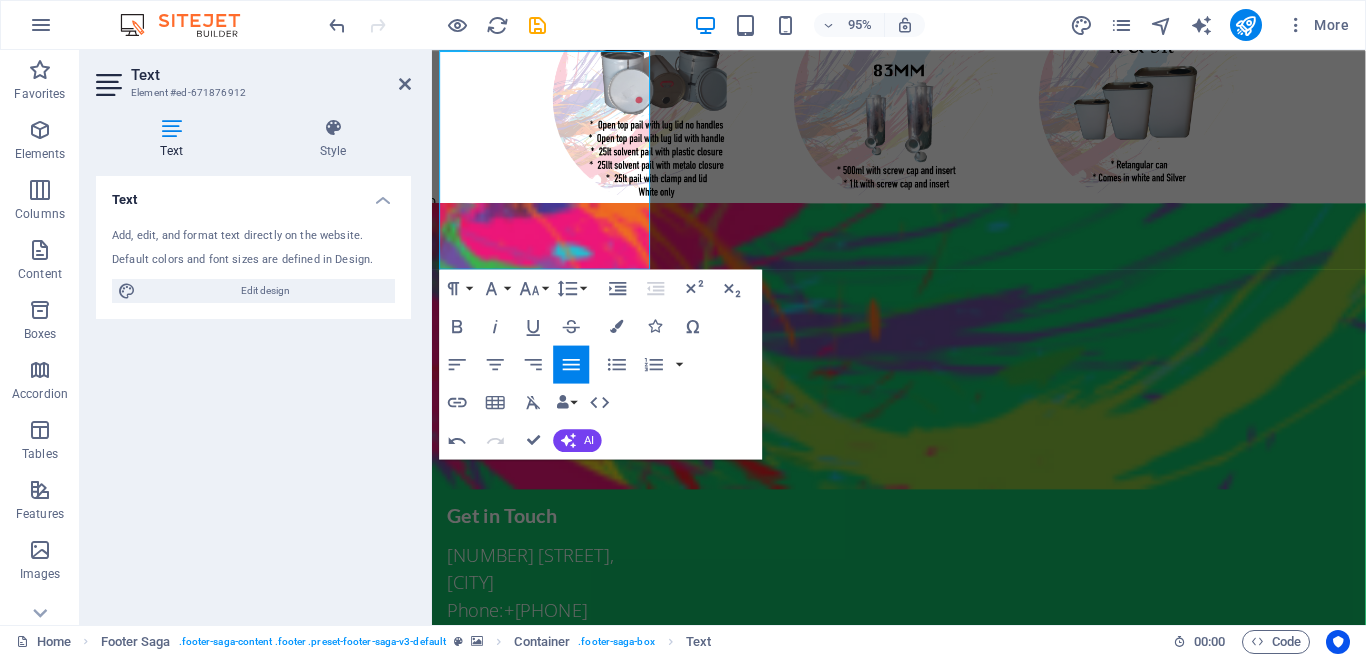 click at bounding box center [923, 361] 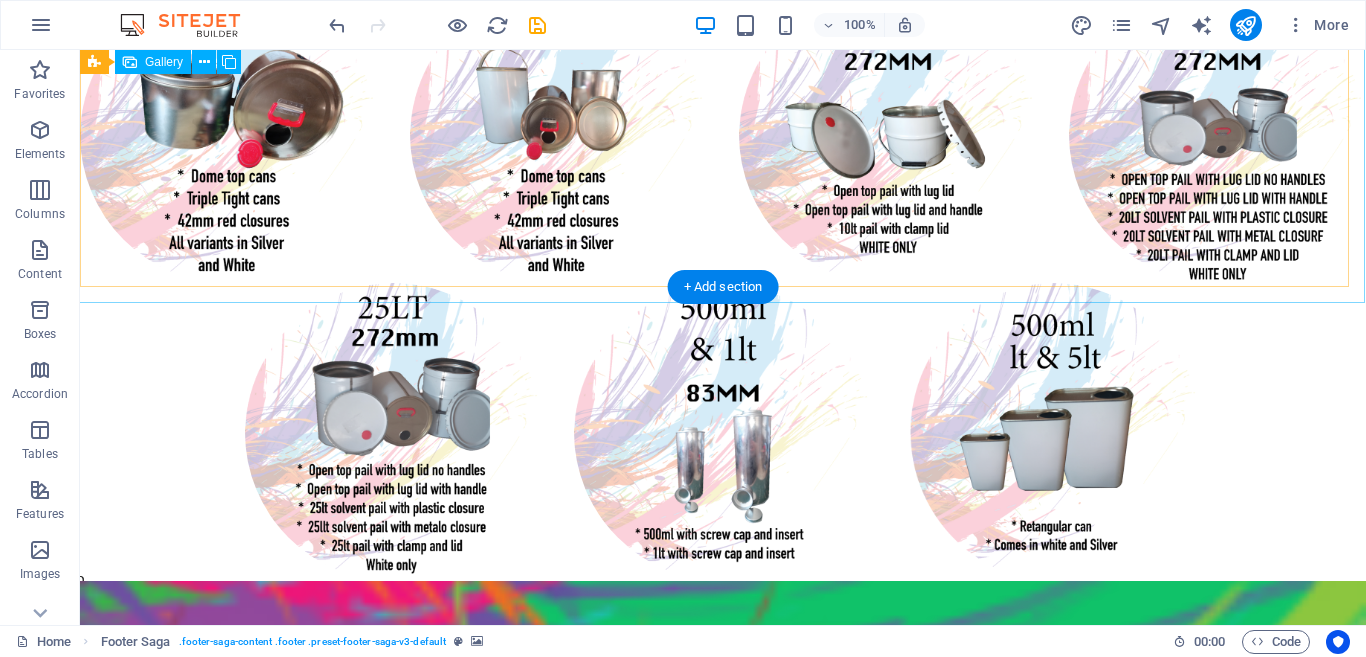 scroll, scrollTop: 419, scrollLeft: 0, axis: vertical 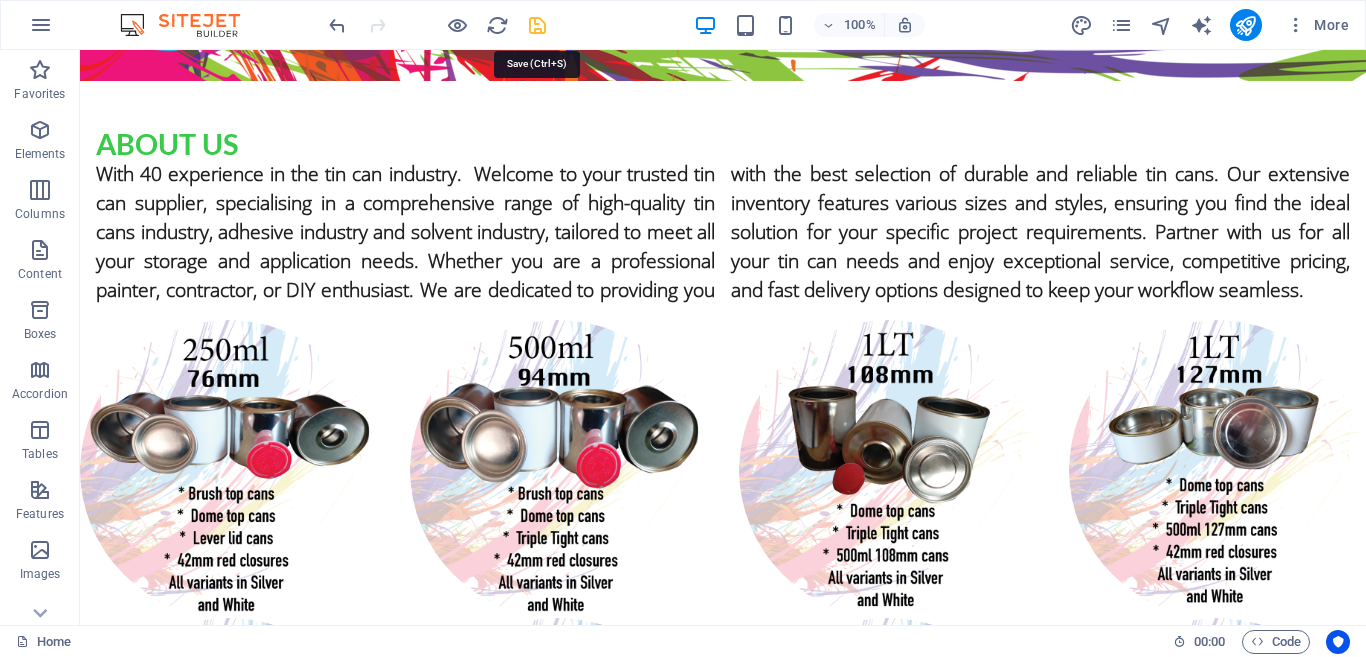 click at bounding box center [537, 25] 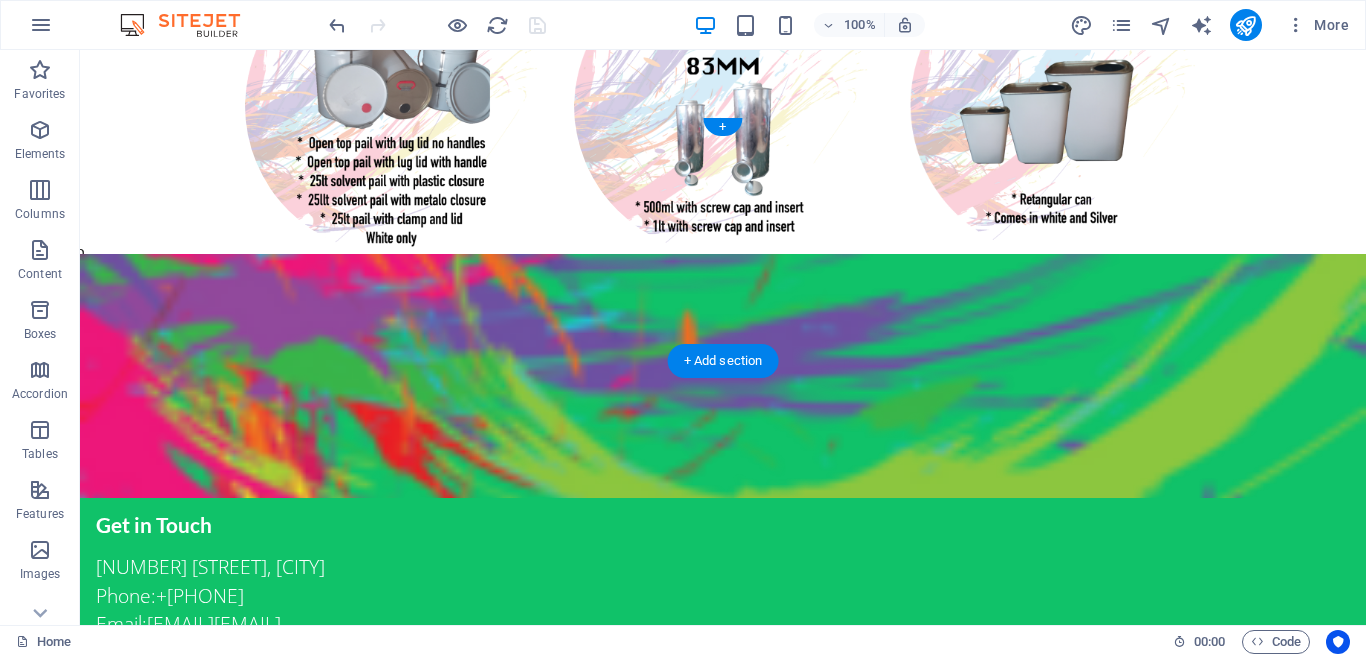 scroll, scrollTop: 1376, scrollLeft: 0, axis: vertical 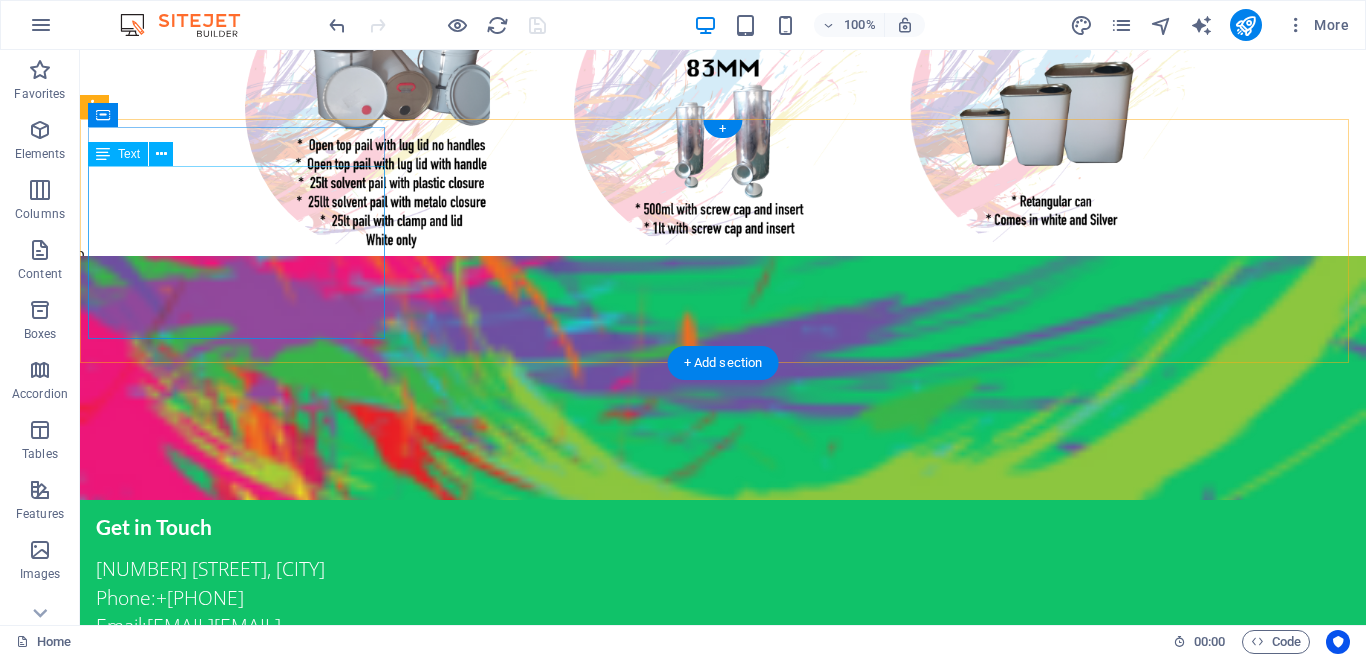 click on "[ADDRESS] [PHONE]   Email:[EMAIL]/   [EMAIL]" at bounding box center (247, 598) 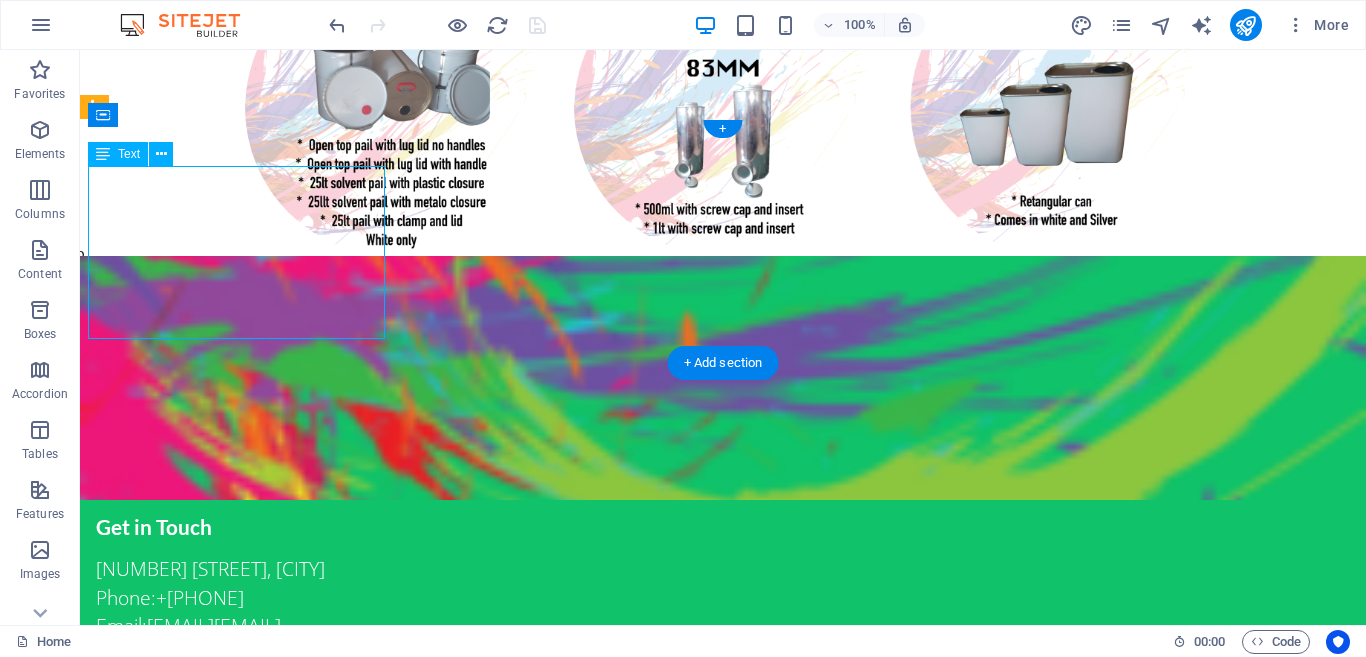 click on "[ADDRESS] [PHONE]   Email:[EMAIL]/   [EMAIL]" at bounding box center [247, 598] 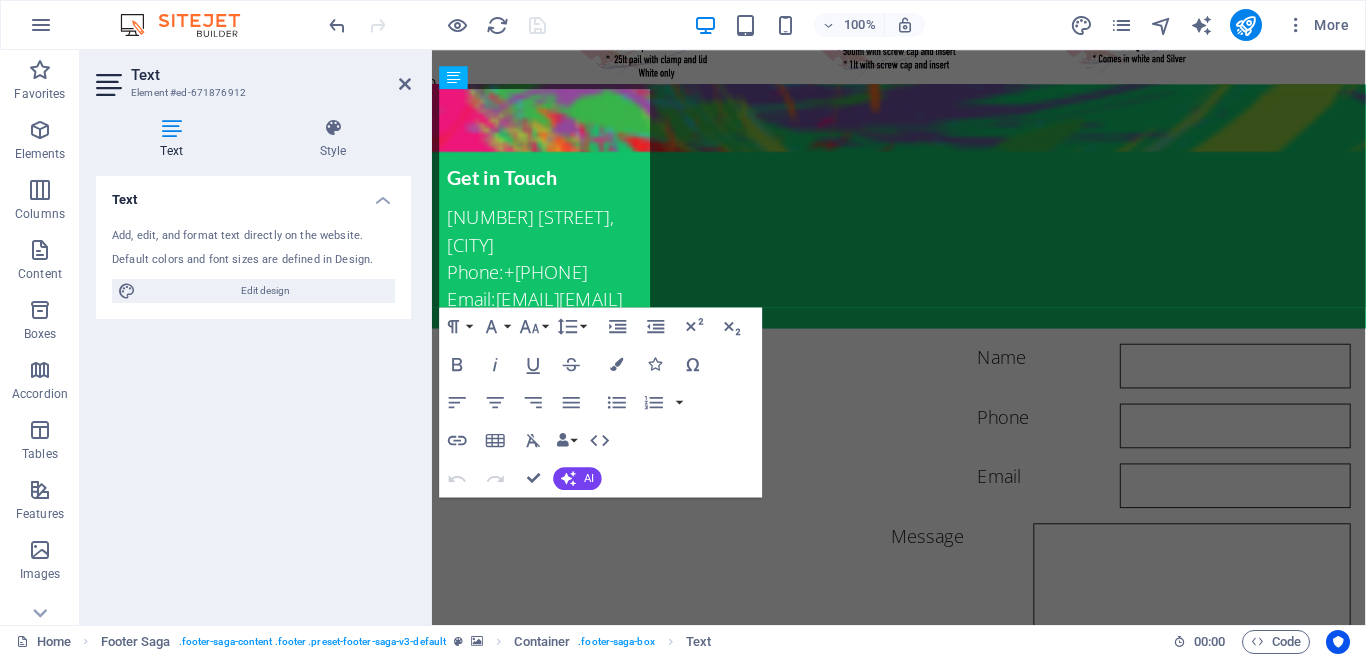 scroll, scrollTop: 1211, scrollLeft: 0, axis: vertical 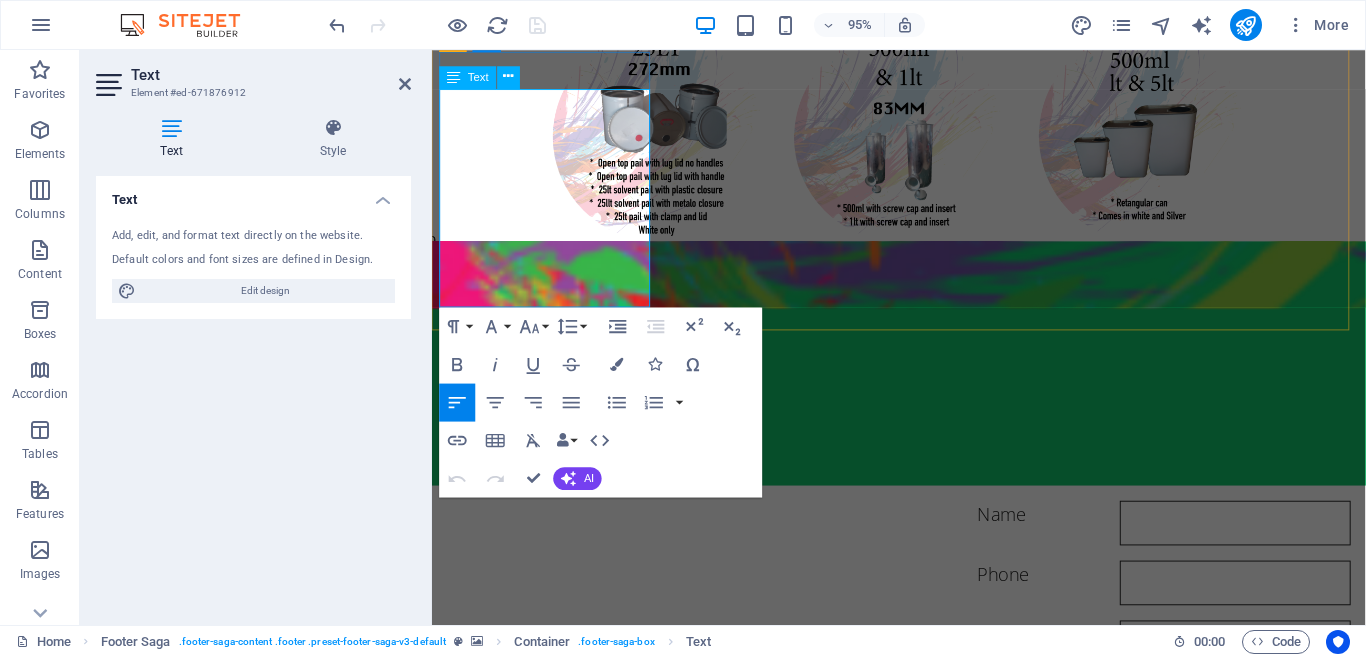 type 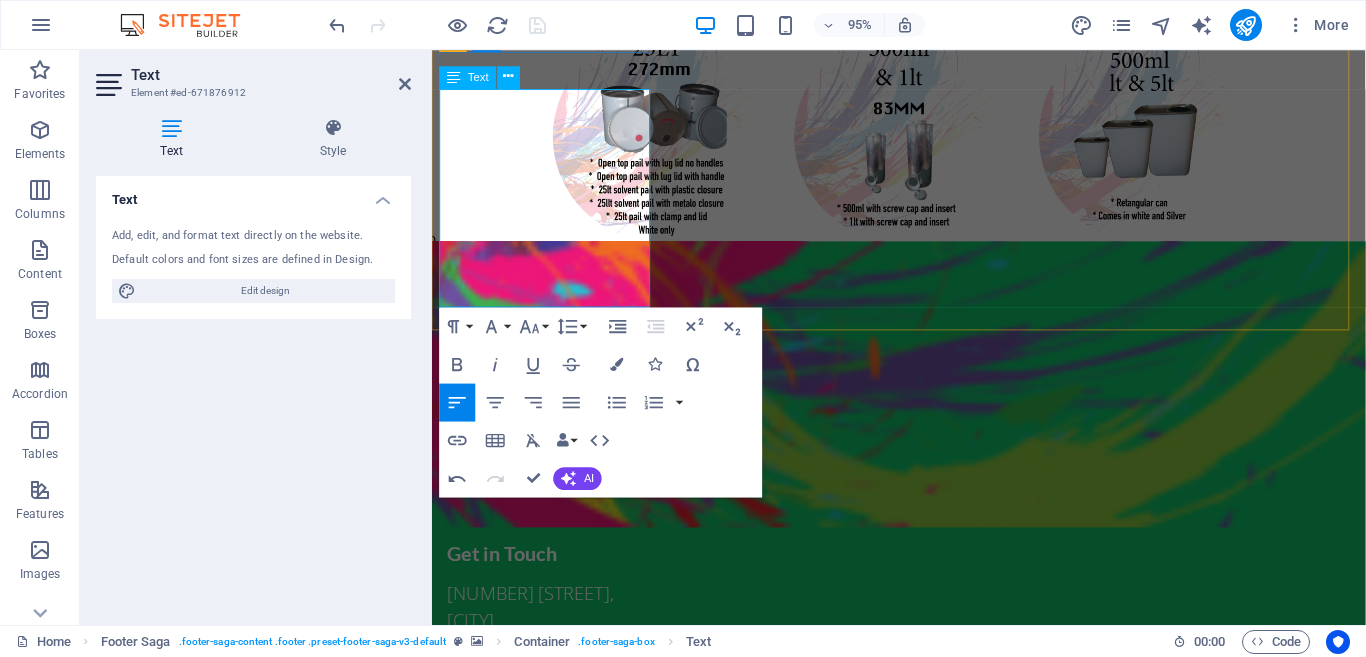 click on "Email:[EMAIL]/   [EMAIL]" at bounding box center [561, 707] 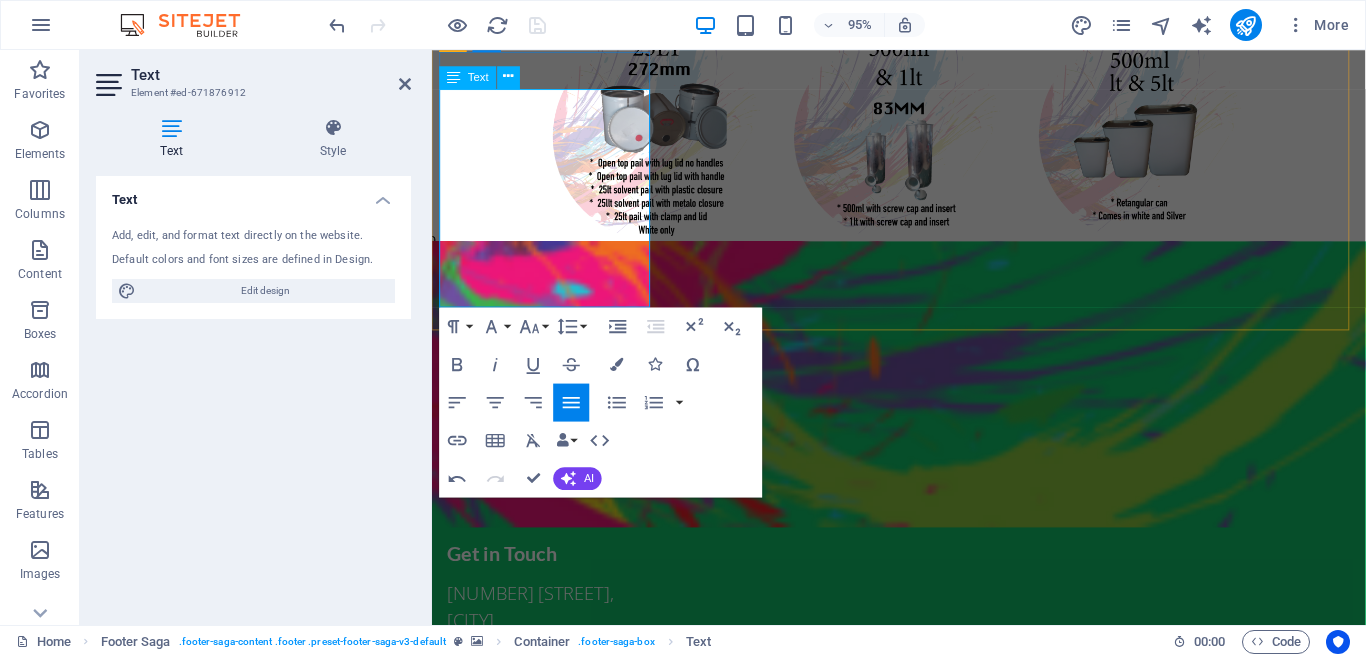 click on "Email:[EMAIL] / [EMAIL]" at bounding box center (561, 707) 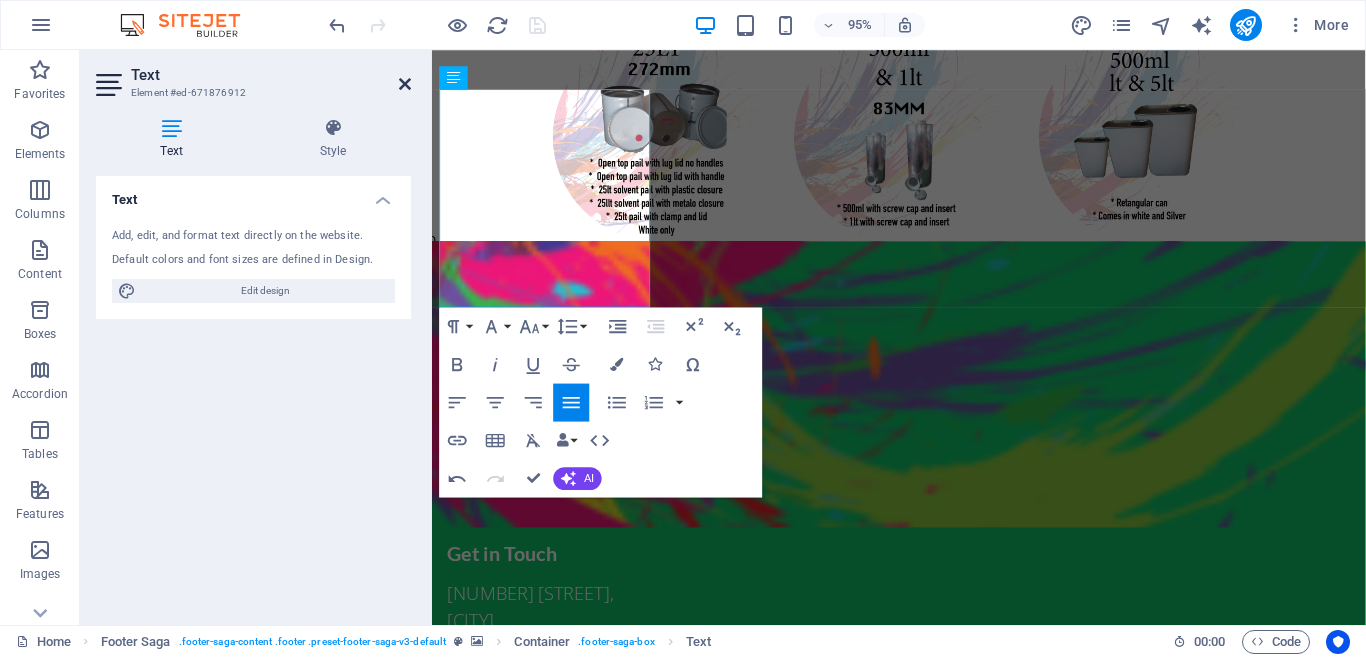 click at bounding box center (405, 84) 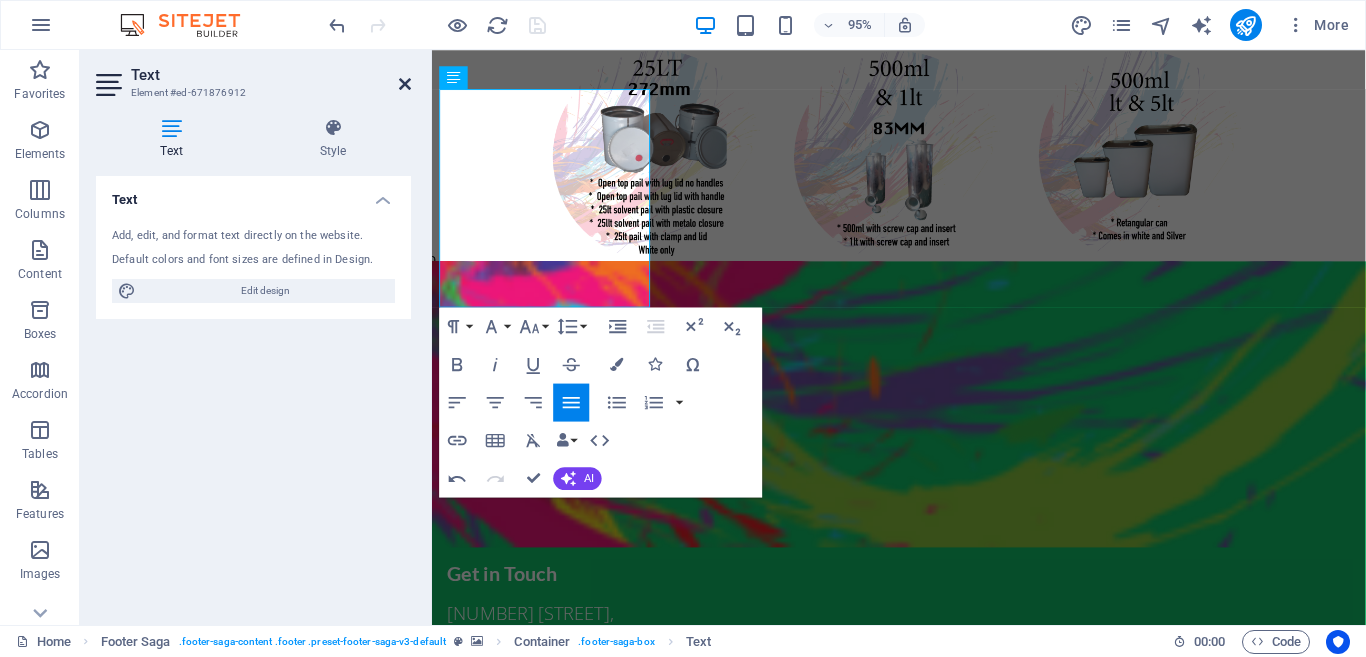 click at bounding box center [670, 161] 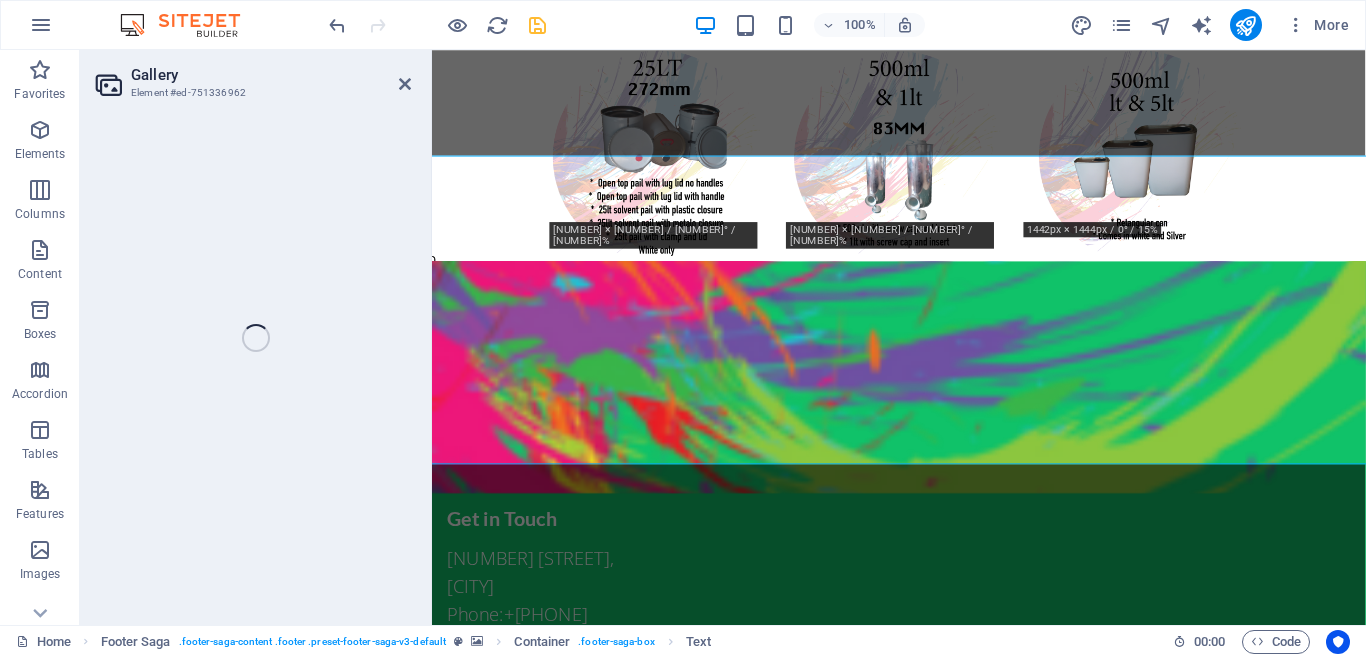 select on "4" 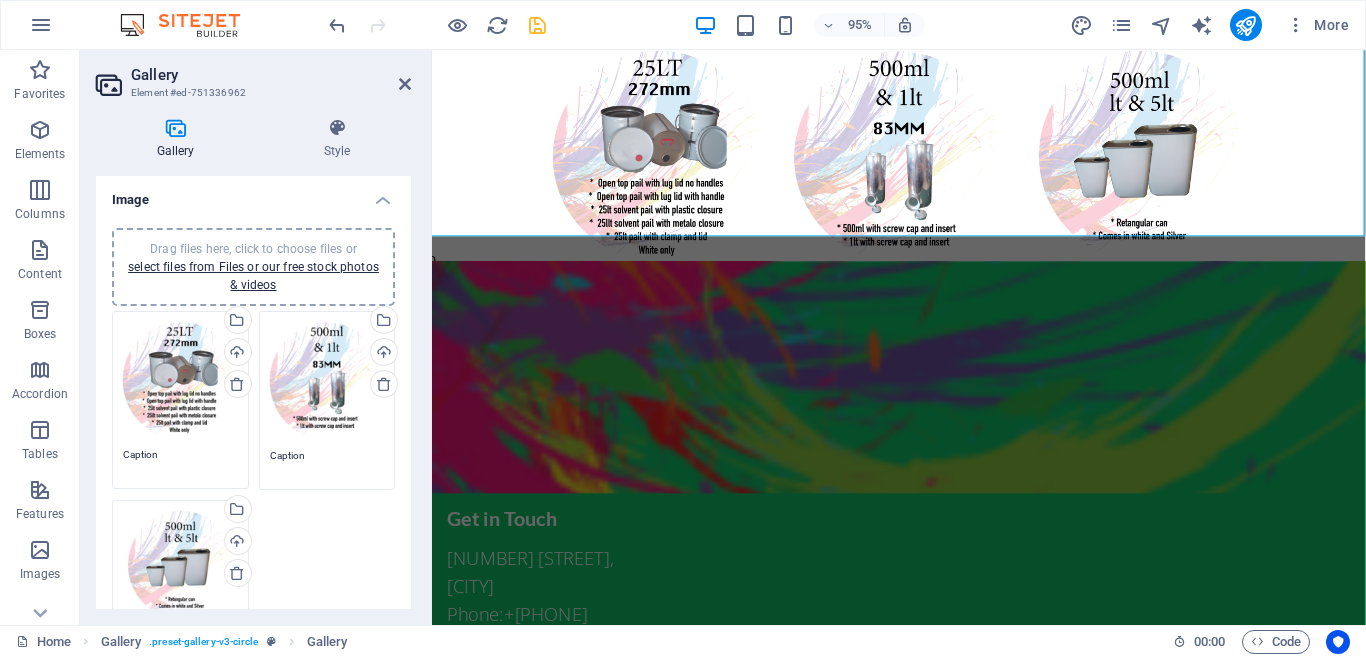 scroll, scrollTop: 1025, scrollLeft: 0, axis: vertical 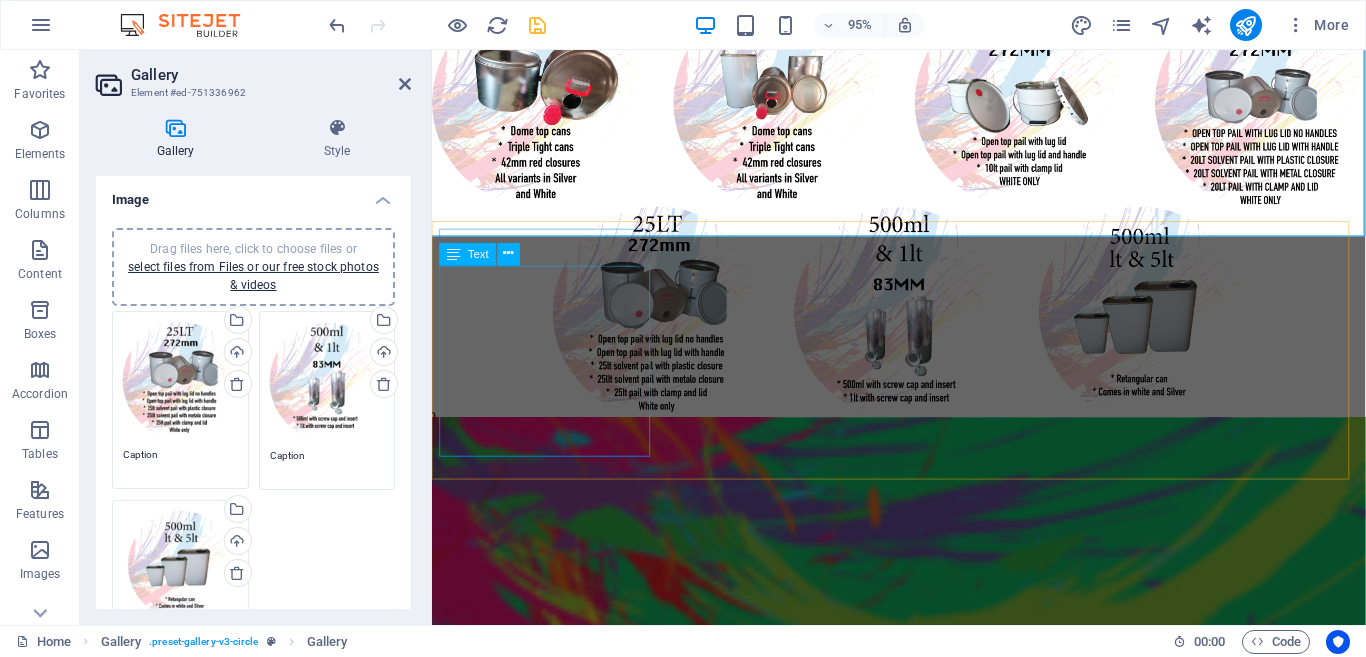 click on "[NUMBER] [STREET], [CITY] [PHONE] [EMAIL]" at bounding box center (561, 808) 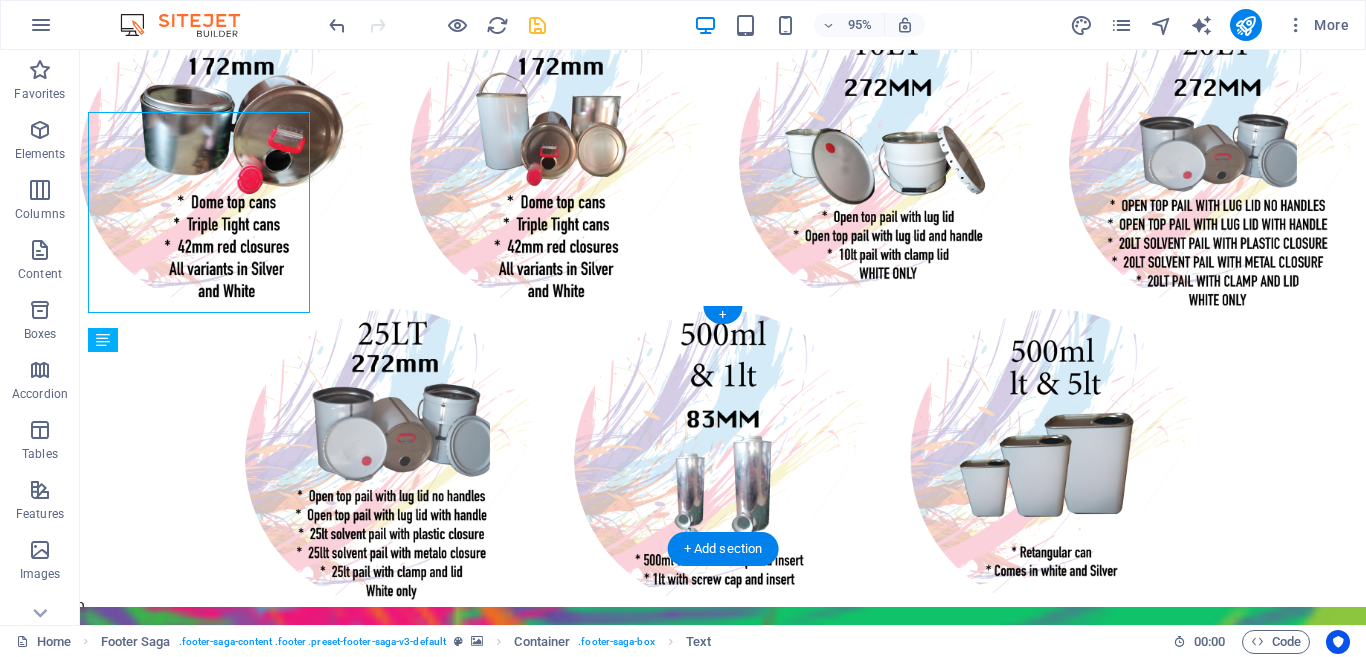 scroll, scrollTop: 1190, scrollLeft: 0, axis: vertical 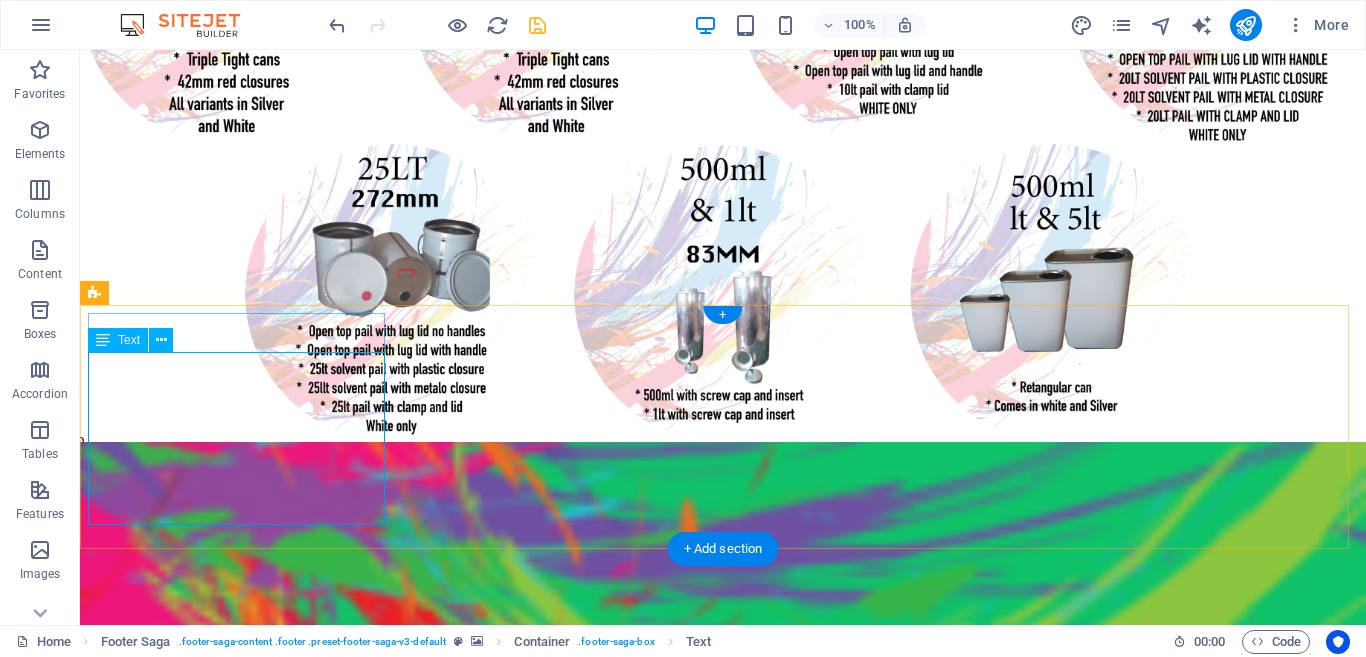 click on "[NUMBER] [STREET], [CITY] [PHONE] [EMAIL]" at bounding box center (247, 784) 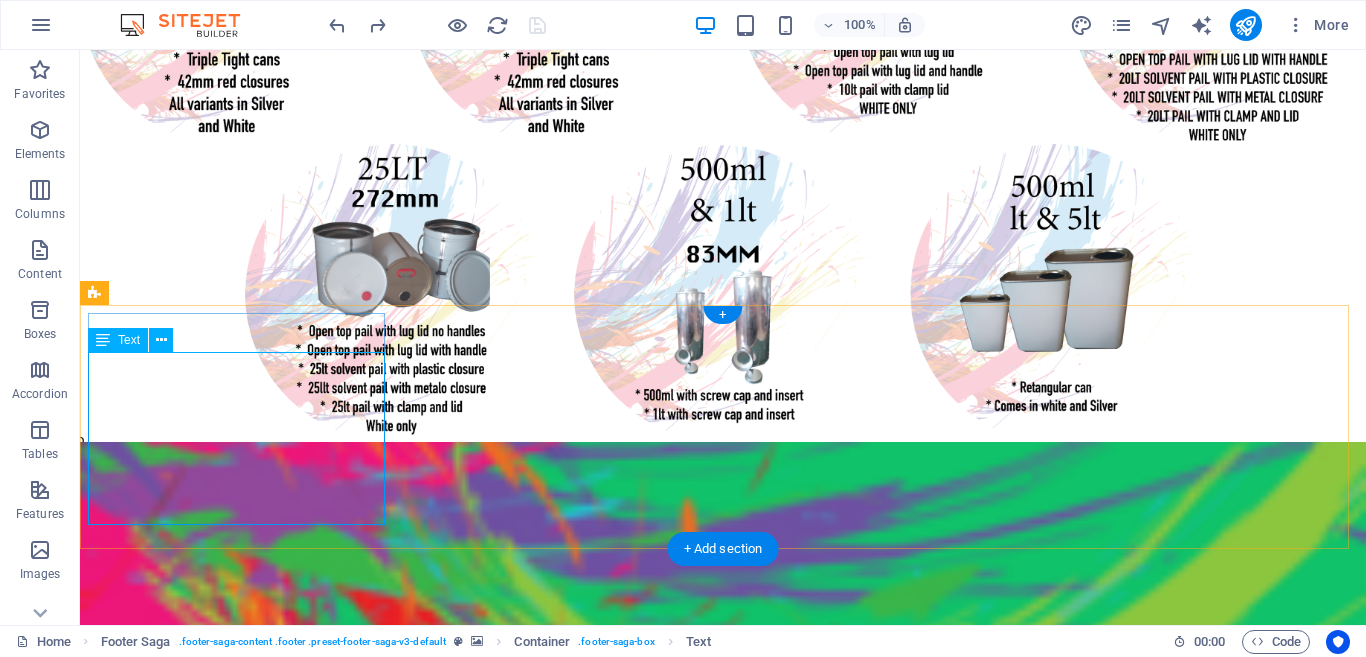 click on "[ADDRESS] [PHONE]   Email:[EMAIL]/   [EMAIL]" at bounding box center (247, 784) 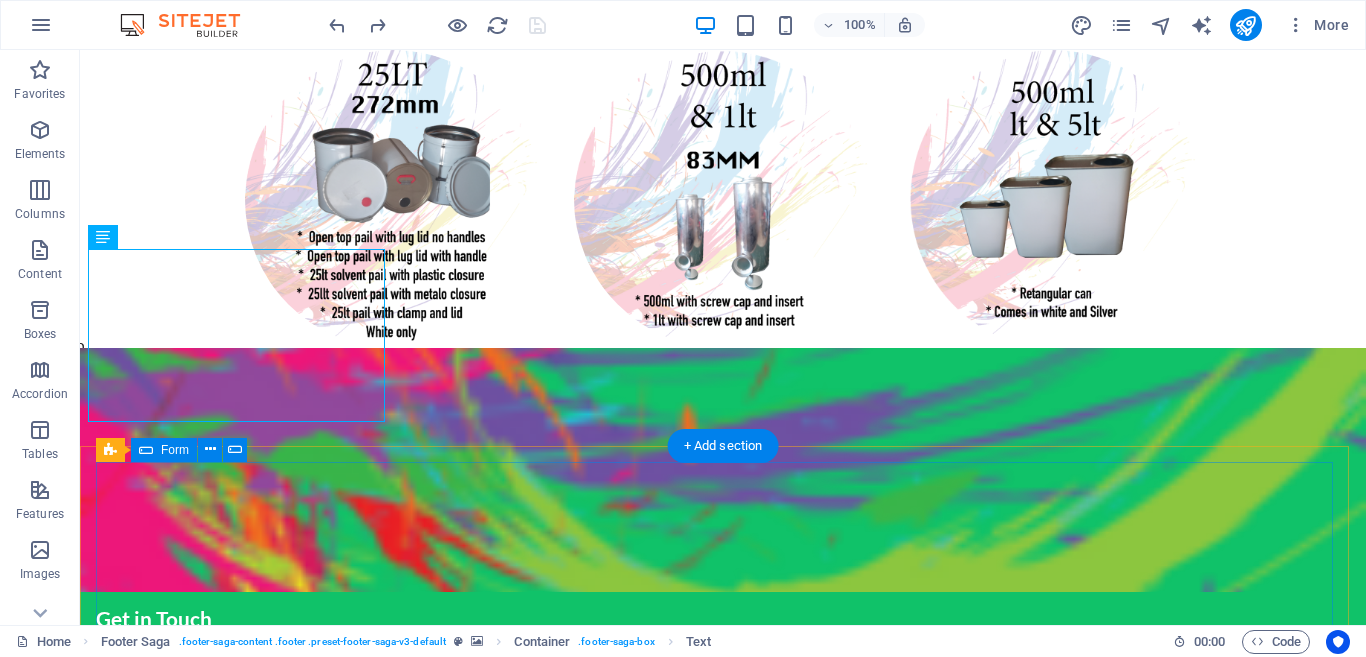 scroll, scrollTop: 1293, scrollLeft: 0, axis: vertical 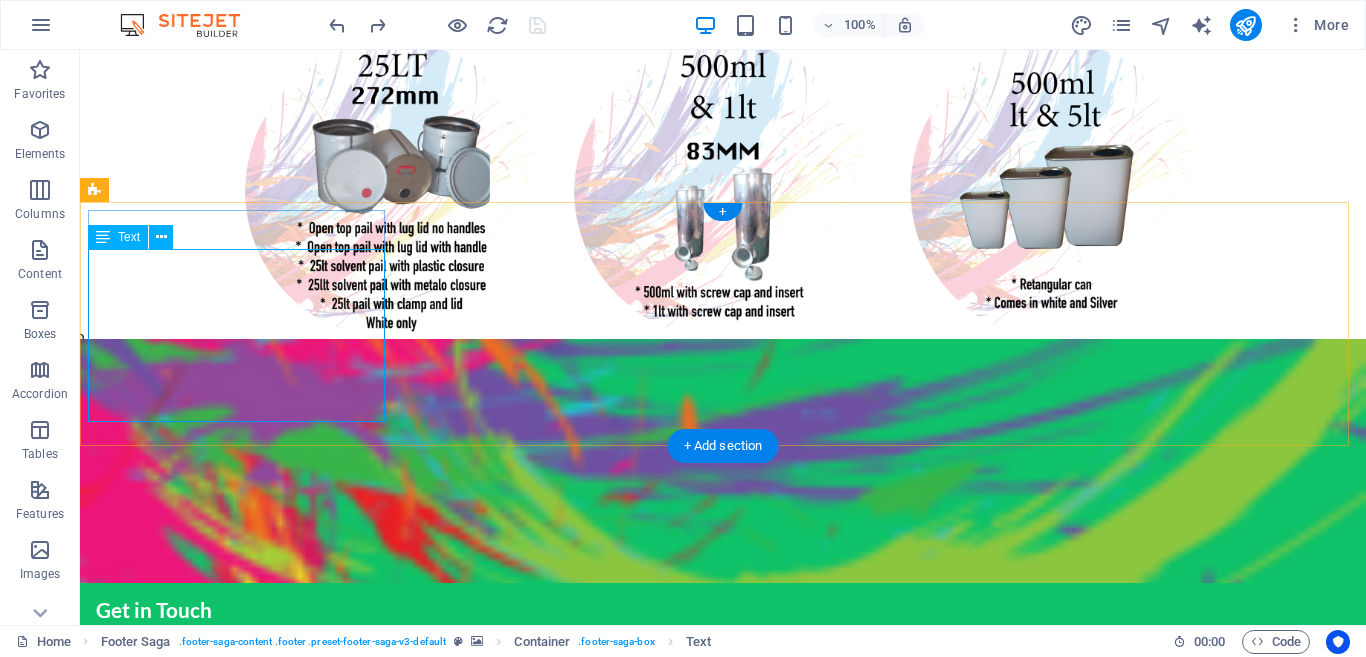 click on "[ADDRESS] [PHONE]   Email:[EMAIL]/   [EMAIL]" at bounding box center (247, 681) 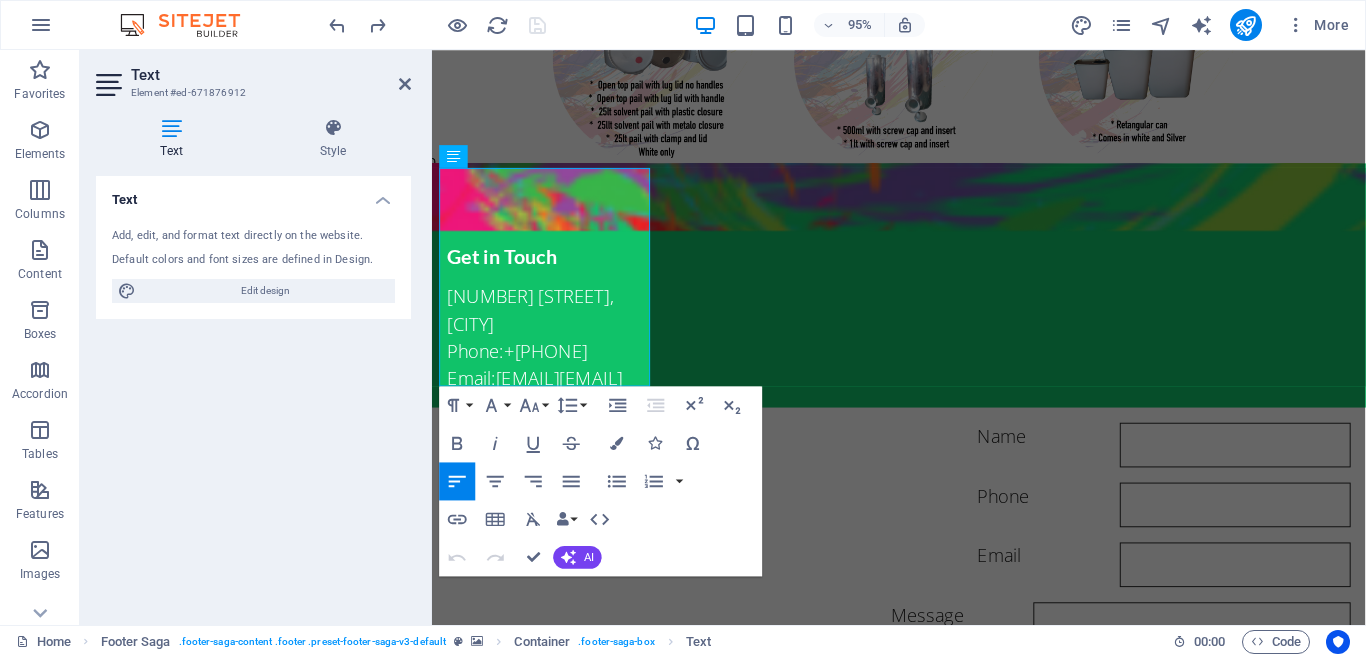 scroll, scrollTop: 1128, scrollLeft: 0, axis: vertical 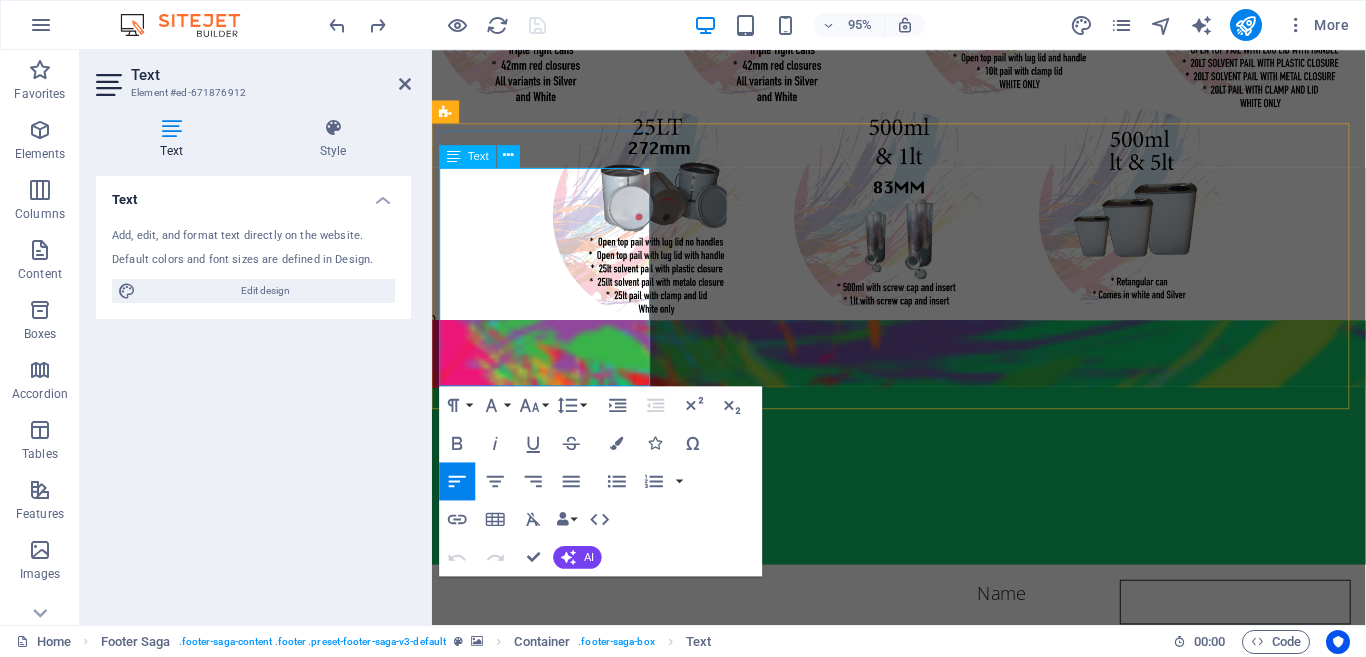 click on "Email:[EMAIL]/   [EMAIL]" at bounding box center [561, 560] 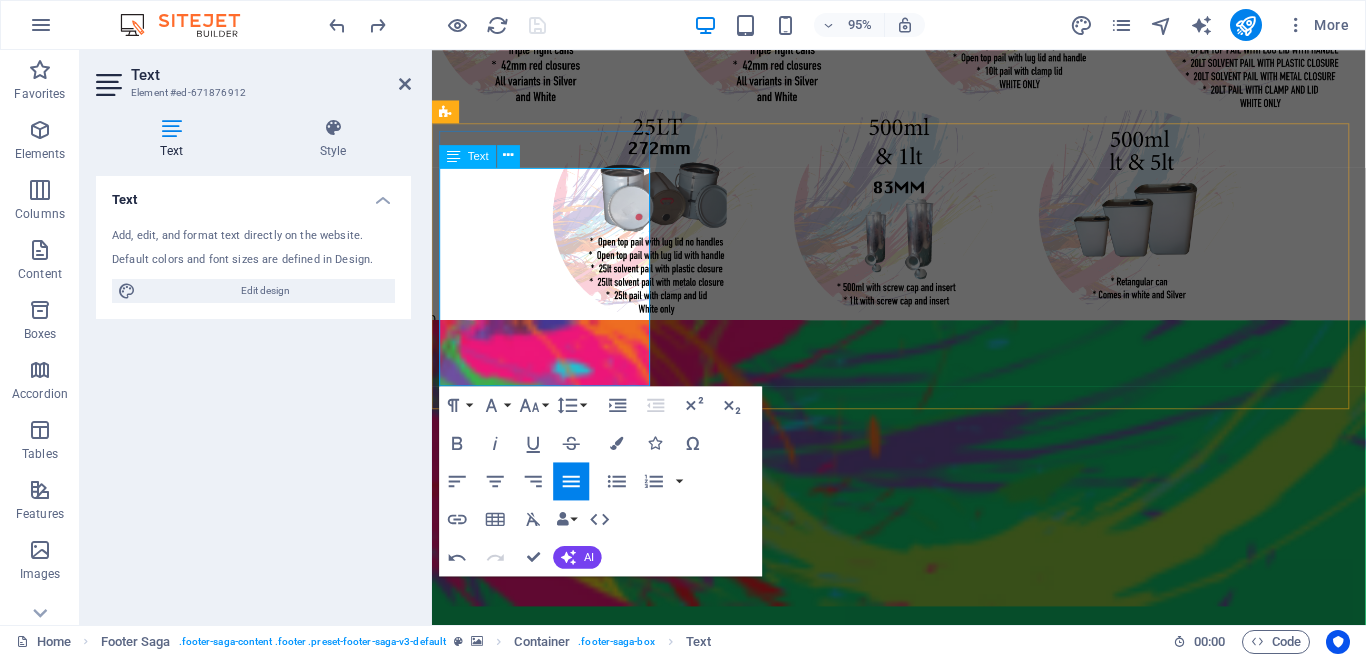 type 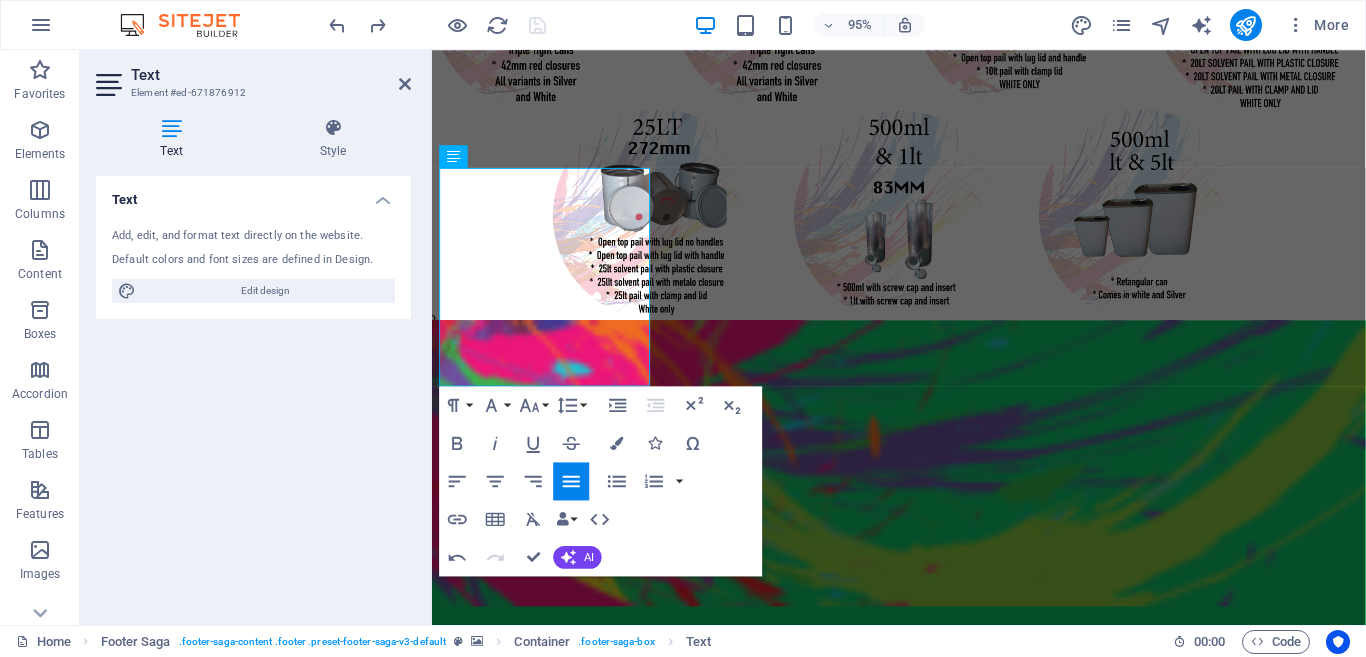 click at bounding box center [923, 484] 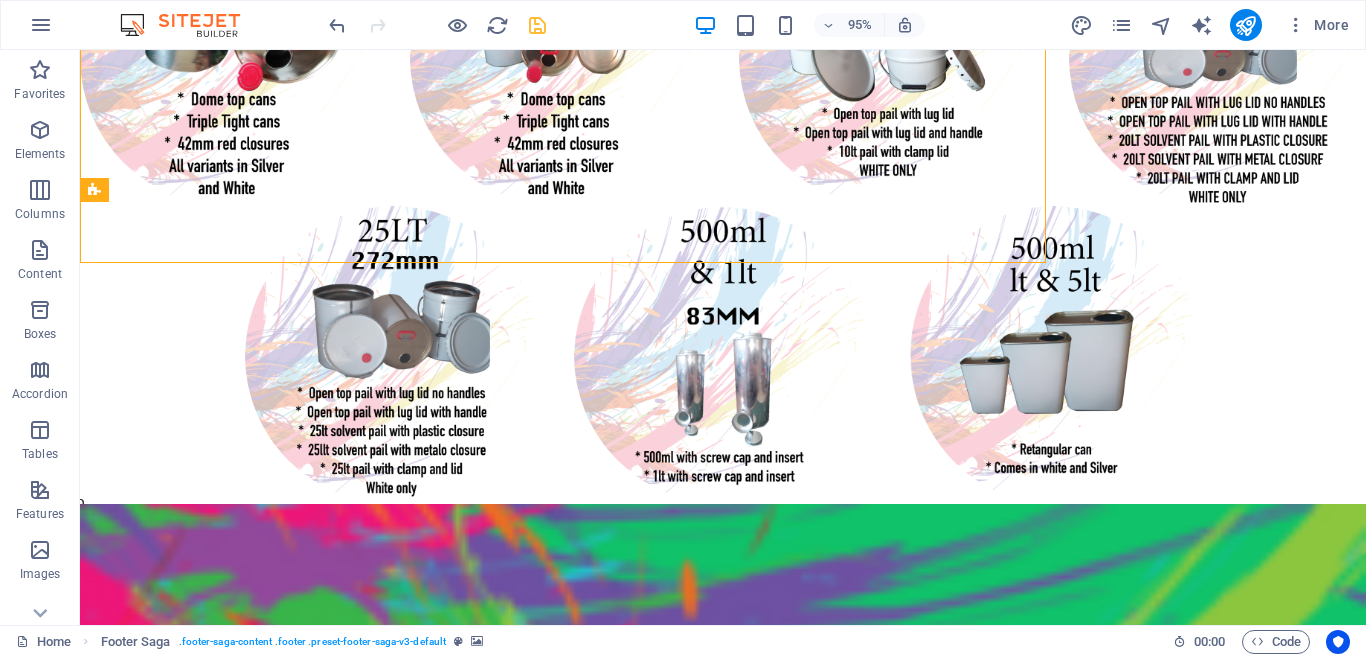 scroll, scrollTop: 1293, scrollLeft: 0, axis: vertical 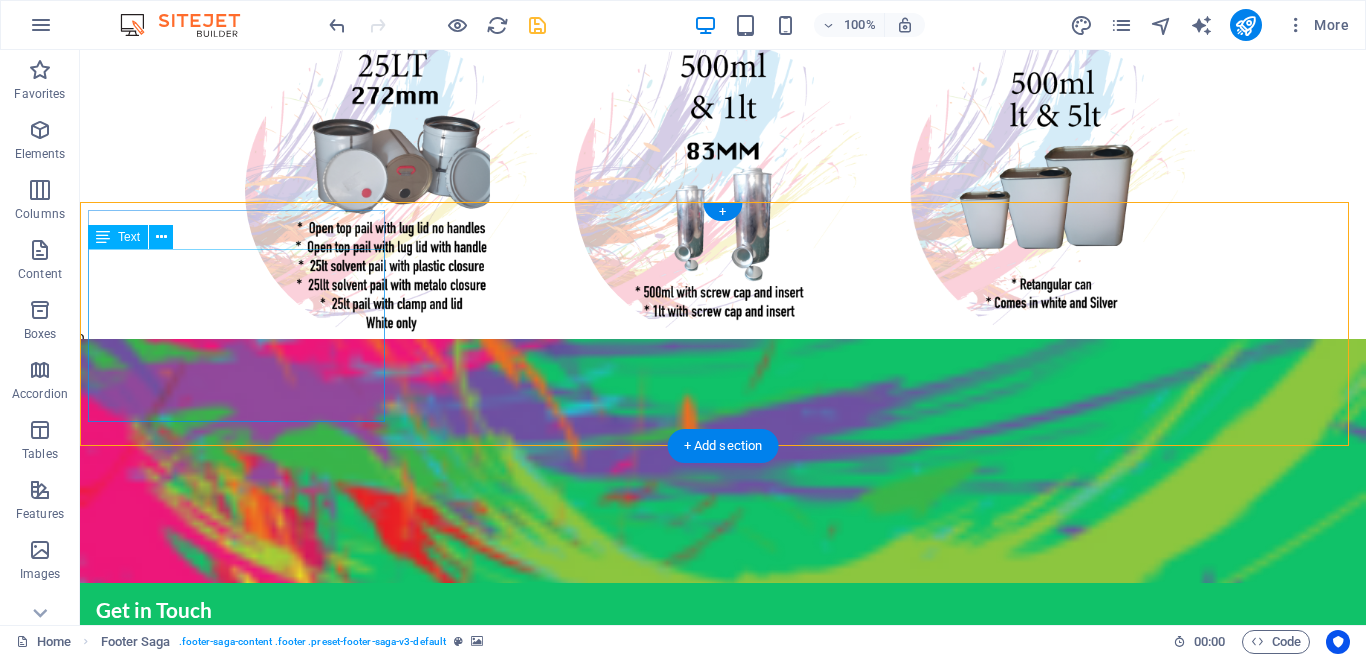 click on "Unit [NUMBER] [NAME] Business Park, [NAME] [NAME] and [NAME] [NAME], [NAME] Park Phone:[PHONE] /   [EMAIL]" at bounding box center [247, 681] 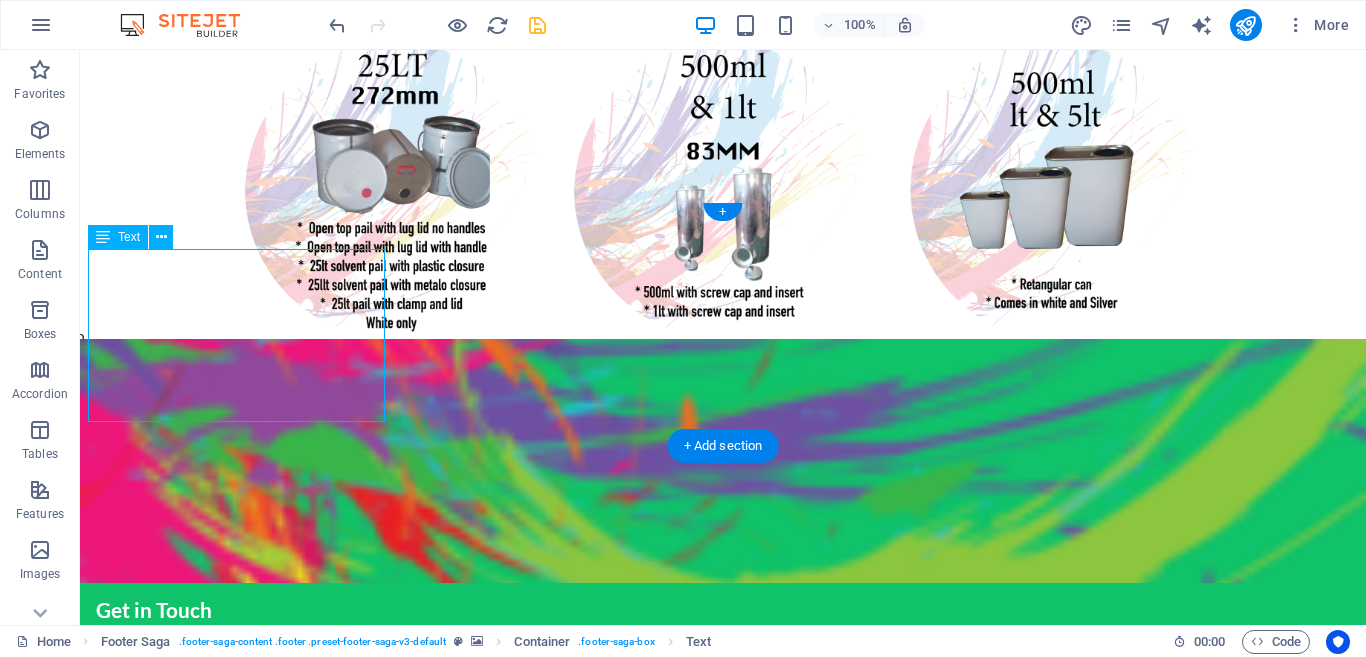 click on "Unit [NUMBER] [NAME] Business Park, [NAME] [NAME] and [NAME] [NAME], [NAME] Park Phone:[PHONE] /   [EMAIL]" at bounding box center (247, 681) 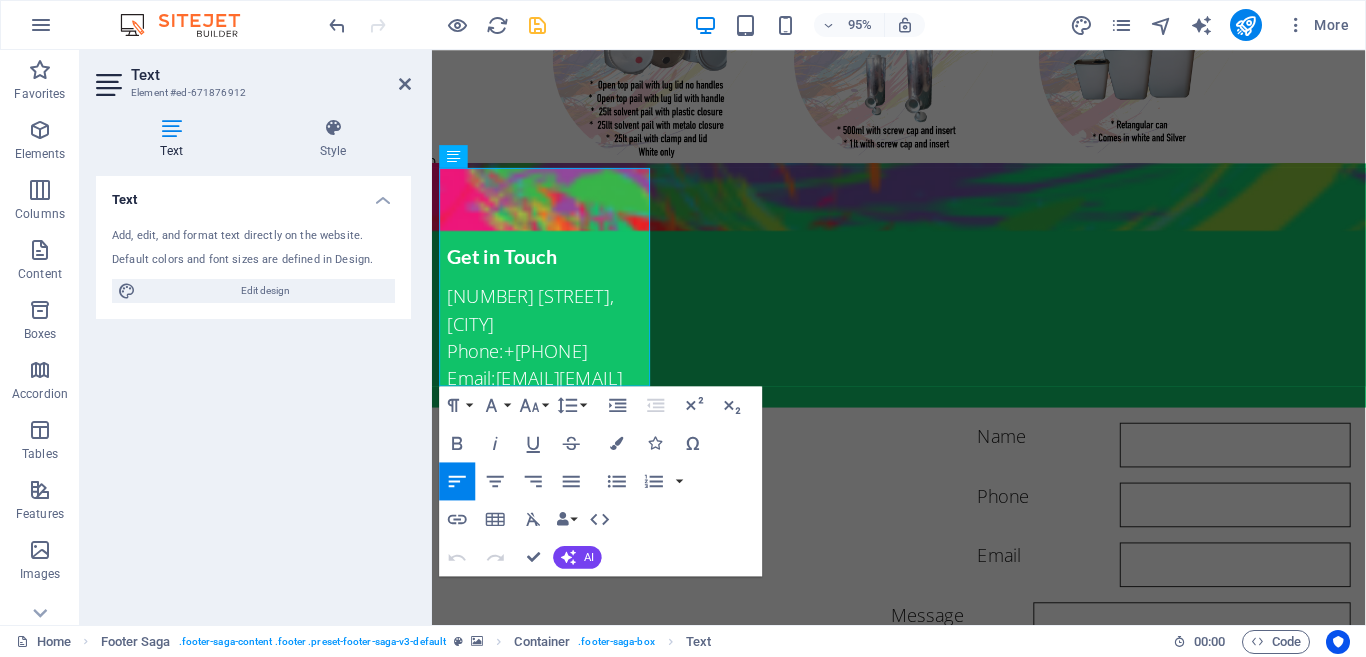 scroll, scrollTop: 1128, scrollLeft: 0, axis: vertical 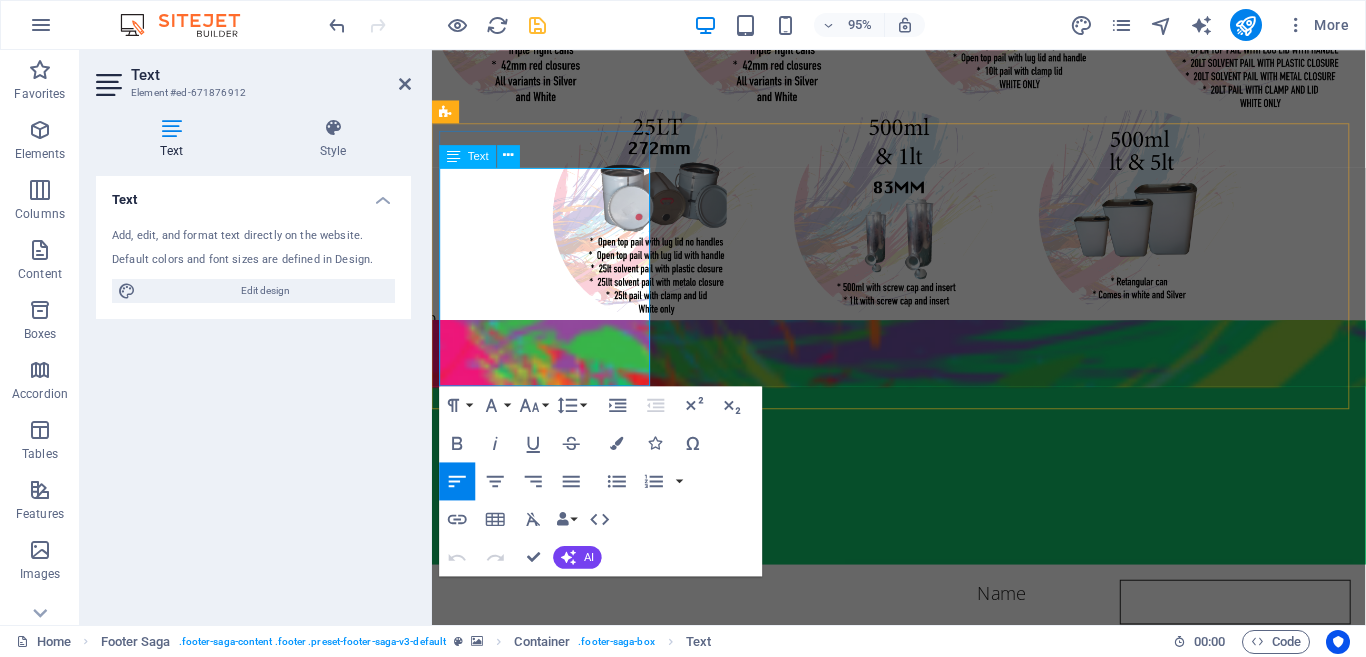 click on "[NUMBER] [STREET], [CITY]" at bounding box center (561, 489) 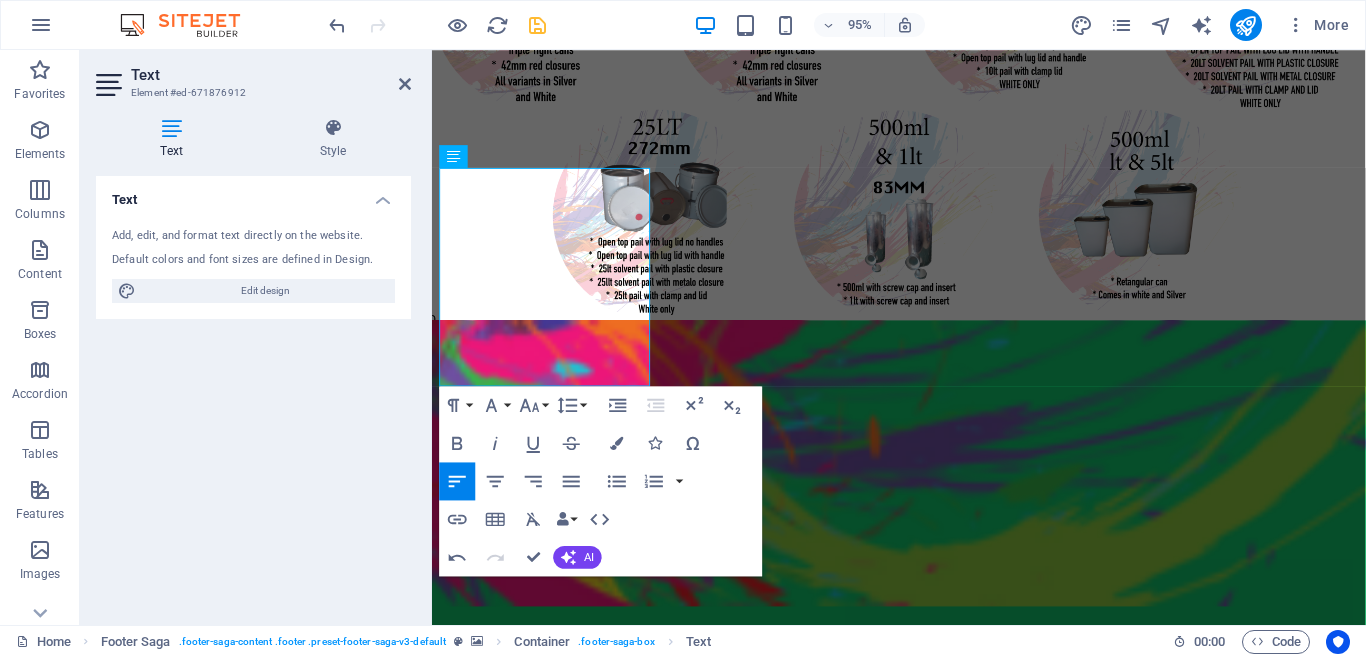 click at bounding box center [923, 484] 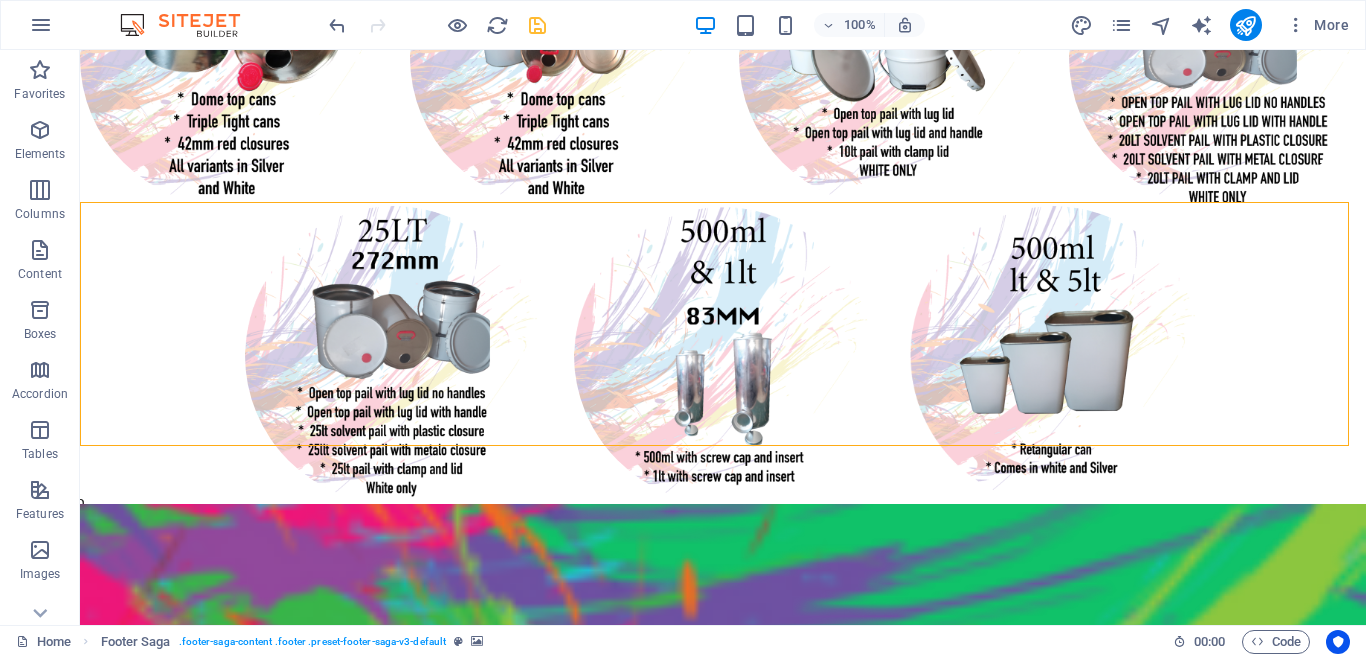 scroll, scrollTop: 1293, scrollLeft: 0, axis: vertical 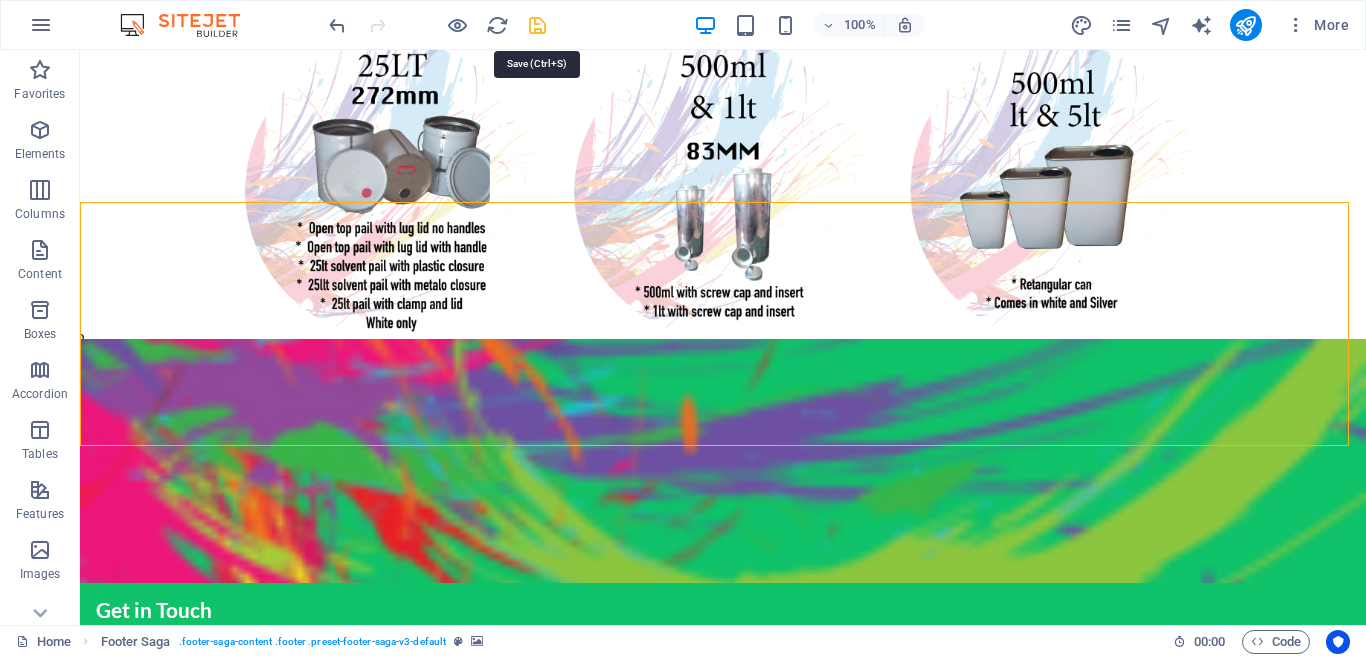 click at bounding box center (537, 25) 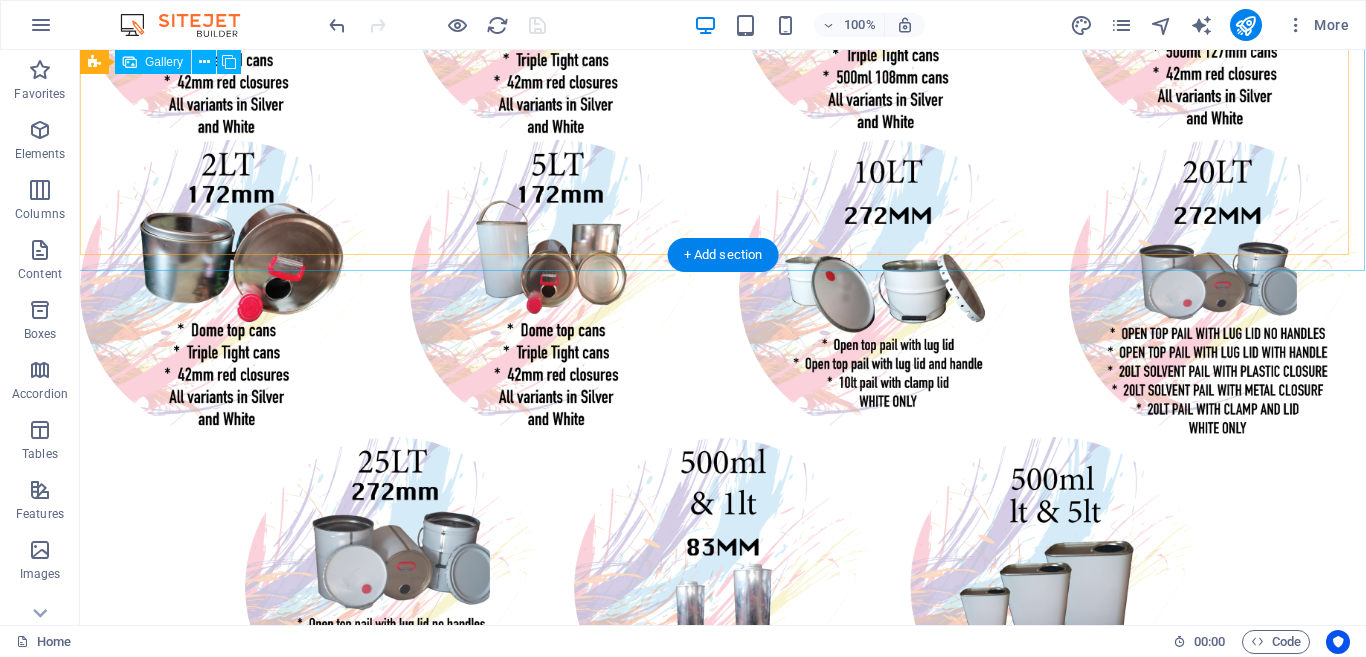 scroll, scrollTop: 373, scrollLeft: 0, axis: vertical 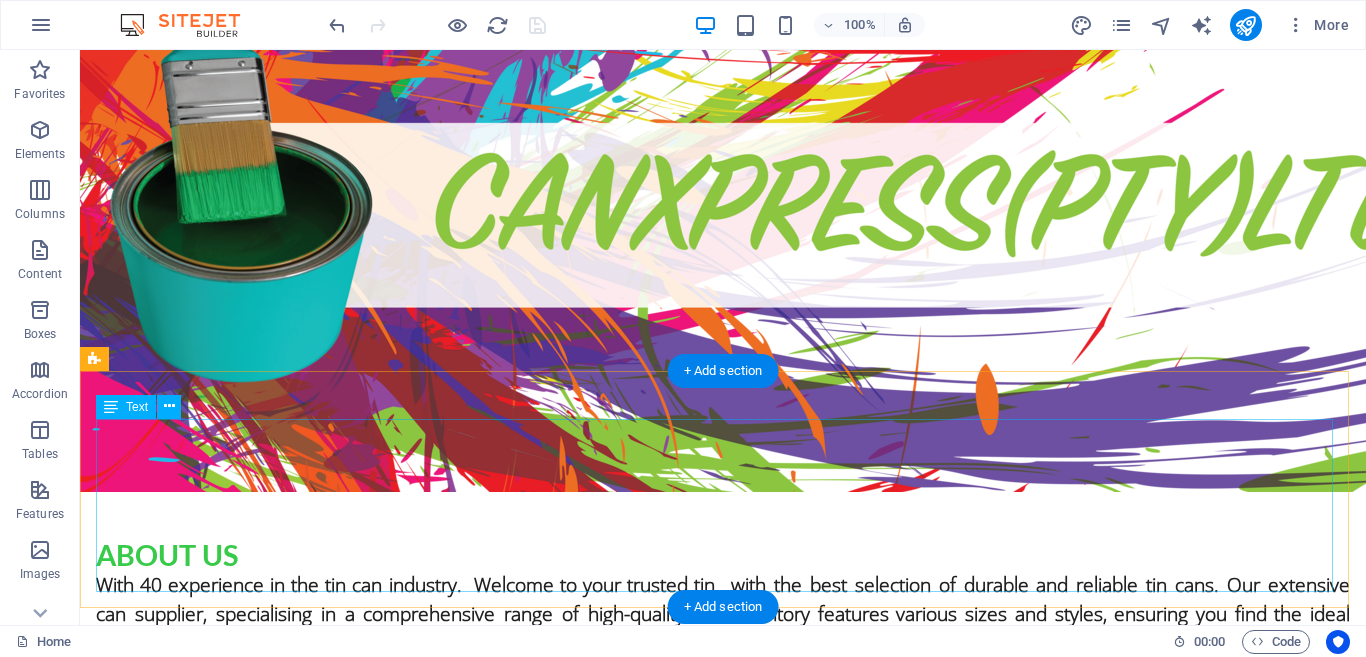 click on "With 40 experience in the tin can industry.  Welcome to your trusted tin can supplier, specialising in a comprehensive range of high-quality tin cans industry, adhesive industry and solvent industry, tailored to meet all your storage and application needs. Whether you are a professional painter, contractor, or DIY enthusiast. We are dedicated to providing you with the best selection of durable and reliable tin cans. Our extensive inventory features various sizes and styles, ensuring you find the ideal solution for your specific project requirements. Partner with us for all your tin can needs and enjoy exceptional service, competitive pricing, and fast delivery options designed to keep your workflow seamless." at bounding box center (723, 643) 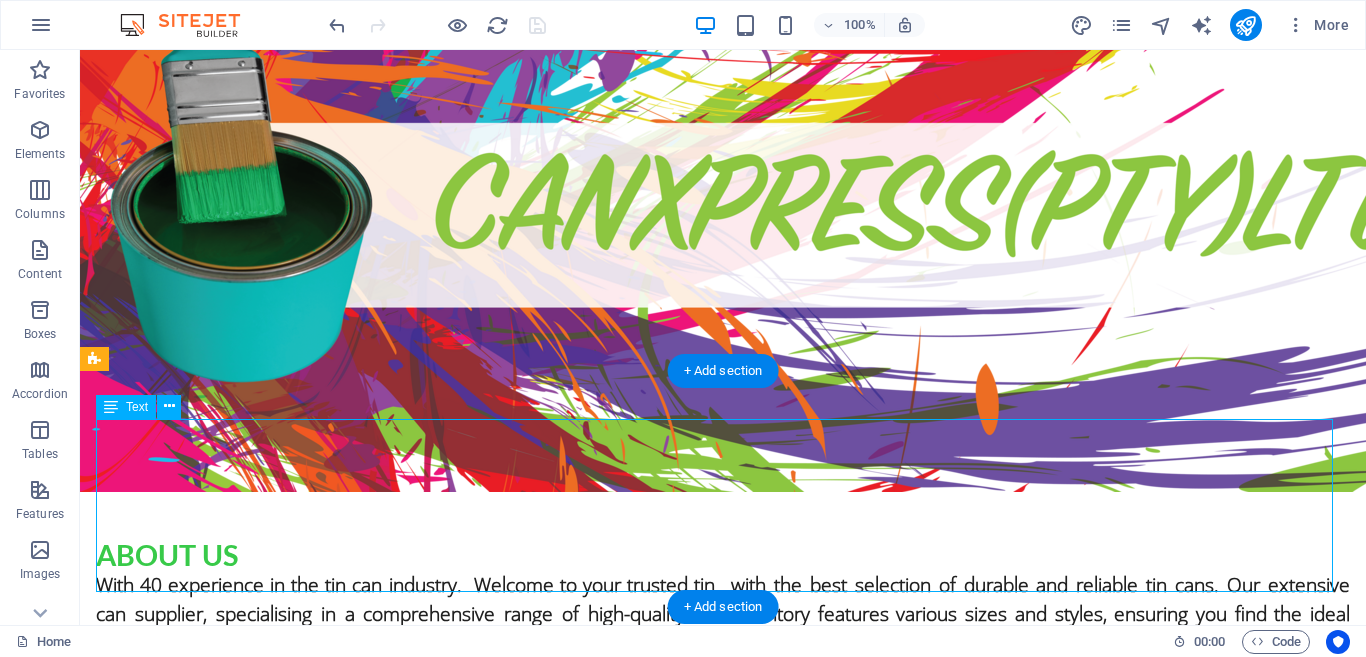 click on "With 40 experience in the tin can industry.  Welcome to your trusted tin can supplier, specialising in a comprehensive range of high-quality tin cans industry, adhesive industry and solvent industry, tailored to meet all your storage and application needs. Whether you are a professional painter, contractor, or DIY enthusiast. We are dedicated to providing you with the best selection of durable and reliable tin cans. Our extensive inventory features various sizes and styles, ensuring you find the ideal solution for your specific project requirements. Partner with us for all your tin can needs and enjoy exceptional service, competitive pricing, and fast delivery options designed to keep your workflow seamless." at bounding box center [723, 643] 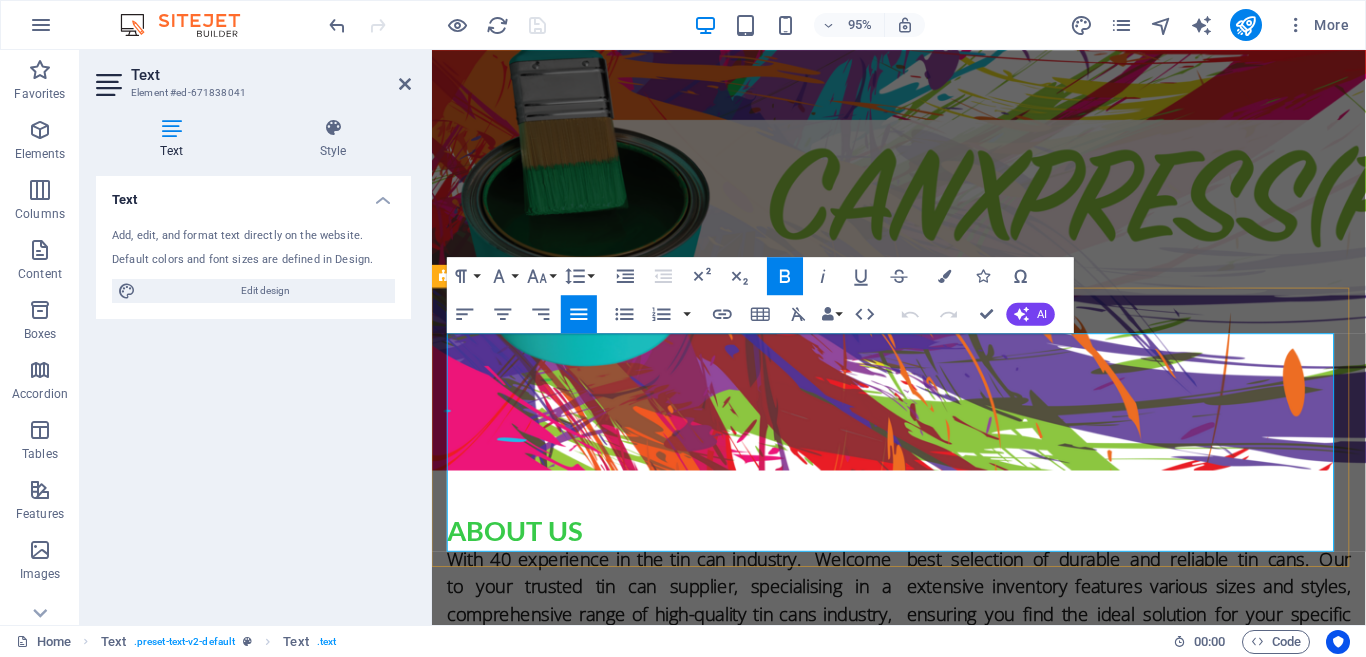 click on "With 40 experience in the tin can industry.  Welcome to your trusted tin can supplier, specialising in a comprehensive range of high-quality tin cans industry, adhesive industry and solvent industry, tailored to meet all your storage and application needs. Whether you are a professional painter, contractor, or DIY enthusiast. We are dedicated to providing you with the best selection of durable and reliable tin cans. Our extensive inventory features various sizes and styles, ensuring you find the ideal solution for your specific project requirements. Partner with us for all your tin can needs and enjoy exceptional service, competitive pricing, and fast delivery options designed to keep your workflow seamless." at bounding box center [923, 671] 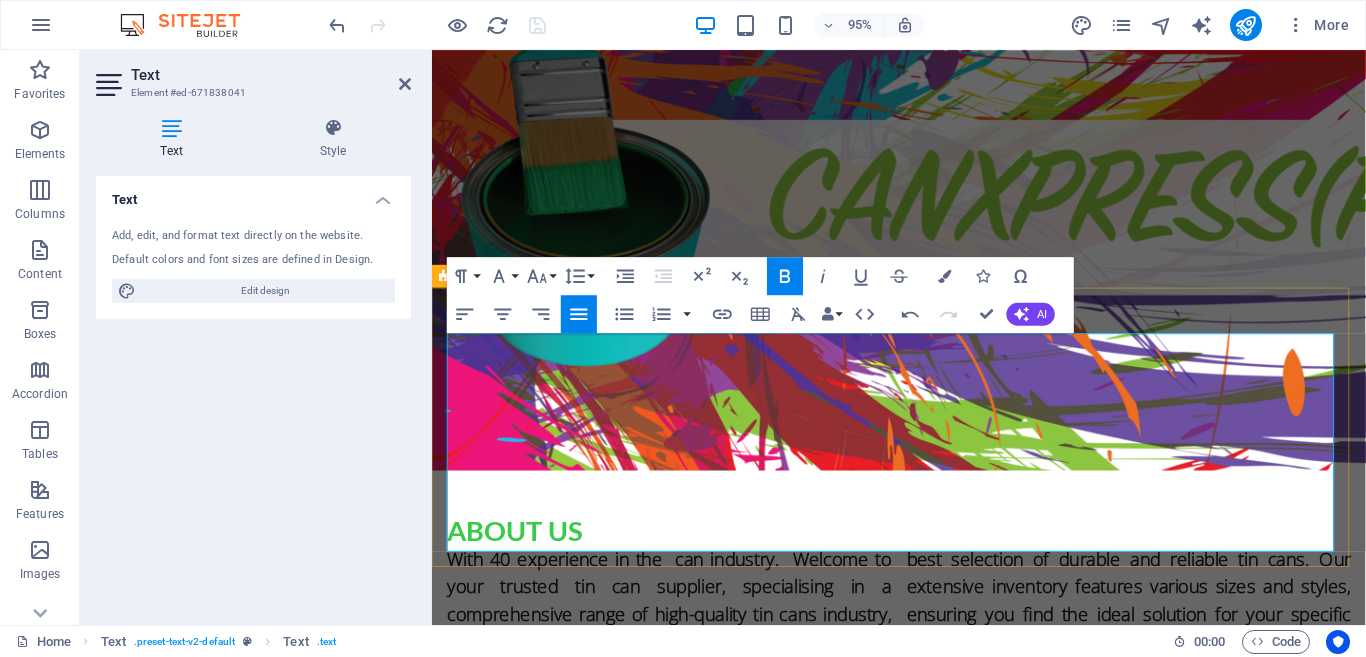 type 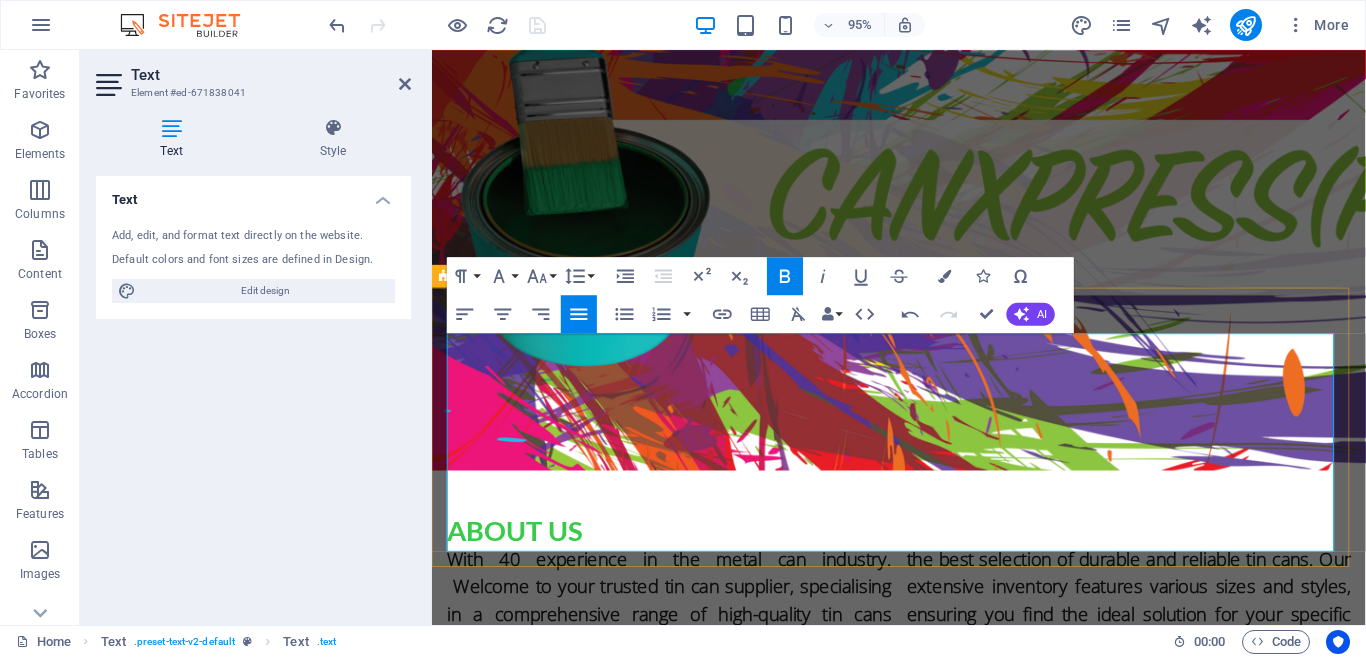 click on "With 40 experience in the metal can industry.  Welcome to your trusted tin can supplier, specialising in a comprehensive range of high-quality tin cans industry, adhesive industry and solvent industry, tailored to meet all your storage and application needs. Whether you are a professional painter, contractor, or DIY enthusiast. We are dedicated to providing you with the best selection of durable and reliable tin cans. Our extensive inventory features various sizes and styles, ensuring you find the ideal solution for your specific project requirements. Partner with us for all your tin can needs and enjoy exceptional service, competitive pricing, and fast delivery options designed to keep your workflow seamless." at bounding box center [923, 671] 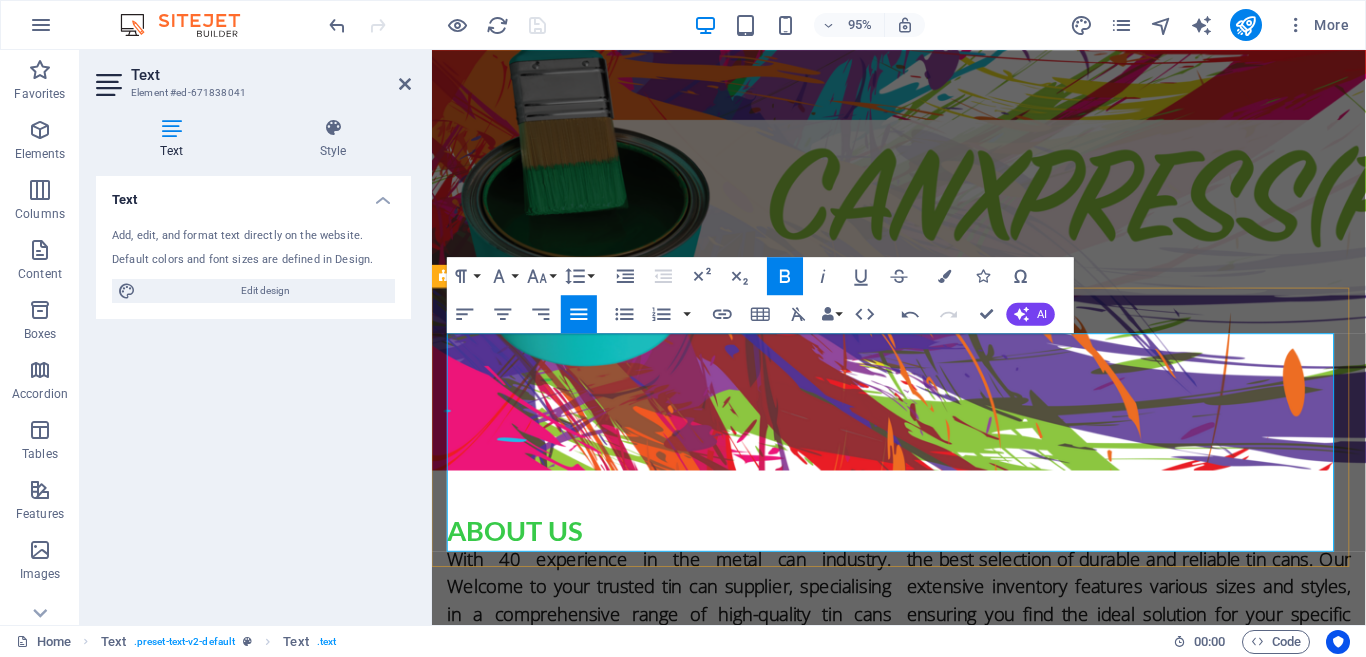 click on "With 40 experience in the metal can industry. Welcome to your trusted tin can supplier, specialising in a comprehensive range of high-quality tin cans industry, adhesive industry and solvent industry, tailored to meet all your storage and application needs. Whether you are a professional painter, contractor, or DIY enthusiast. We are dedicated to providing you with the best selection of durable and reliable tin cans. Our extensive inventory features various sizes and styles, ensuring you find the ideal solution for your specific project requirements. Partner with us for all your tin can needs and enjoy exceptional service, competitive pricing, and fast delivery options designed to keep your workflow seamless." at bounding box center [923, 671] 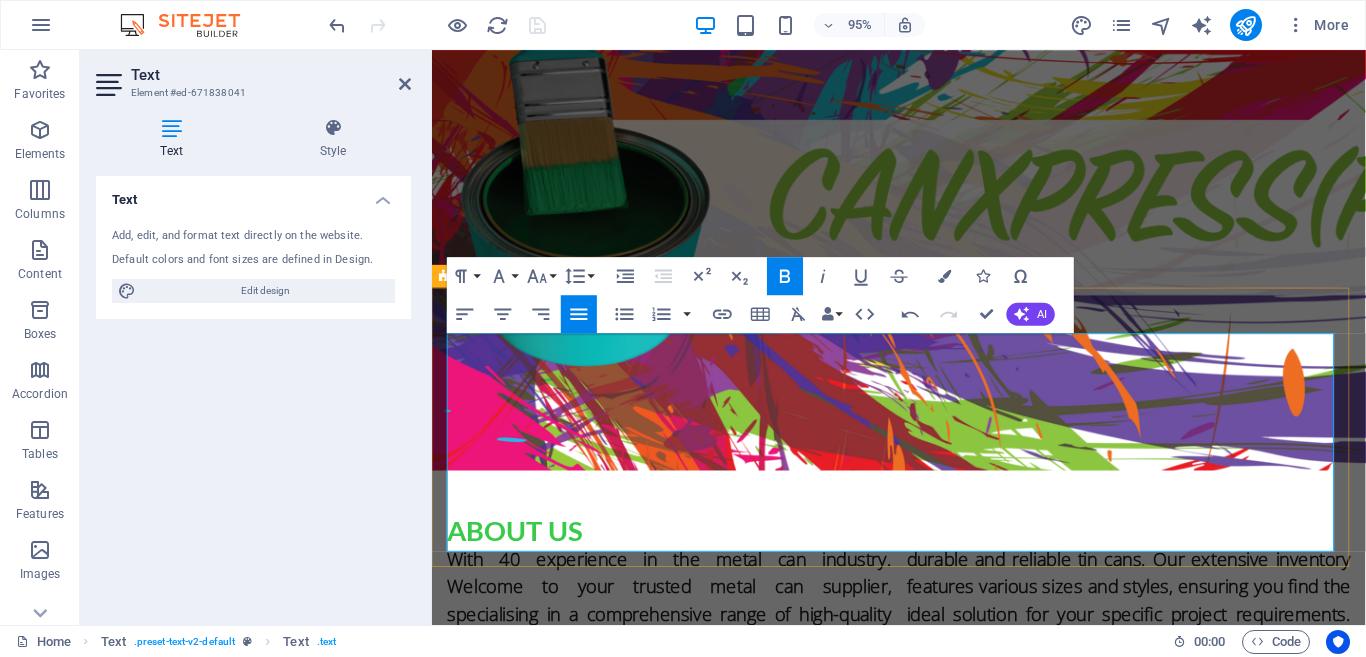 click on "With 40 experience in the metal can industry. Welcome to your trusted metal can supplier, specialising in a comprehensive range of high-quality tin cans industry, adhesive industry and solvent industry, tailored to meet all your storage and application needs. Whether you are a professional painter, contractor, or DIY enthusiast. We are dedicated to providing you with the best selection of durable and reliable tin cans. Our extensive inventory features various sizes and styles, ensuring you find the ideal solution for your specific project requirements. Partner with us for all your tin can needs and enjoy exceptional service, competitive pricing, and fast delivery options designed to keep your workflow seamless." at bounding box center [923, 685] 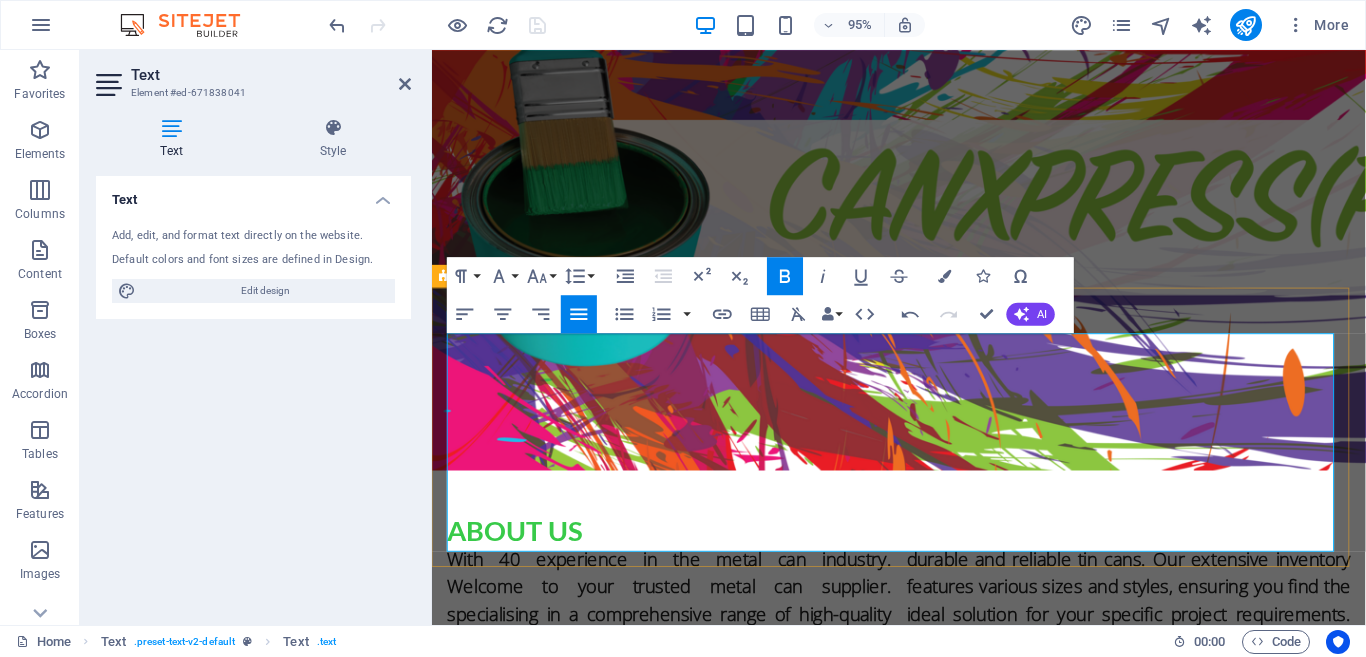 click on "With 40 experience in the metal can industry. Welcome to your trusted metal can supplier. specialising in a comprehensive range of high-quality tin cans industry, adhesive industry and solvent industry, tailored to meet all your storage and application needs. Whether you are a professional painter, contractor, or DIY enthusiast. We are dedicated to providing you with the best selection of durable and reliable tin cans. Our extensive inventory features various sizes and styles, ensuring you find the ideal solution for your specific project requirements. Partner with us for all your tin can needs and enjoy exceptional service, competitive pricing, and fast delivery options designed to keep your workflow seamless." at bounding box center (923, 685) 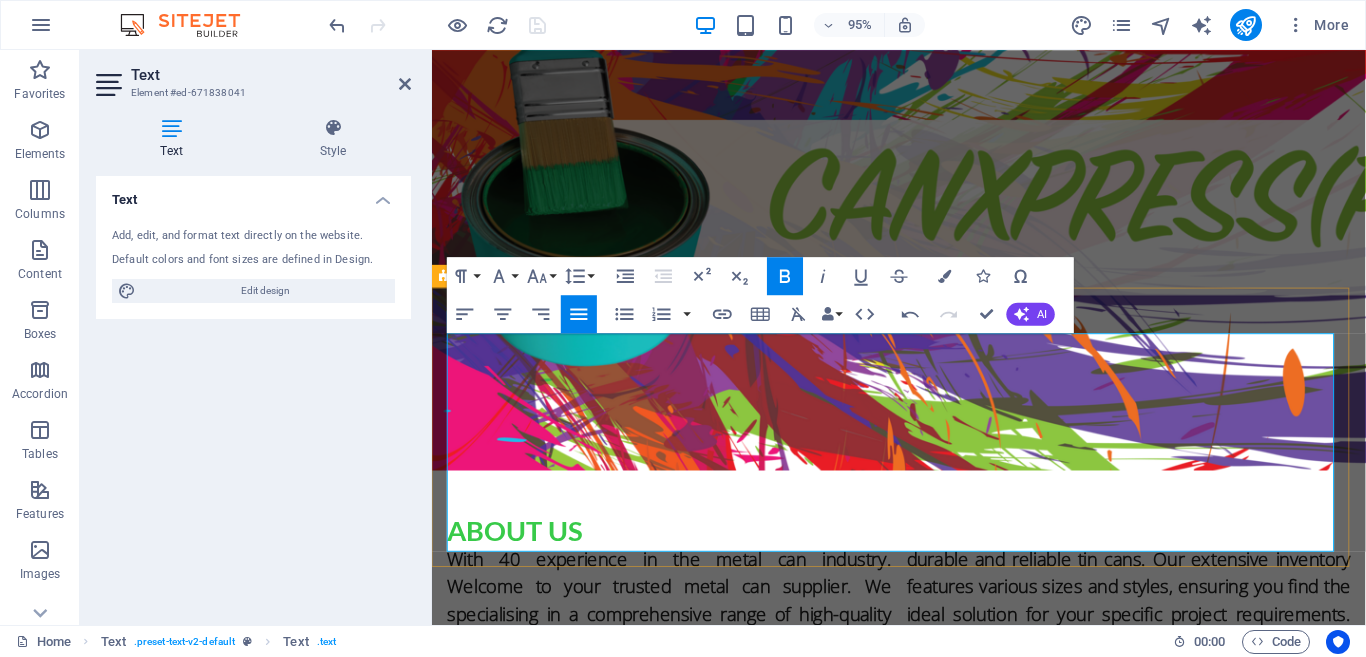 click on "With 40 experience in the metal can industry. Welcome to your trusted metal can supplier. We s pecialising in a comprehensive range of high-quality tin cans industry, adhesive industry and solvent industry, tailored to meet all your storage and application needs. Whether you are a professional painter, contractor, or DIY enthusiast. We are dedicated to providing you with the best selection of durable and reliable tin cans. Our extensive inventory features various sizes and styles, ensuring you find the ideal solution for your specific project requirements. Partner with us for all your tin can needs and enjoy exceptional service, competitive pricing, and fast delivery options designed to keep your workflow seamless." at bounding box center (923, 685) 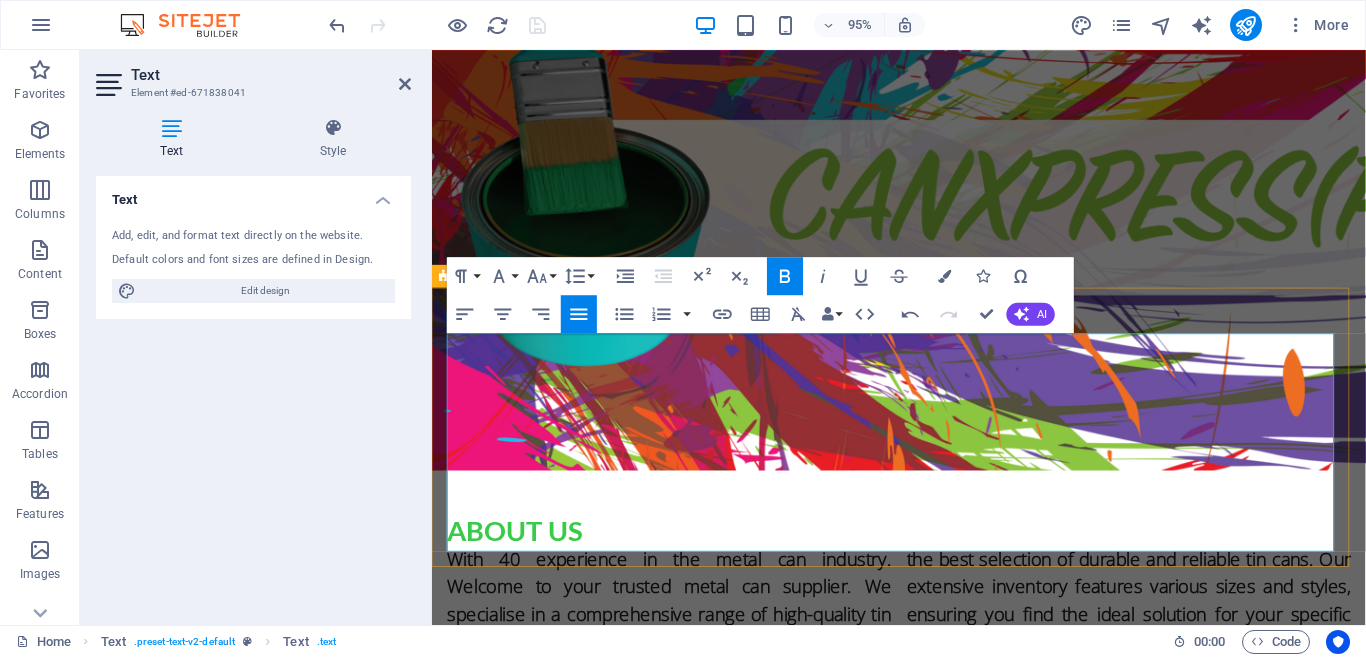 click on "With 40 experience in the metal can industry. Welcome to your trusted metal can supplier. We specialise in a comprehensive range of high-quality tin cans industry, adhesive industry and solvent industry, tailored to meet all your storage and application needs. Whether you are a professional painter, contractor, or DIY enthusiast. We are dedicated to providing you with the best selection of durable and reliable tin cans. Our extensive inventory features various sizes and styles, ensuring you find the ideal solution for your specific project requirements. Partner with us for all your tin can needs and enjoy exceptional service, competitive pricing, and fast delivery options designed to keep your workflow seamless." at bounding box center [923, 671] 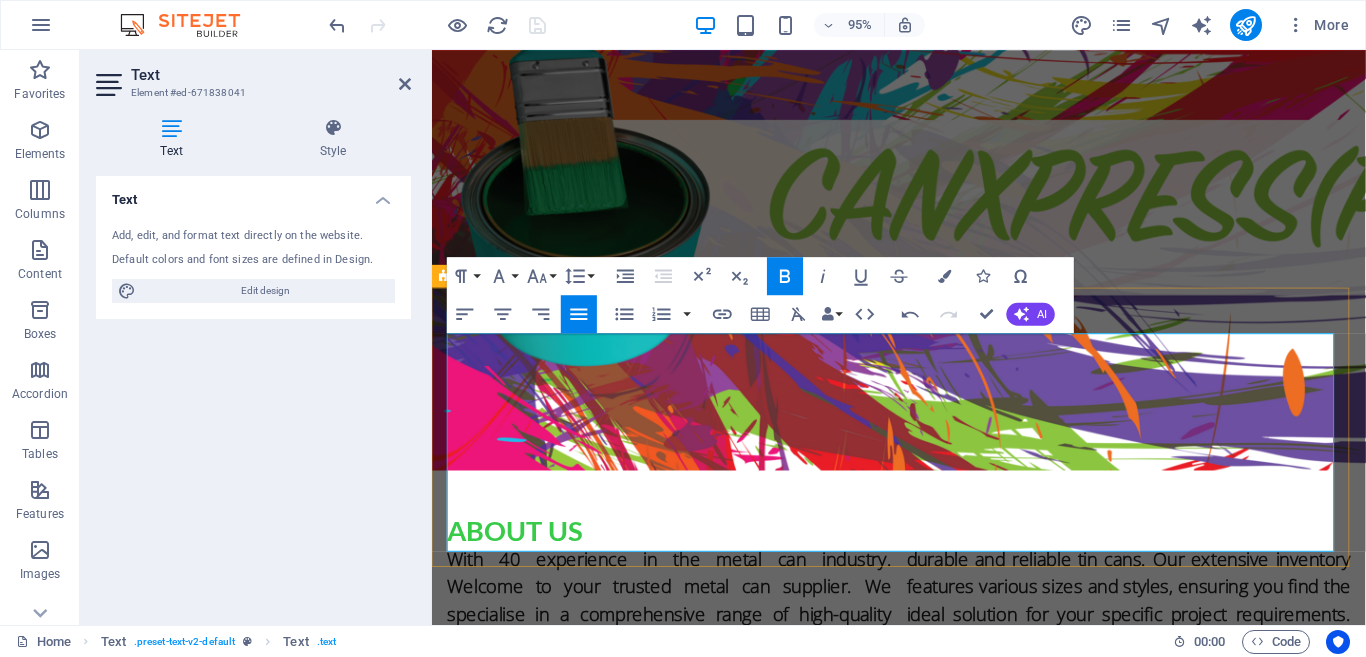 click on "With 40 experience in the metal can industry. Welcome to your trusted metal can supplier. We specialise in a comprehensive range of high-quality metal cans industry, adhesive industry and solvent industry, tailored to meet all your storage and application needs. Whether you are a professional painter, contractor, or DIY enthusiast. We are dedicated to providing you with the best selection of durable and reliable tin cans. Our extensive inventory features various sizes and styles, ensuring you find the ideal solution for your specific project requirements. Partner with us for all your tin can needs and enjoy exceptional service, competitive pricing, and fast delivery options designed to keep your workflow seamless." at bounding box center (923, 685) 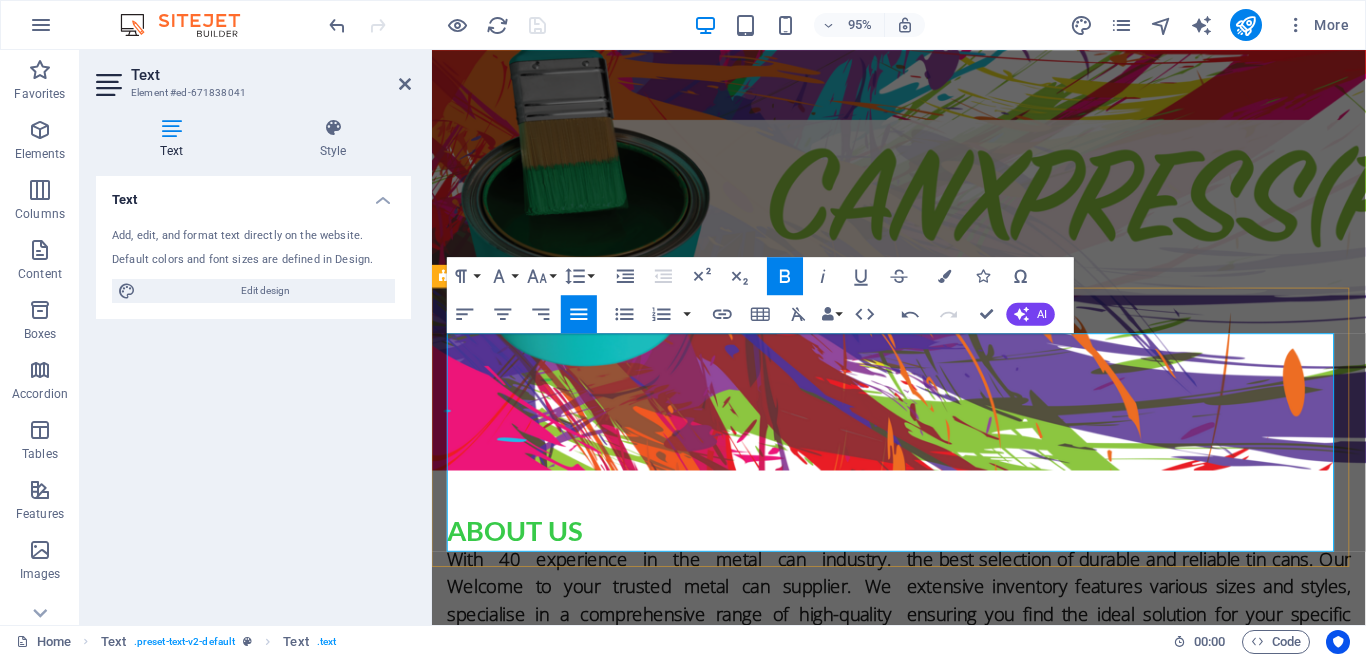 click on "With 40 experience in the metal can industry. Welcome to your trusted metal can supplier. We specialise in a comprehensive range of high-quality metal cans for the adhesive, and solvent industry, tailored to meet all your storage and application needs. Whether you are a professional painter, contractor, or DIY enthusiast. We are dedicated to providing you with the best selection of durable and reliable tin cans. Our extensive inventory features various sizes and styles, ensuring you find the ideal solution for your specific project requirements. Partner with us for all your tin can needs and enjoy exceptional service, competitive pricing, and fast delivery options designed to keep your workflow seamless." at bounding box center (923, 671) 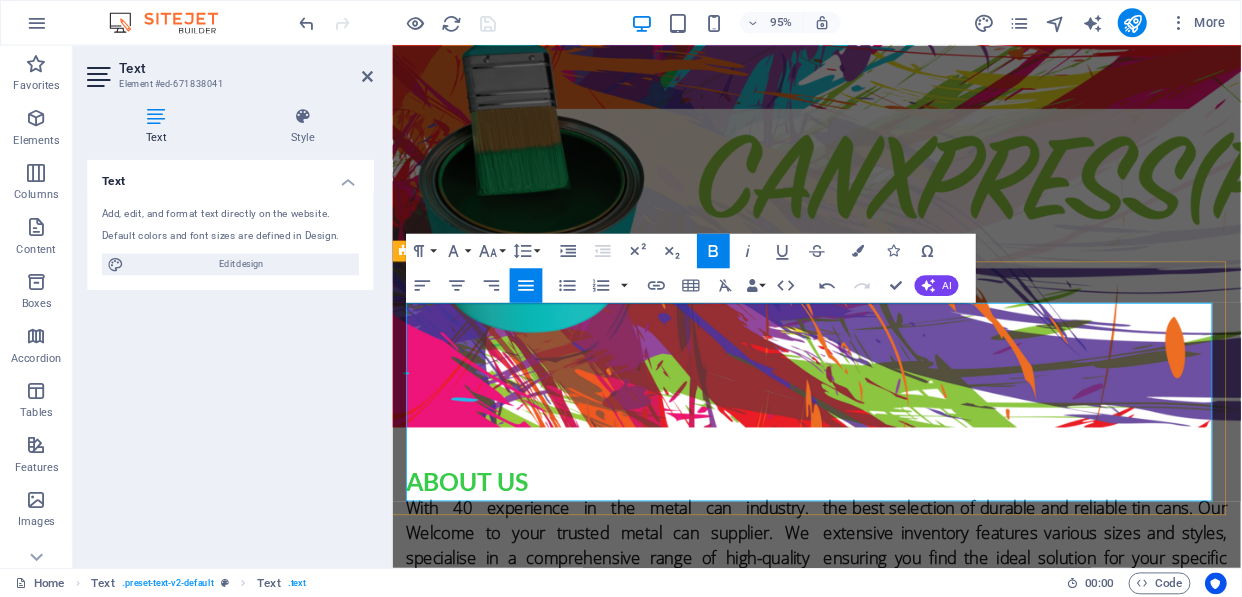 scroll, scrollTop: 0, scrollLeft: 0, axis: both 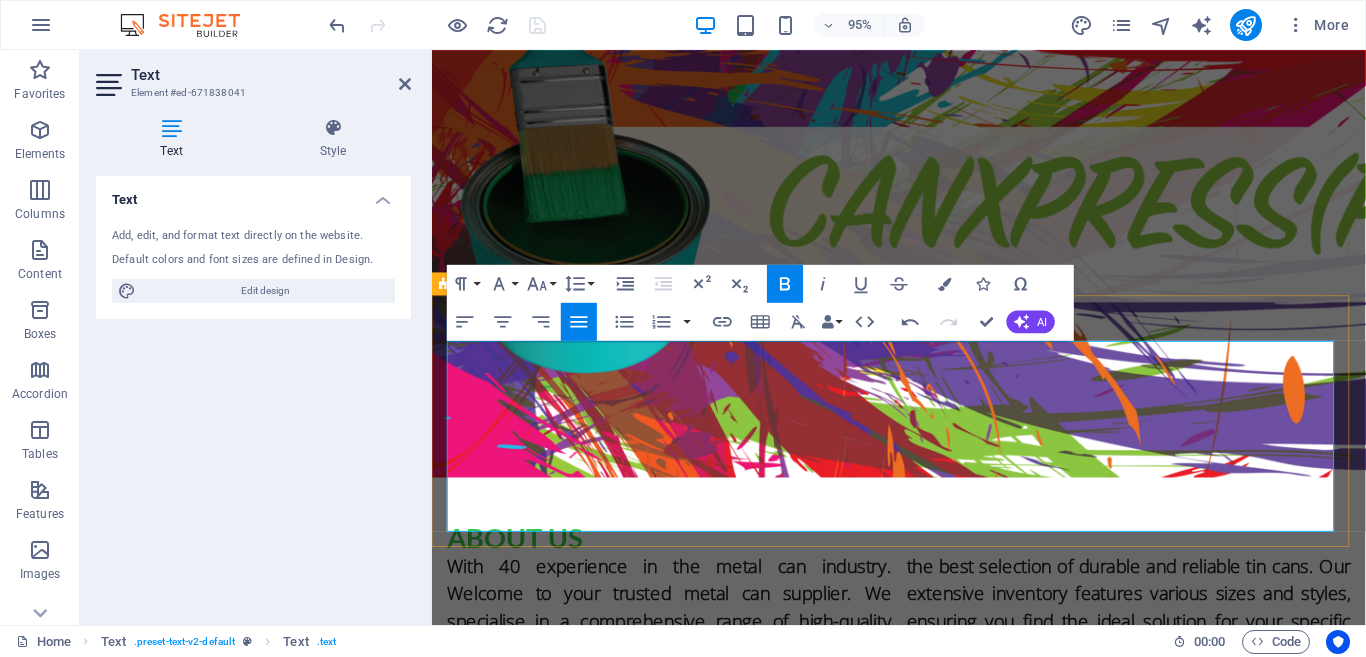 click on "With 40 experience in the metal can industry. Welcome to your trusted metal can supplier. We specialise in a comprehensive range of high-quality metal cans for the adhesive, solvent industry, tailored to meet all your storage and application needs. Whether you are a professional painter, contractor, or DIY enthusiast. We are dedicated to providing you with the best selection of durable and reliable tin cans. Our extensive inventory features various sizes and styles, ensuring you find the ideal solution for your specific project requirements. Partner with us for all your tin can needs and enjoy exceptional service, competitive pricing, and fast delivery options designed to keep your workflow seamless." at bounding box center [923, 679] 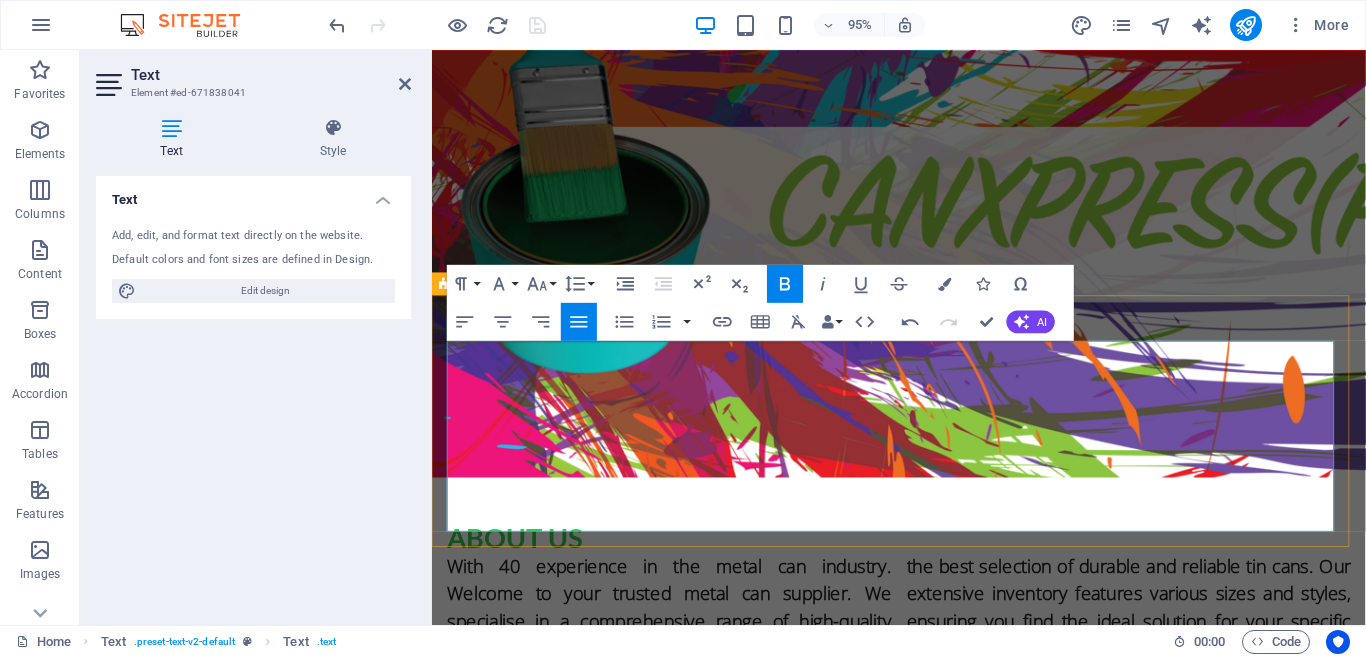 click on "With 40 experience in the metal can industry. Welcome to your trusted metal can supplier. We specialise in a comprehensive range of high-quality metal cans for the adhesive, solvent industry, tailored to meet all your storage and application needs. Whether you are a professional painter, contractor, or DIY enthusiast. We are dedicated to providing you with the best selection of durable and reliable tin cans. Our extensive inventory features various sizes and styles, ensuring you find the ideal solution for your specific project requirements. Partner with us for all your tin can needs and enjoy exceptional service, competitive pricing, and fast delivery options designed to keep your workflow seamless." at bounding box center (923, 679) 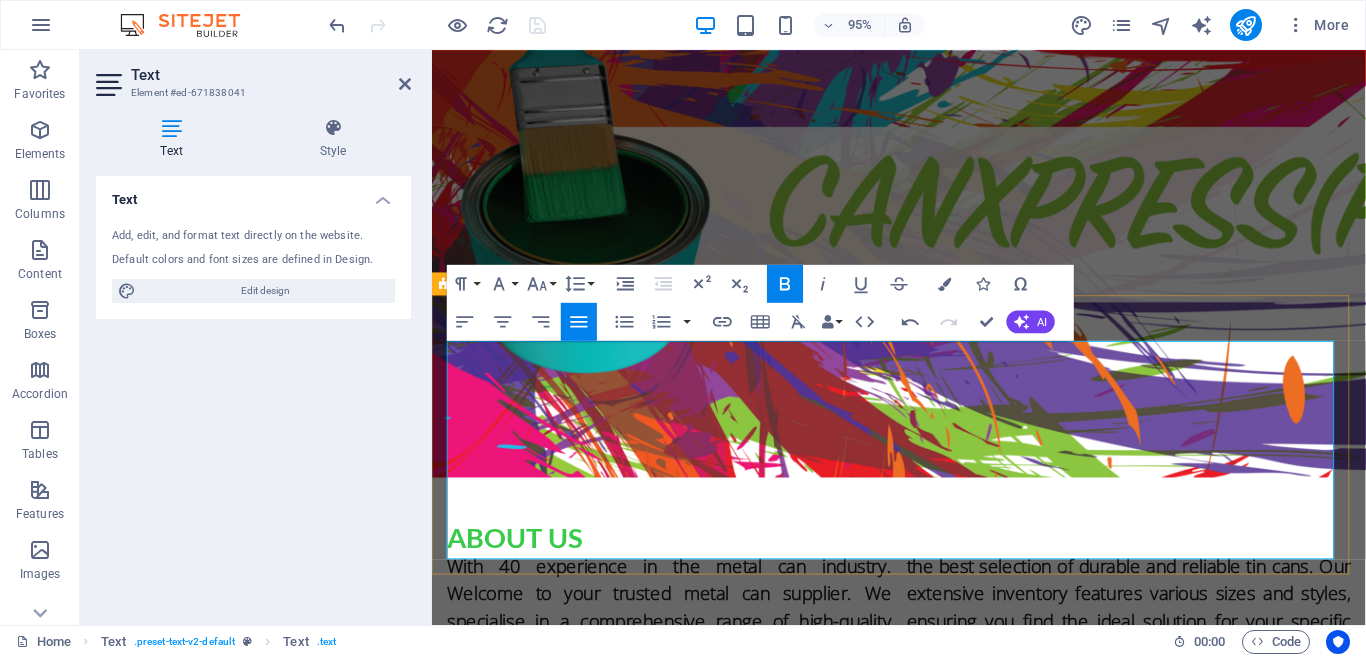 click on "With 40 experience in the metal can industry. Welcome to your trusted metal can supplier. We specialise in a comprehensive range of high-quality metal cans for the adhesive, solvent and paint industry , tailored to meet all your storage and application needs. Whether you are a professional painter, contractor, or DIY enthusiast. We are dedicated to providing you with the best selection of durable and reliable tin cans. Our extensive inventory features various sizes and styles, ensuring you find the ideal solution for your specific project requirements. Partner with us for all your tin can needs and enjoy exceptional service, competitive pricing, and fast delivery options designed to keep your workflow seamless." at bounding box center [923, 679] 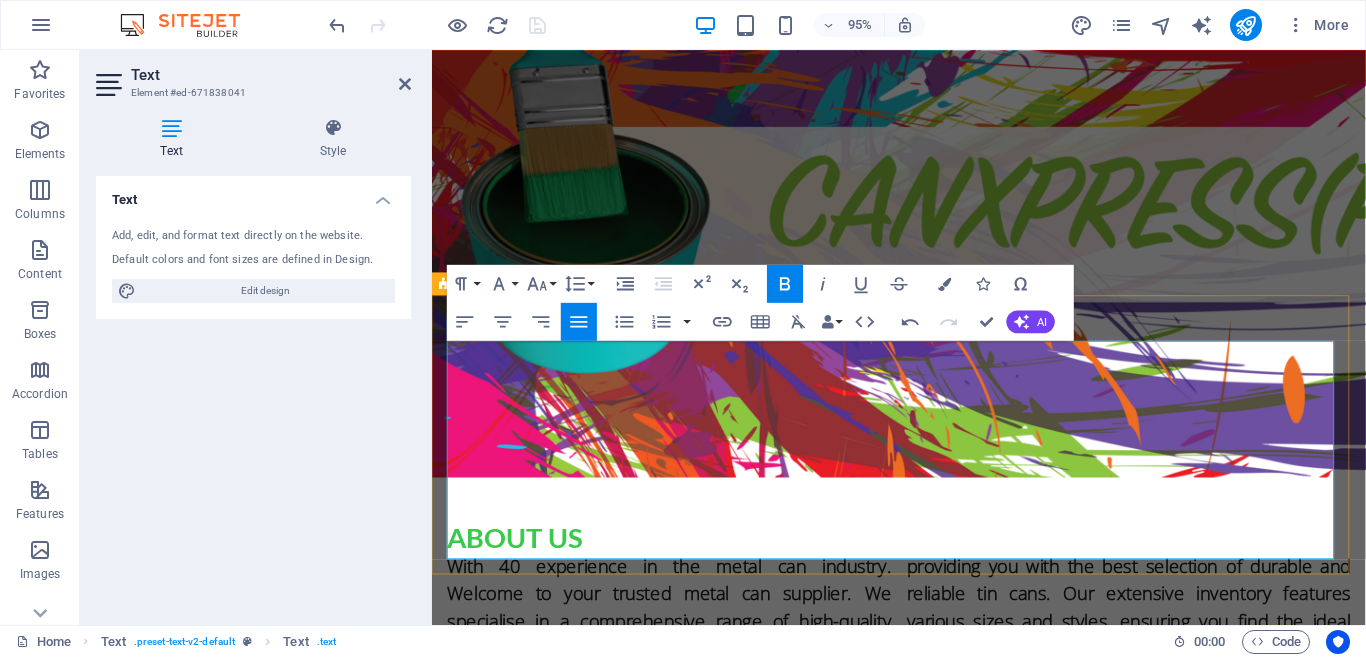 click on "With 40 experience in the metal can industry. Welcome to your trusted metal can supplier. We specialise in a comprehensive range of high-quality metal cans for the adhesive, solvent and paint industry. Tailored to meet all your storage and application needs. Whether you are a professional painter, contractor, or DIY enthusiast. We are dedicated to providing you with the best selection of durable and reliable tin cans. Our extensive inventory features various sizes and styles, ensuring you find the ideal solution for your specific project requirements. Partner with us for all your tin can needs and enjoy exceptional service, competitive pricing, and fast delivery options designed to keep your workflow seamless." at bounding box center [923, 679] 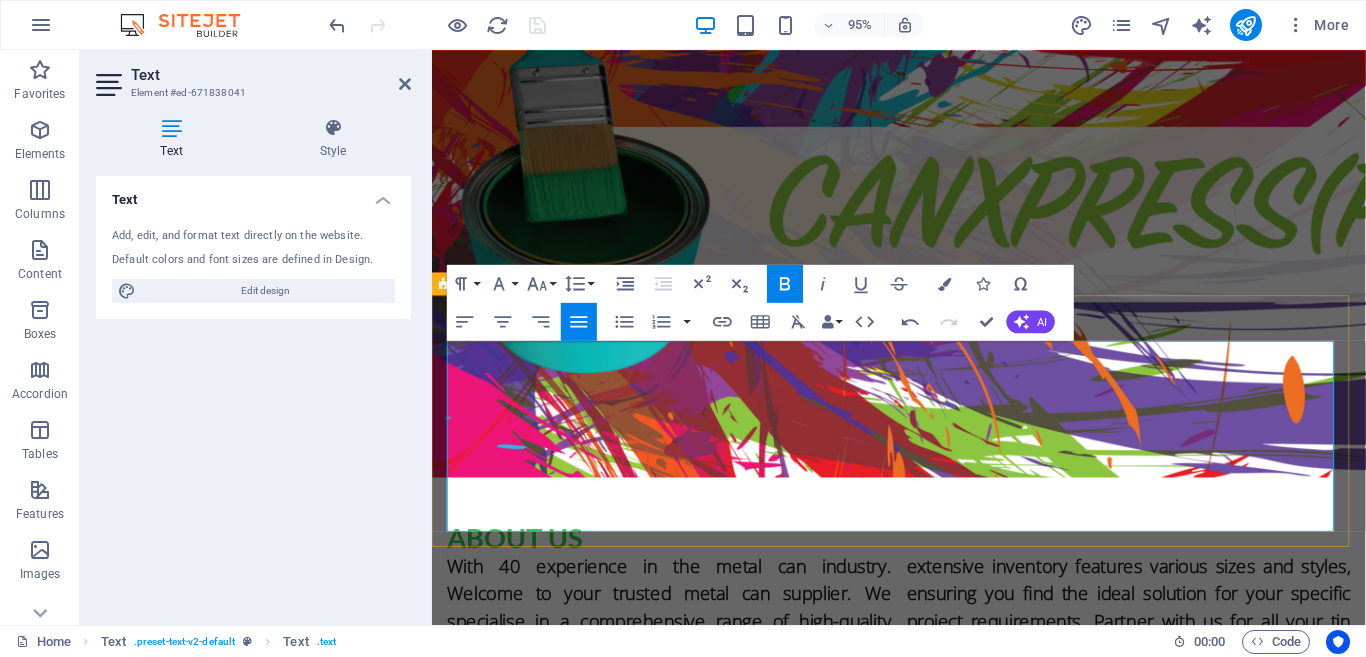 click on "With 40 experience in the metal can industry. Welcome to your trusted metal can supplier. We specialise in a comprehensive range of high-quality metal cans for the adhesive, solvent and paint industry. Tailored to meet all your storage and application needs. We are dedicated to providing you with the best selection of durable and reliable tin cans. Our extensive inventory features various sizes and styles, ensuring you find the ideal solution for your specific project requirements. Partner with us for all your tin can needs and enjoy exceptional service, competitive pricing, and fast delivery options designed to keep your workflow seamless." at bounding box center [923, 679] 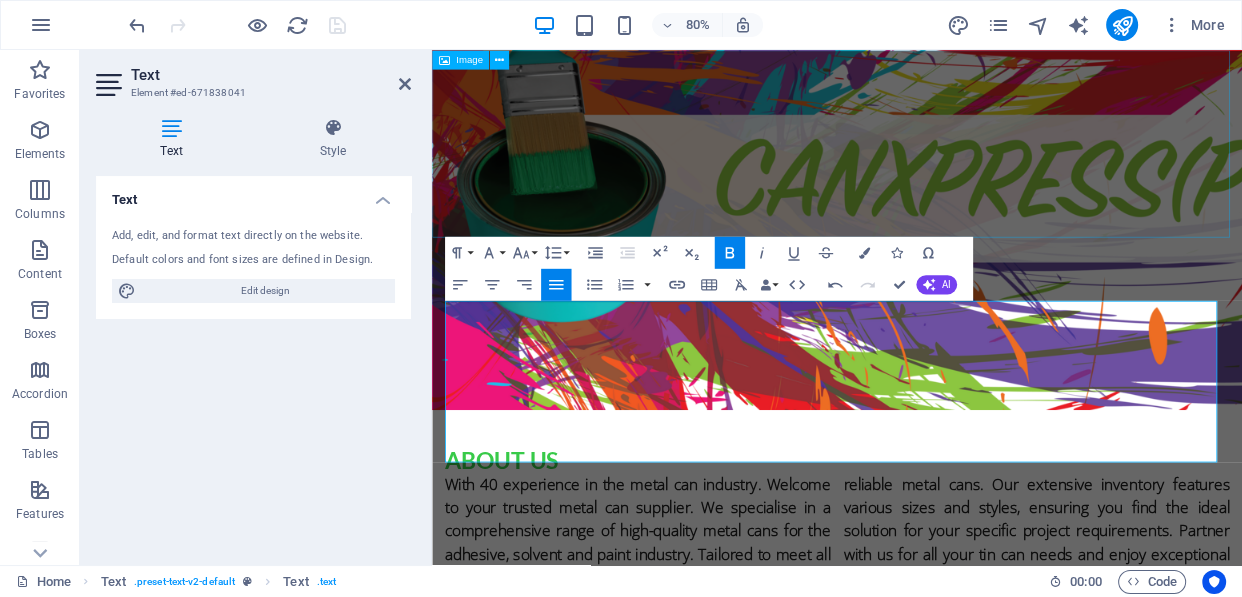 click at bounding box center [938, 275] 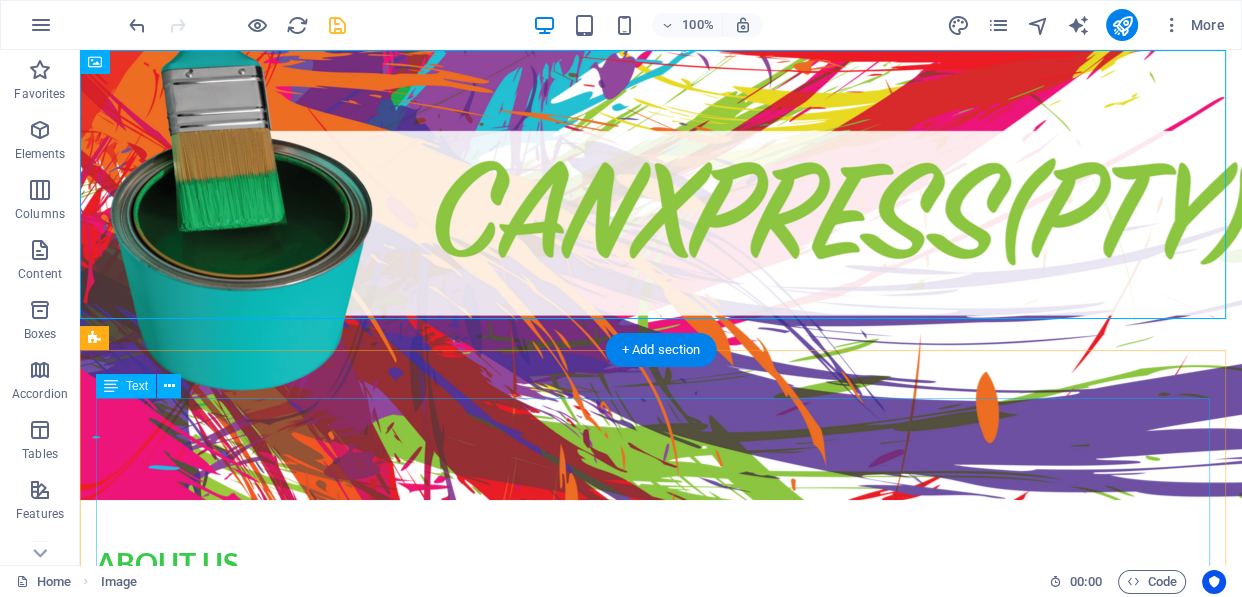 click on "With 40 experience in the metal can industry. Welcome to your trusted metal can supplier. We specialise in a comprehensive range of high-quality metal cans for the adhesive, solvent and paint industry. Tailored to meet all your storage and application needs. We are dedicated to providing you with the best selection of durable and reliable metal cans. Our extensive inventory features various sizes and styles, ensuring you find the ideal solution for your specific project requirements. Partner with us for all your tin can needs and enjoy exceptional service, competitive pricing, and fast delivery options designed to keep your workflow seamless." at bounding box center (661, 665) 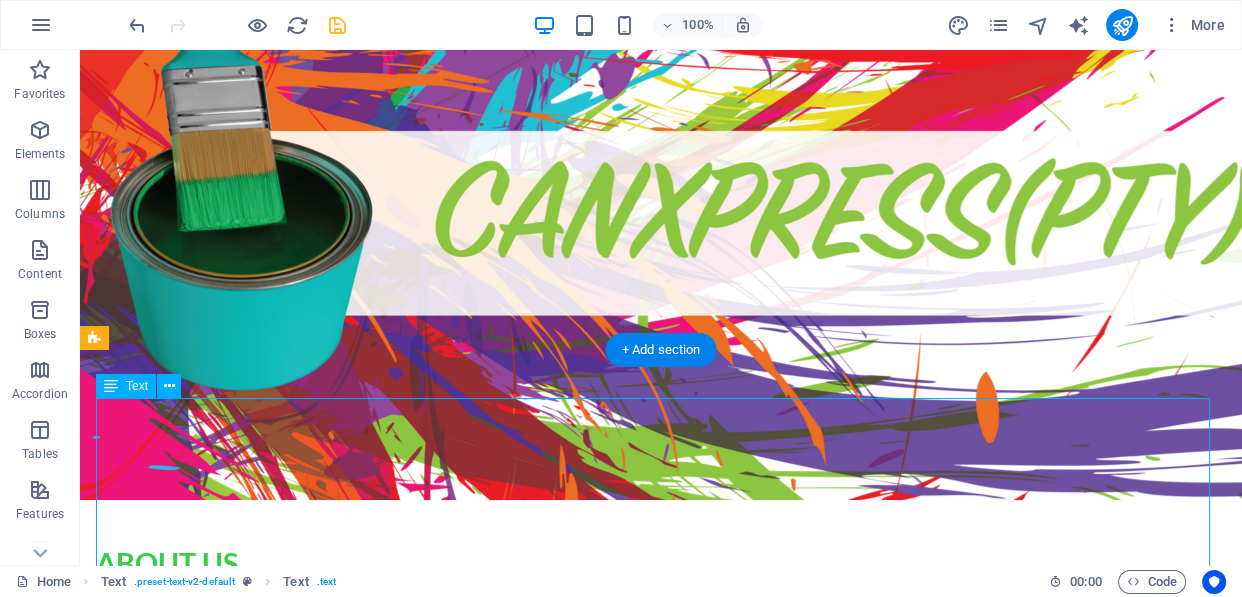 click on "With 40 experience in the metal can industry. Welcome to your trusted metal can supplier. We specialise in a comprehensive range of high-quality metal cans for the adhesive, solvent and paint industry. Tailored to meet all your storage and application needs. We are dedicated to providing you with the best selection of durable and reliable metal cans. Our extensive inventory features various sizes and styles, ensuring you find the ideal solution for your specific project requirements. Partner with us for all your tin can needs and enjoy exceptional service, competitive pricing, and fast delivery options designed to keep your workflow seamless." at bounding box center [661, 665] 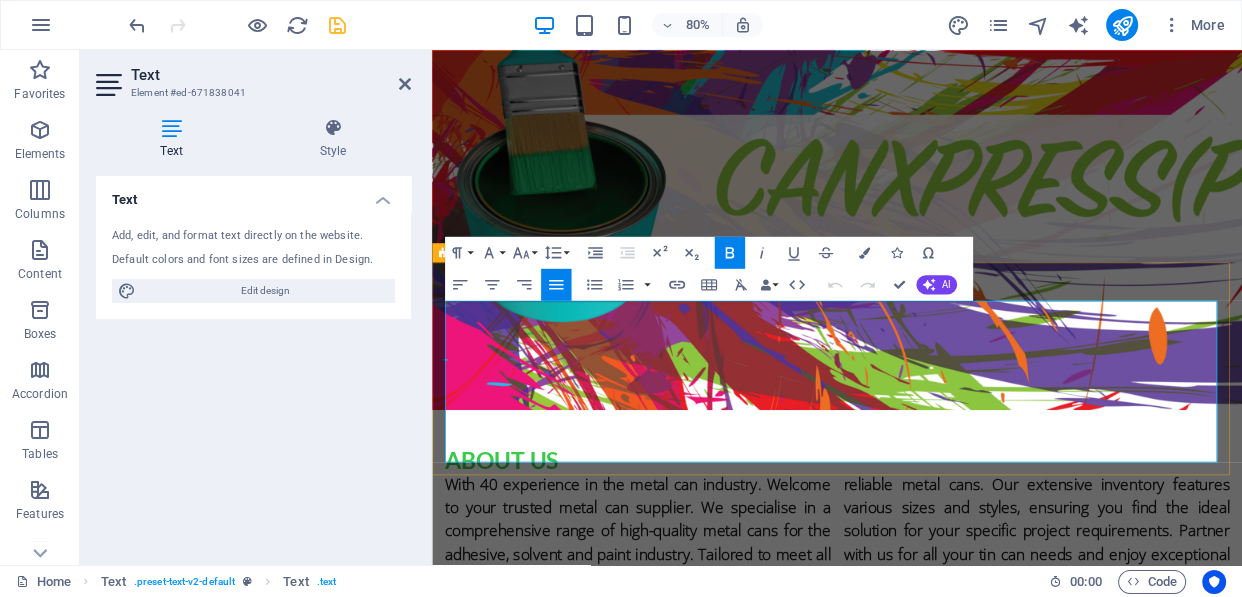 click on "With 40 experience in the metal can industry. Welcome to your trusted metal can supplier. We specialise in a comprehensive range of high-quality metal cans for the adhesive, solvent and paint industry. Tailored to meet all your storage and application needs. We are dedicated to providing you with the best selection of durable and reliable metal cans. Our extensive inventory features various sizes and styles, ensuring you find the ideal solution for your specific project requirements. Partner with us for all your tin can needs and enjoy exceptional service, competitive pricing, and fast delivery options designed to keep your workflow seamless." at bounding box center (938, 664) 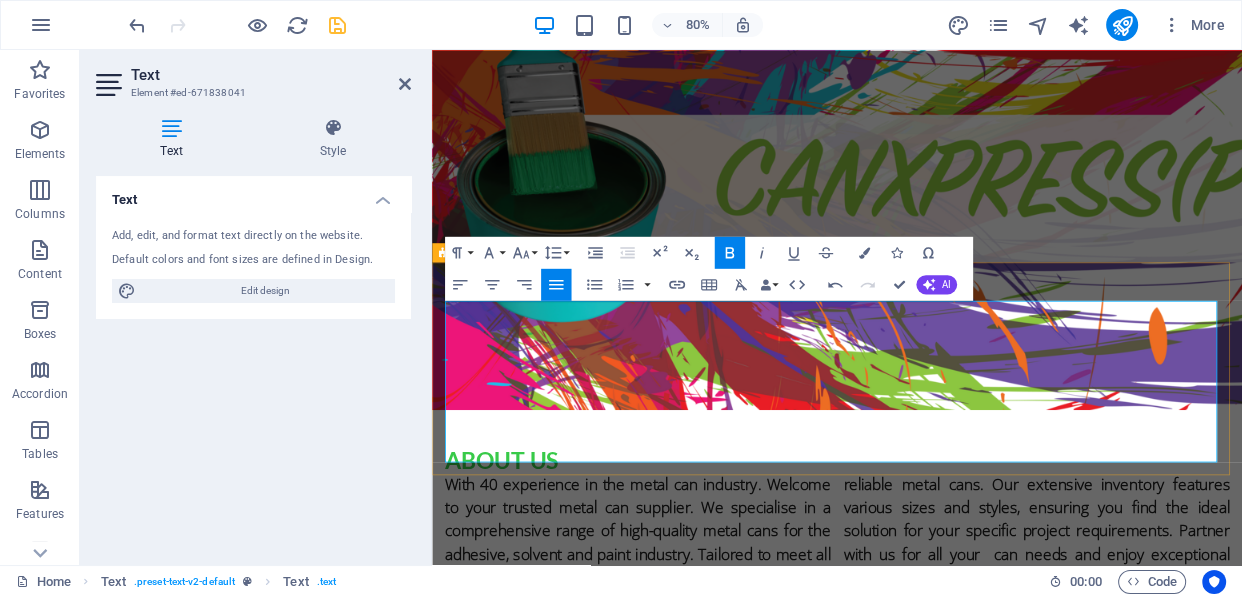 type 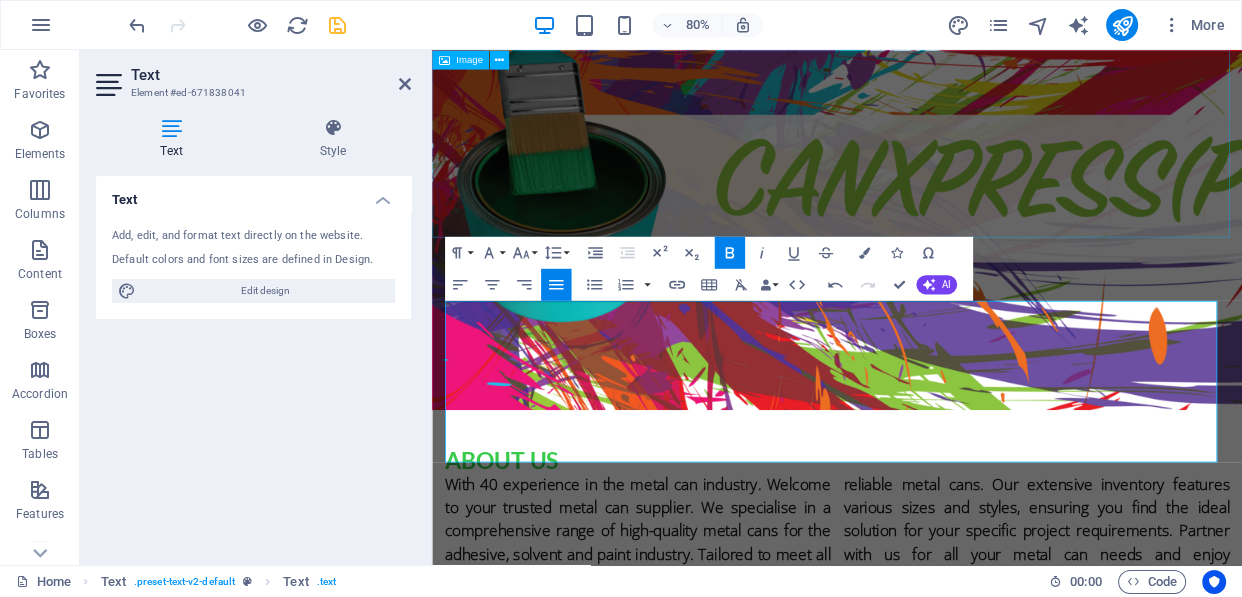 click at bounding box center [938, 275] 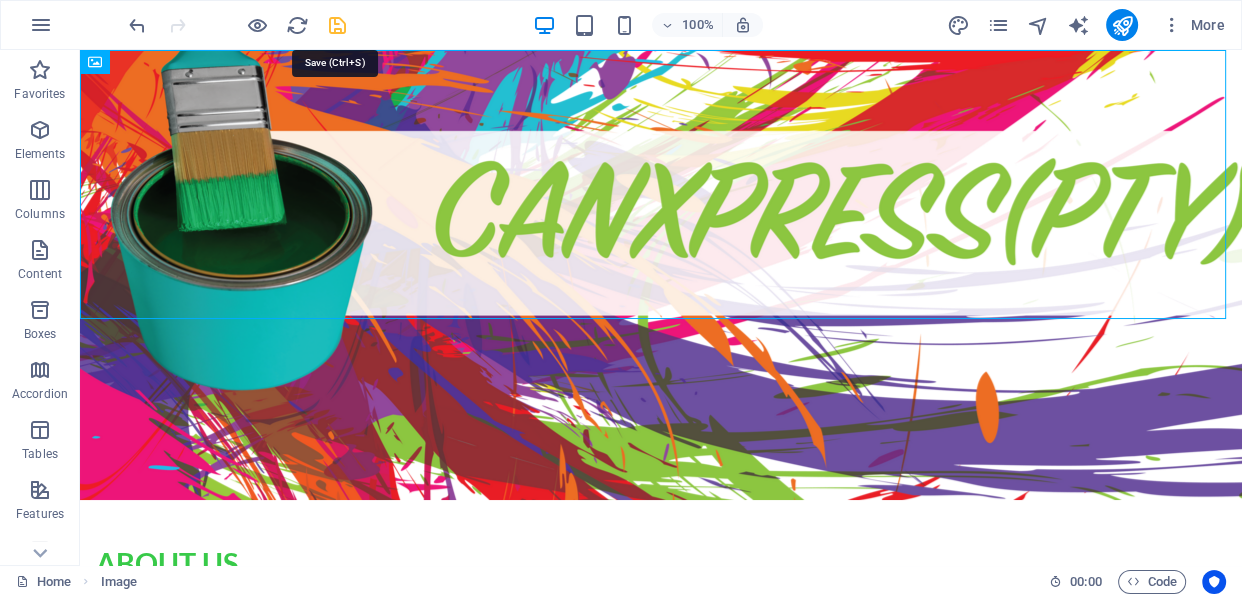 click at bounding box center (337, 25) 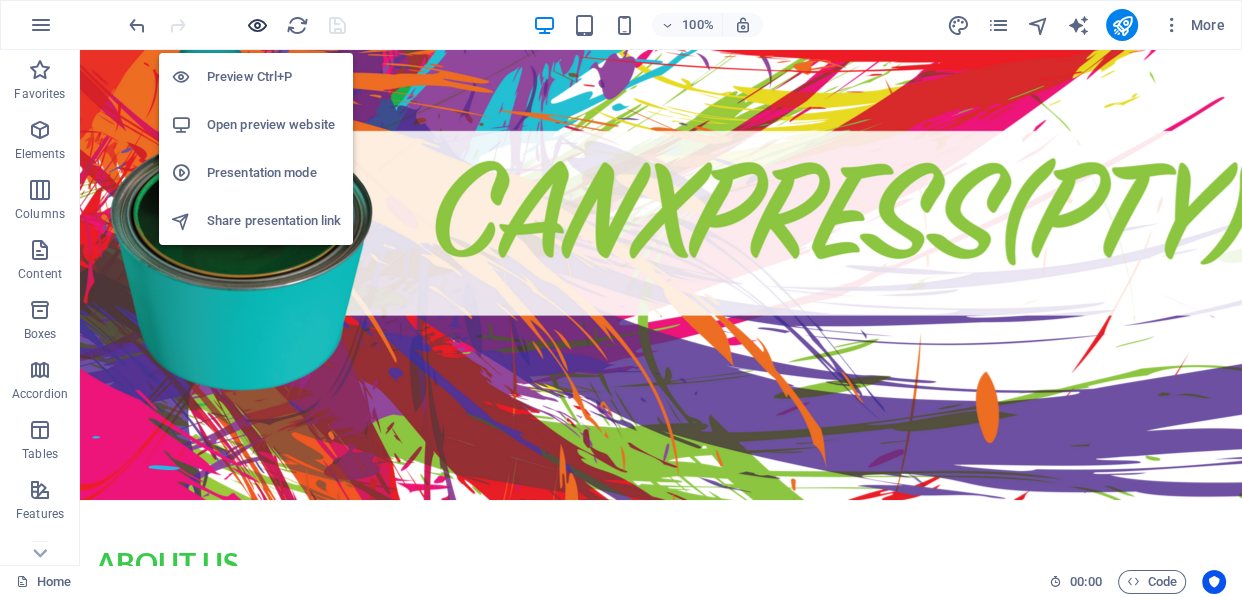 click at bounding box center (257, 25) 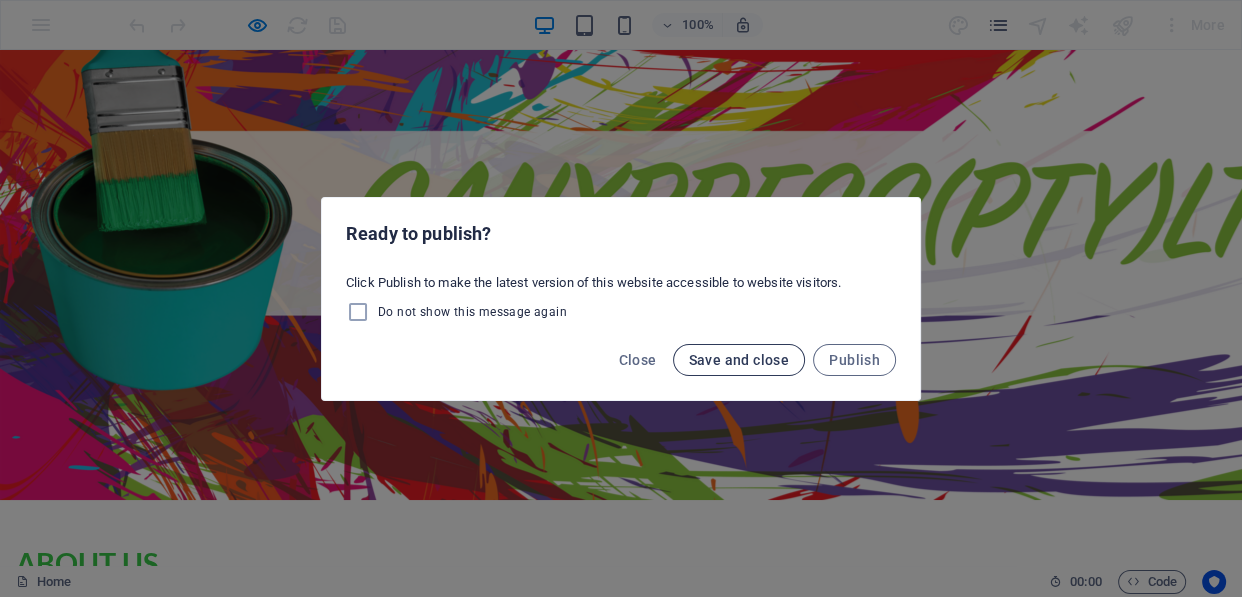 click on "Save and close" at bounding box center (739, 360) 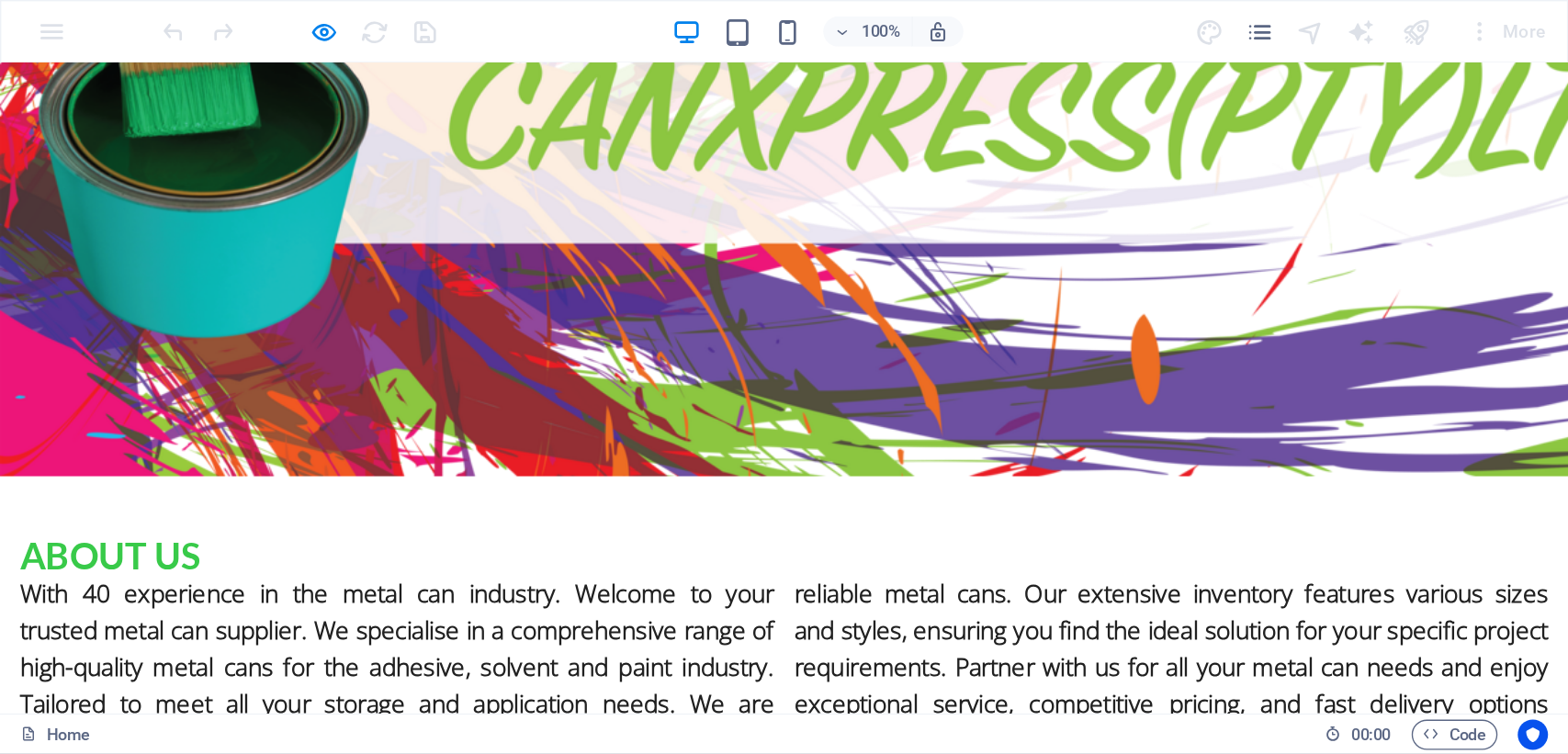 scroll, scrollTop: 261, scrollLeft: 0, axis: vertical 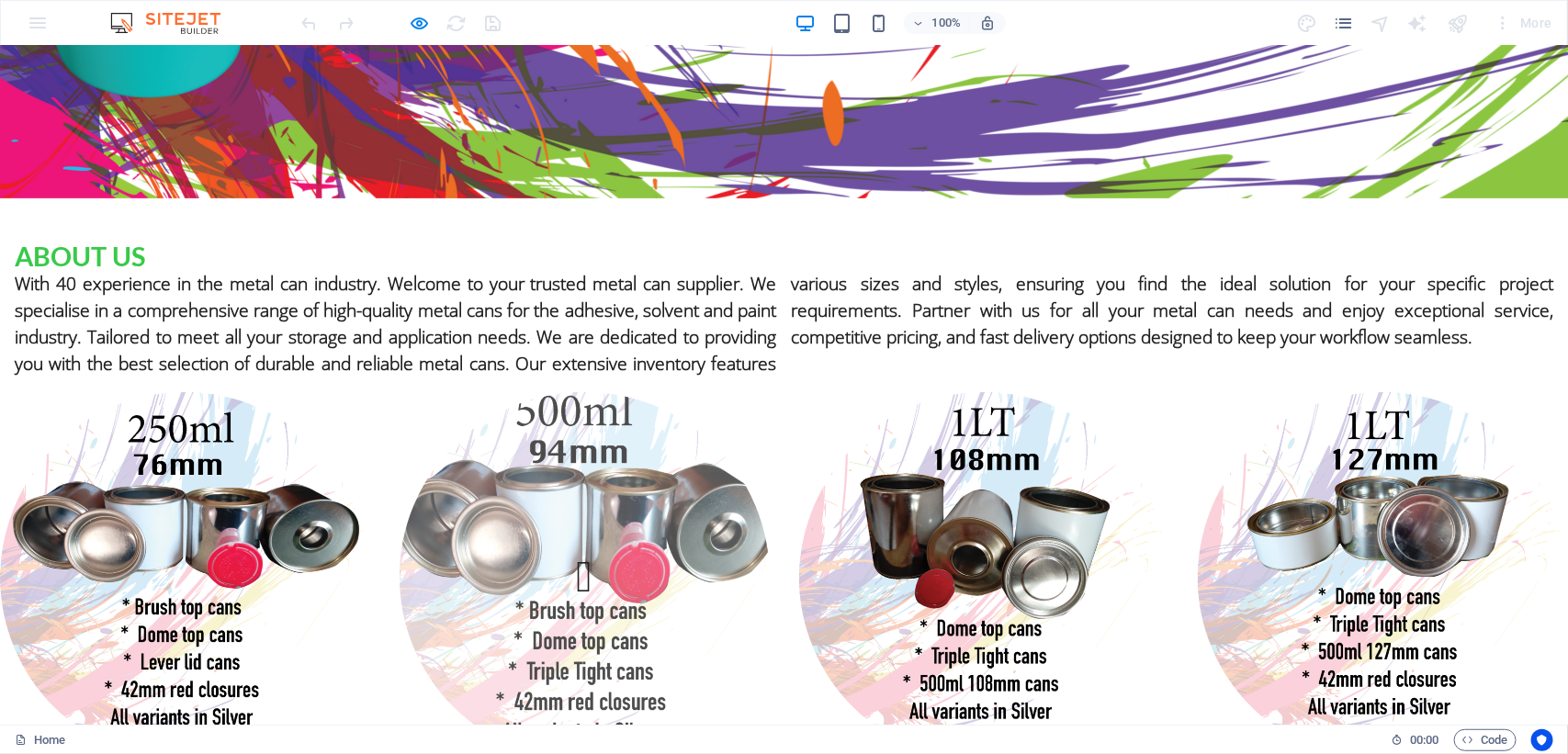 click at bounding box center [584, 575] 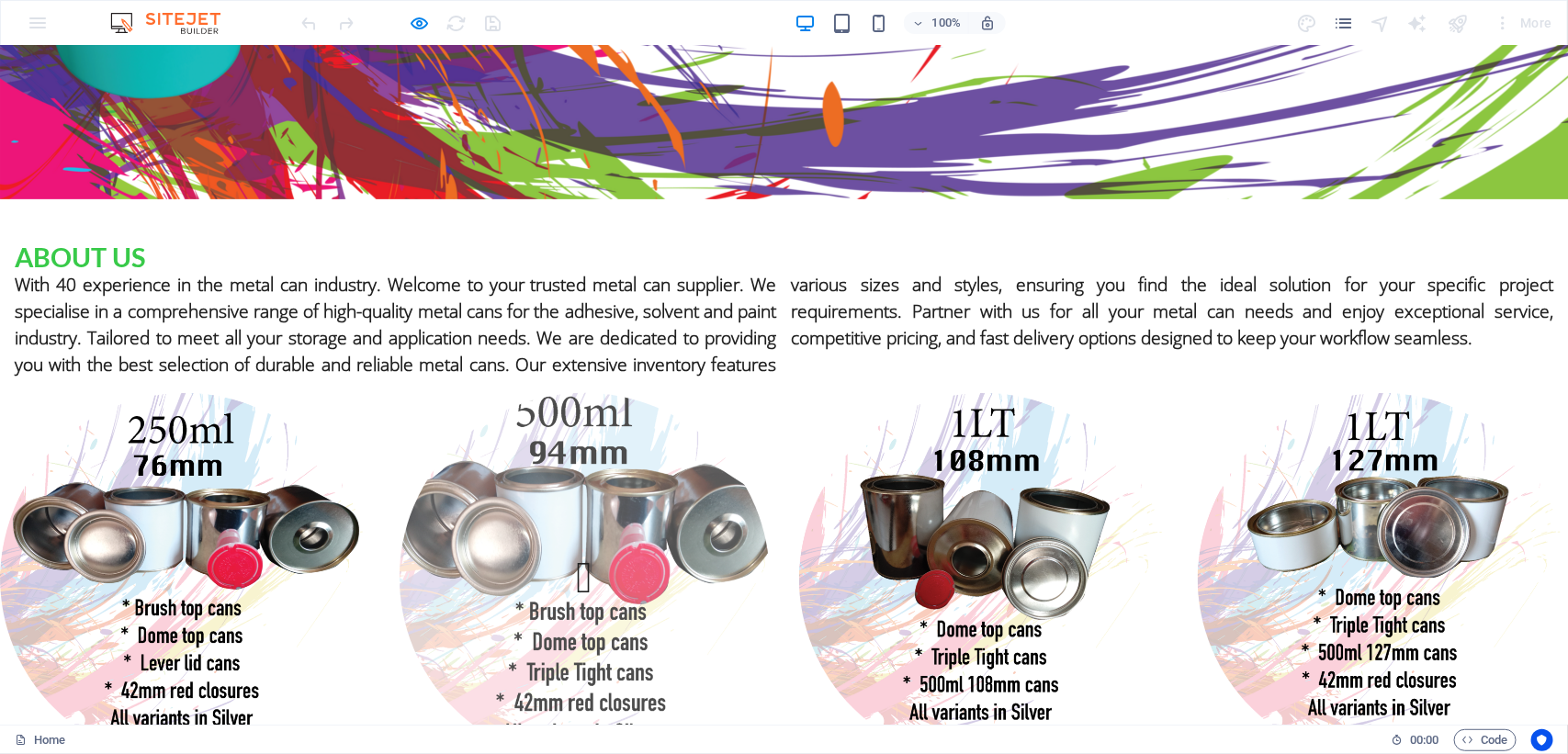scroll, scrollTop: 6, scrollLeft: 6, axis: both 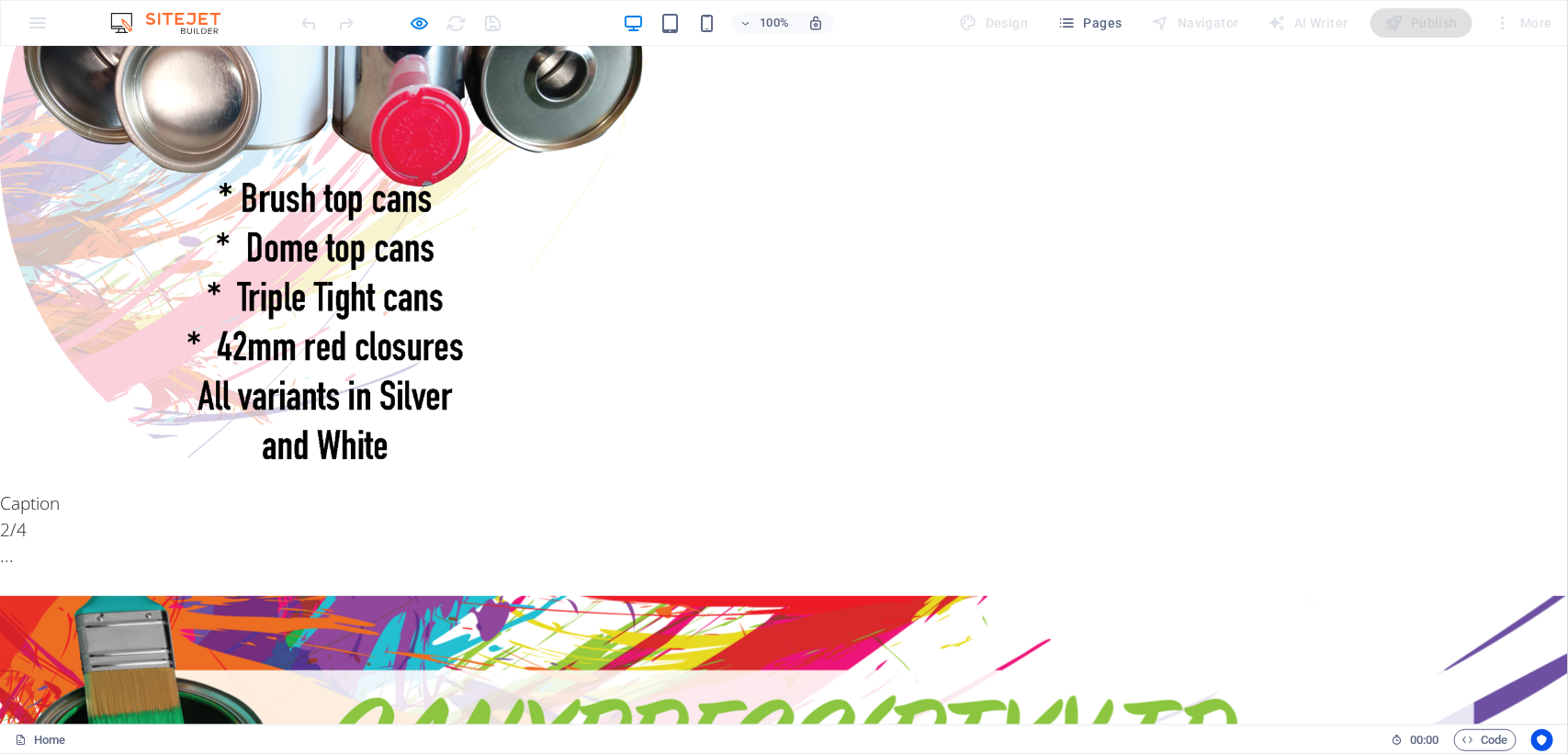 drag, startPoint x: 300, startPoint y: 431, endPoint x: 413, endPoint y: 592, distance: 196.69774 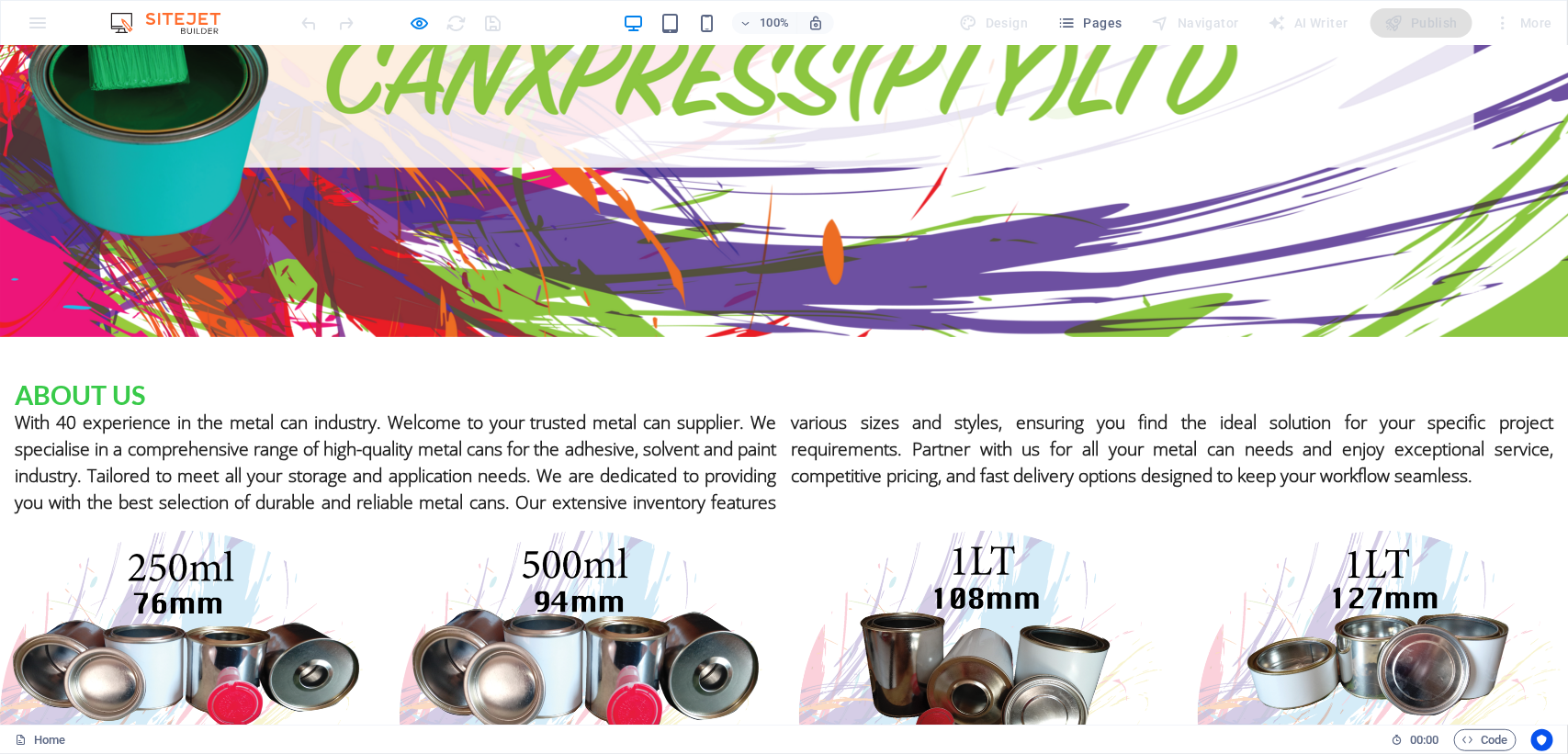 scroll, scrollTop: 145, scrollLeft: 0, axis: vertical 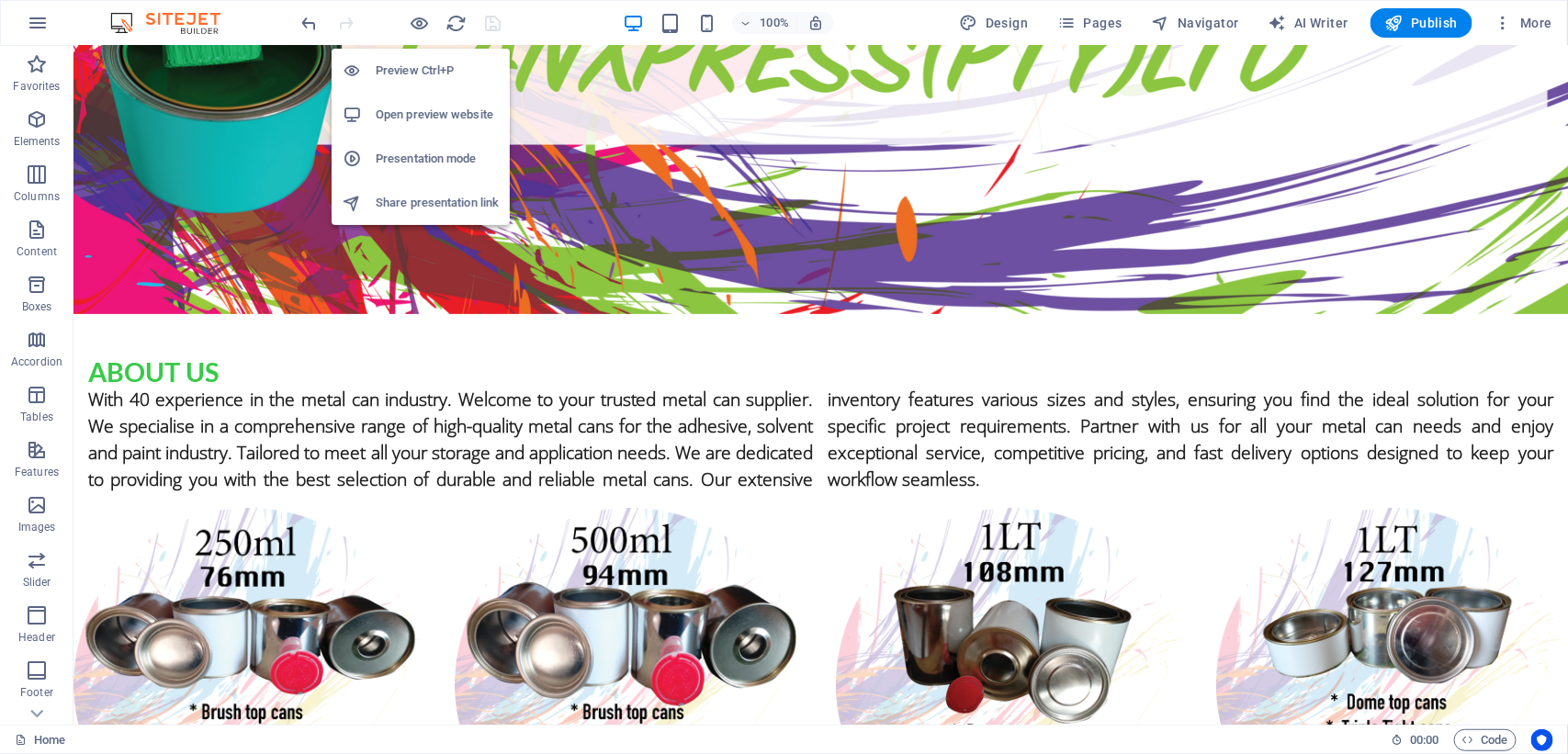 click on "Preview Ctrl+P" at bounding box center [421, 71] 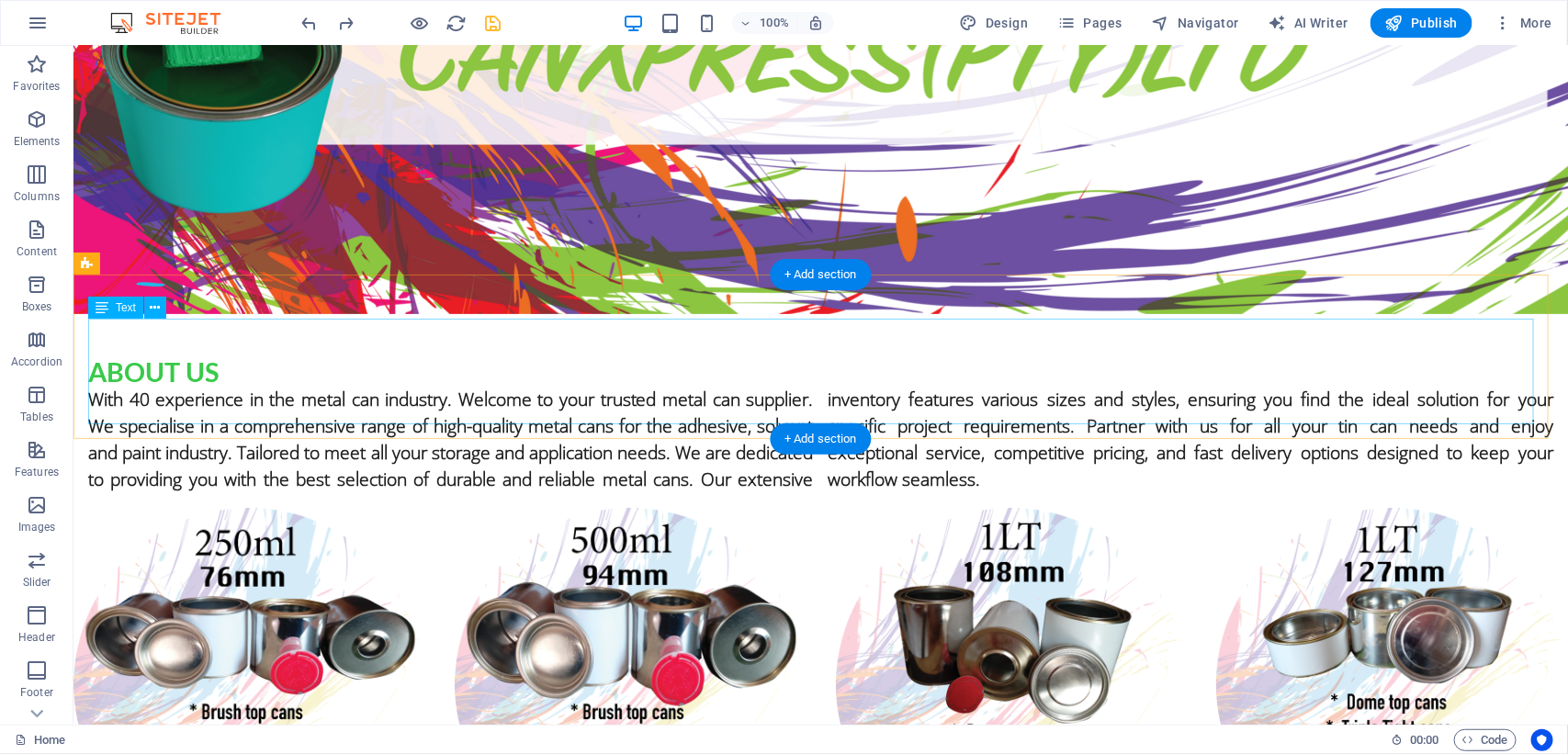 click on "With 40 experience in the metal can industry. Welcome to your trusted metal can supplier. We specialise in a comprehensive range of high-quality metal cans for the adhesive, solvent and paint industry. Tailored to meet all your storage and application needs. We are dedicated to providing you with the best selection of durable and reliable metal cans. Our extensive inventory features various sizes and styles, ensuring you find the ideal solution for your specific project requirements. Partner with us for all your tin can needs and enjoy exceptional service, competitive pricing, and fast delivery options designed to keep your workflow seamless." at bounding box center (819, 438) 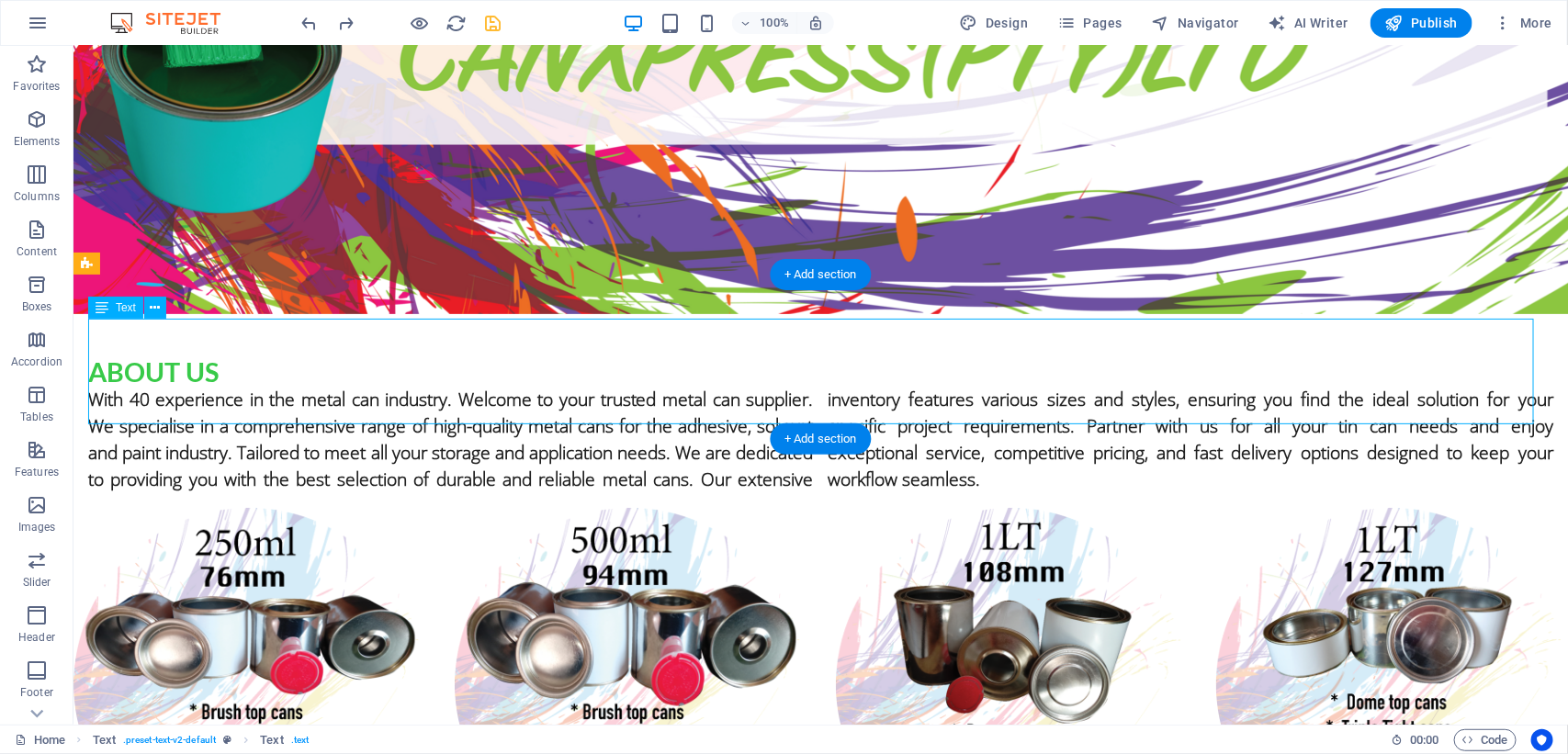 click on "With 40 experience in the metal can industry. Welcome to your trusted metal can supplier. We specialise in a comprehensive range of high-quality metal cans for the adhesive, solvent and paint industry. Tailored to meet all your storage and application needs. We are dedicated to providing you with the best selection of durable and reliable metal cans. Our extensive inventory features various sizes and styles, ensuring you find the ideal solution for your specific project requirements. Partner with us for all your tin can needs and enjoy exceptional service, competitive pricing, and fast delivery options designed to keep your workflow seamless." at bounding box center (819, 438) 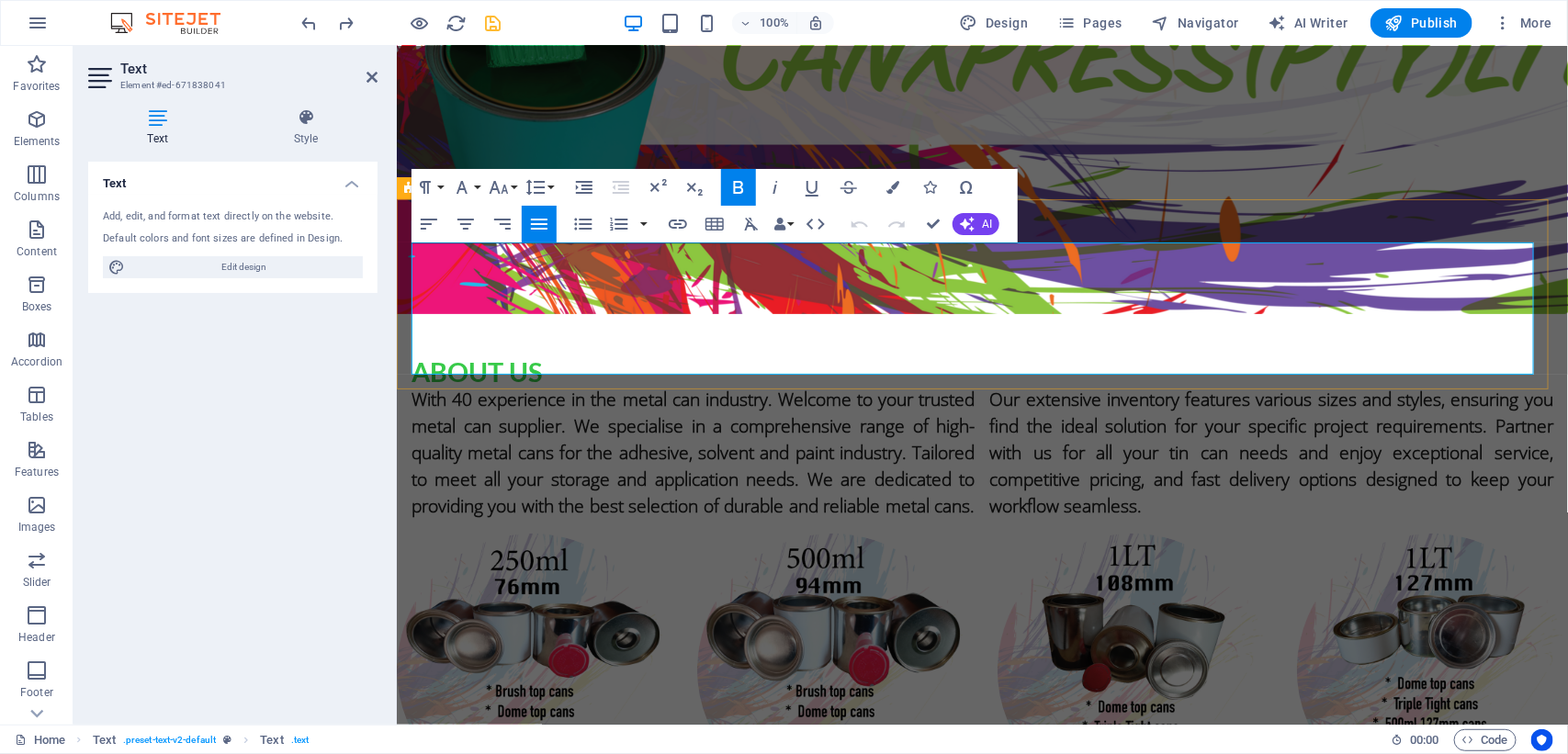 click on "With 40 experience in the metal can industry. Welcome to your trusted metal can supplier. We specialise in a comprehensive range of high-quality metal cans for the adhesive, solvent and paint industry. Tailored to meet all your storage and application needs. We are dedicated to providing you with the best selection of durable and reliable metal cans. Our extensive inventory features various sizes and styles, ensuring you find the ideal solution for your specific project requirements. Partner with us for all your tin can needs and enjoy exceptional service, competitive pricing, and fast delivery options designed to keep your workflow seamless." at bounding box center [981, 451] 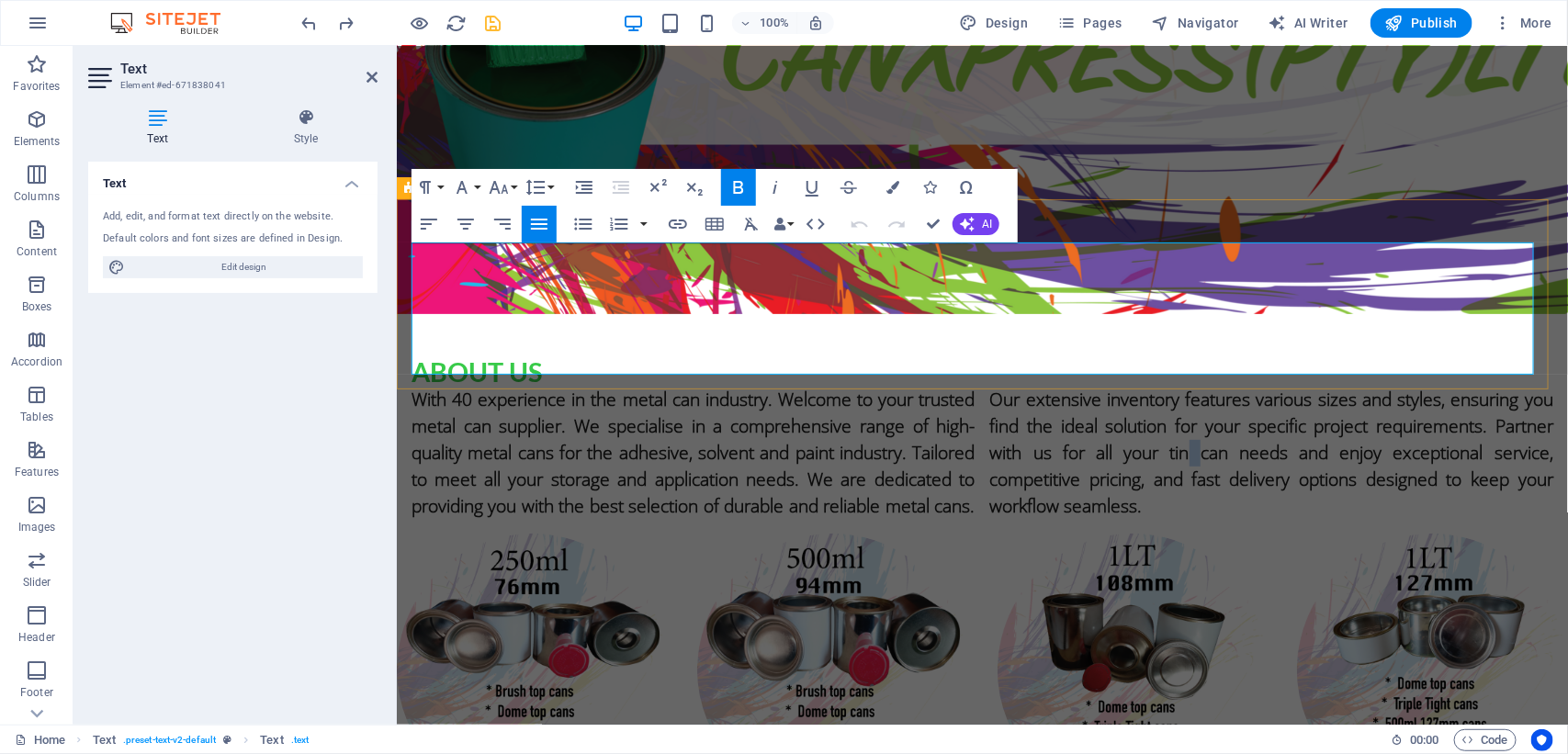 click on "With 40 experience in the metal can industry. Welcome to your trusted metal can supplier. We specialise in a comprehensive range of high-quality metal cans for the adhesive, solvent and paint industry. Tailored to meet all your storage and application needs. We are dedicated to providing you with the best selection of durable and reliable metal cans. Our extensive inventory features various sizes and styles, ensuring you find the ideal solution for your specific project requirements. Partner with us for all your tin can needs and enjoy exceptional service, competitive pricing, and fast delivery options designed to keep your workflow seamless." at bounding box center [981, 451] 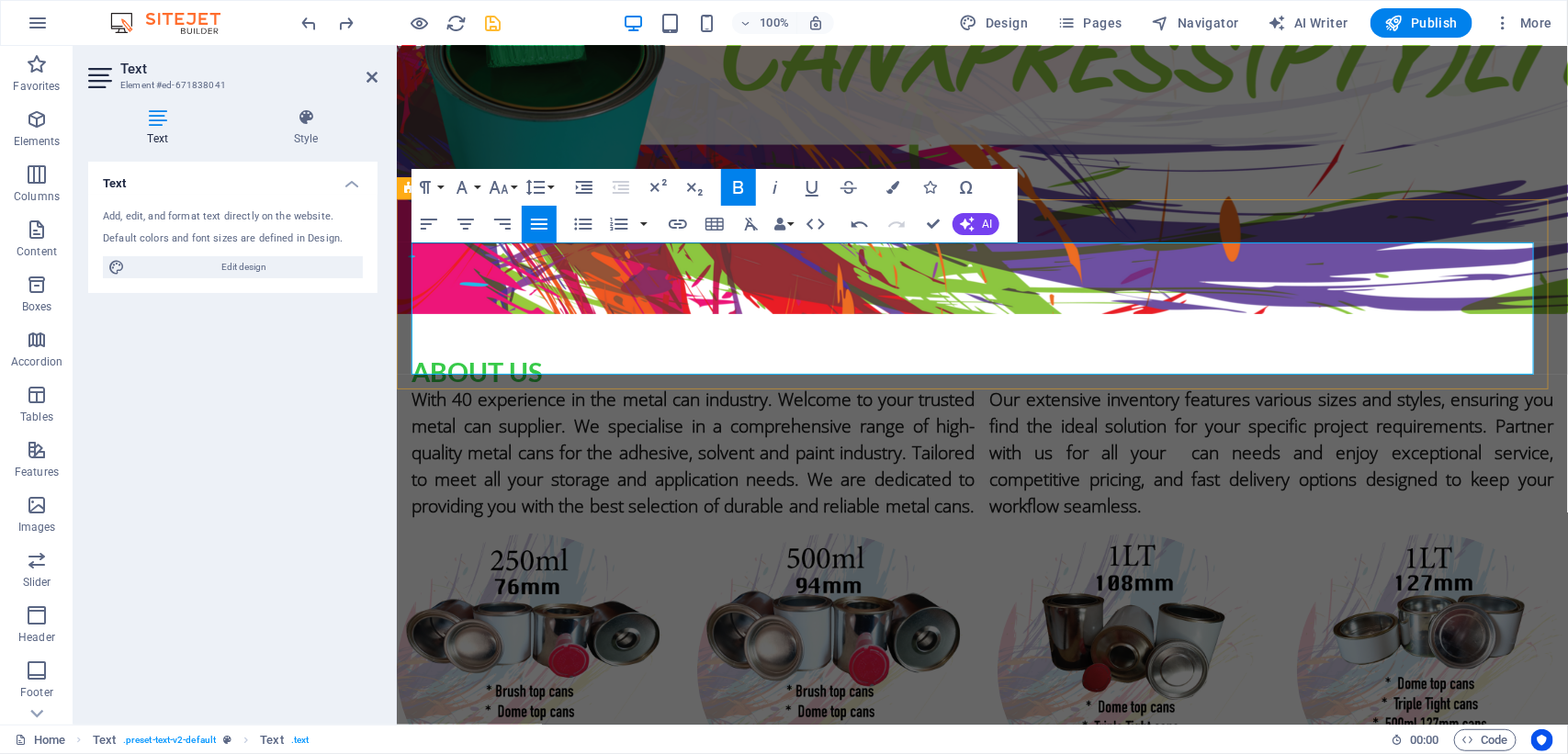 type 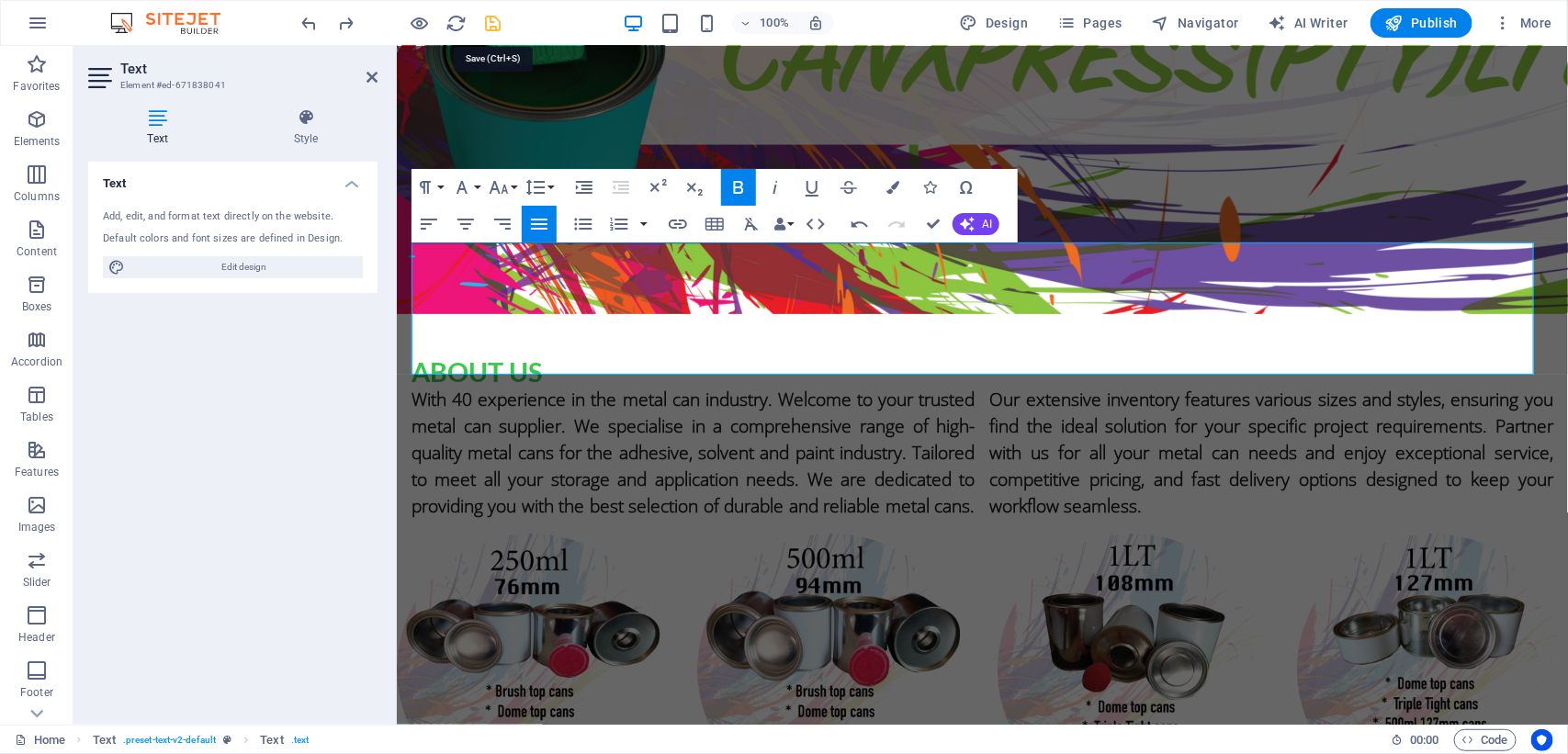 click at bounding box center [493, 23] 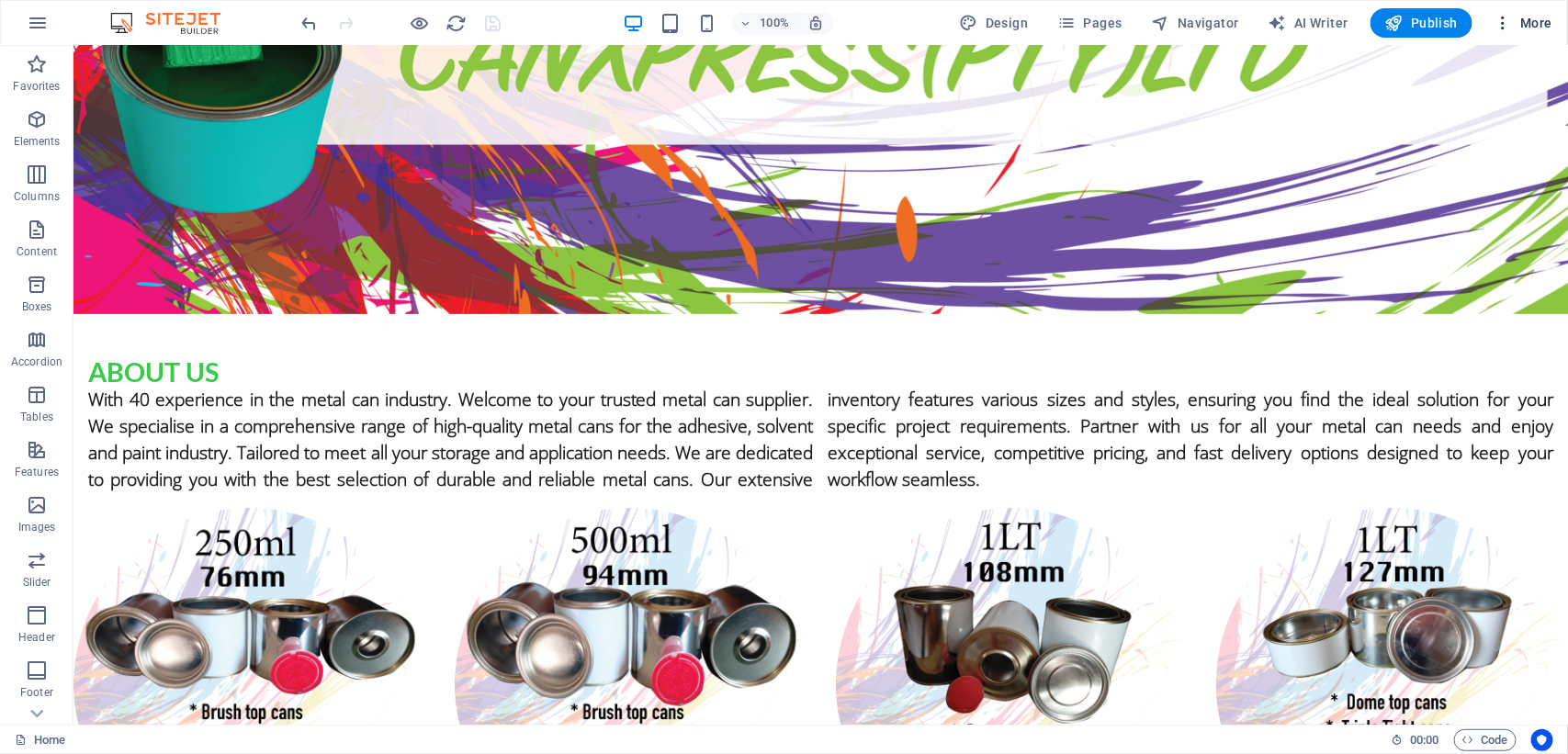 click on "More" at bounding box center (1523, 23) 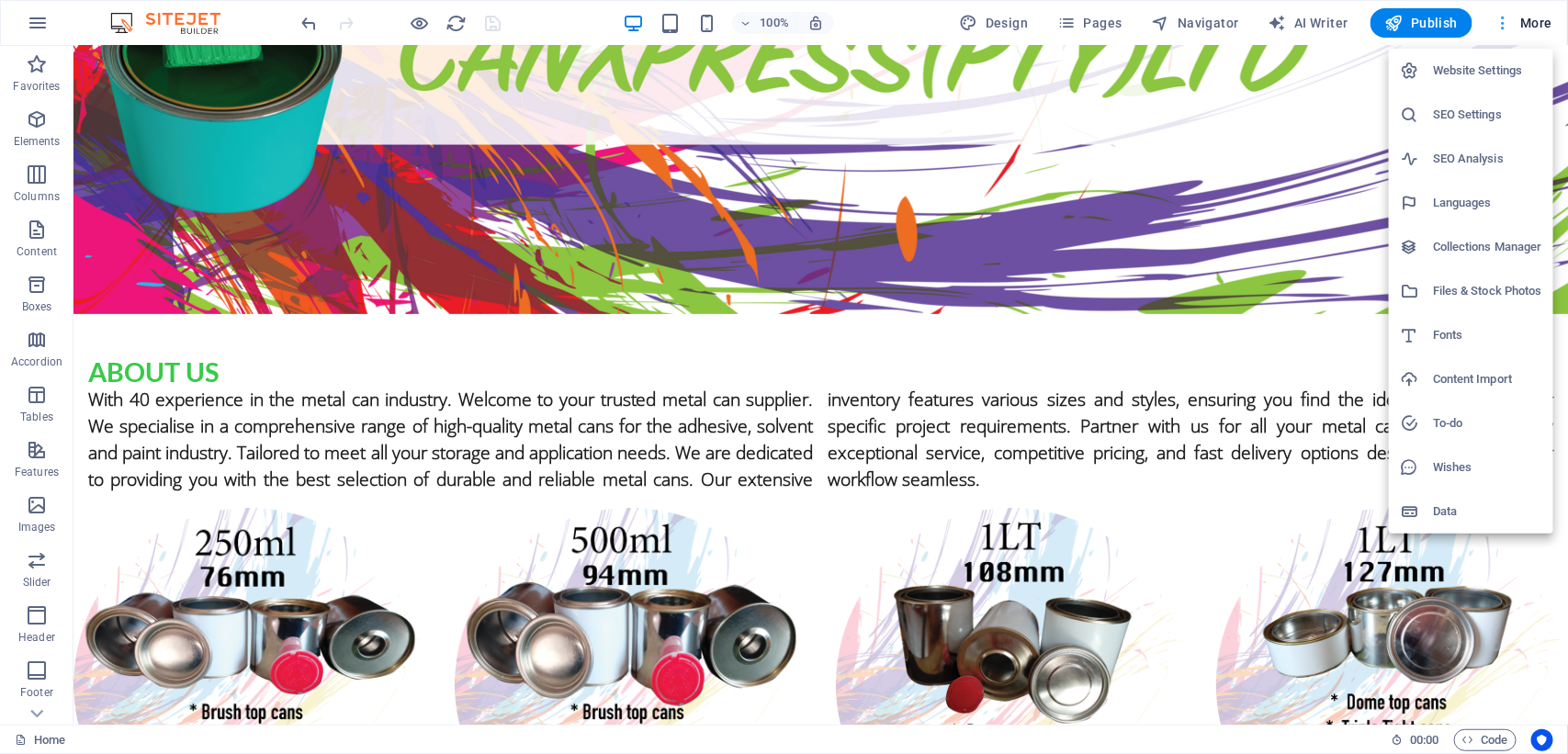 click at bounding box center [784, 377] 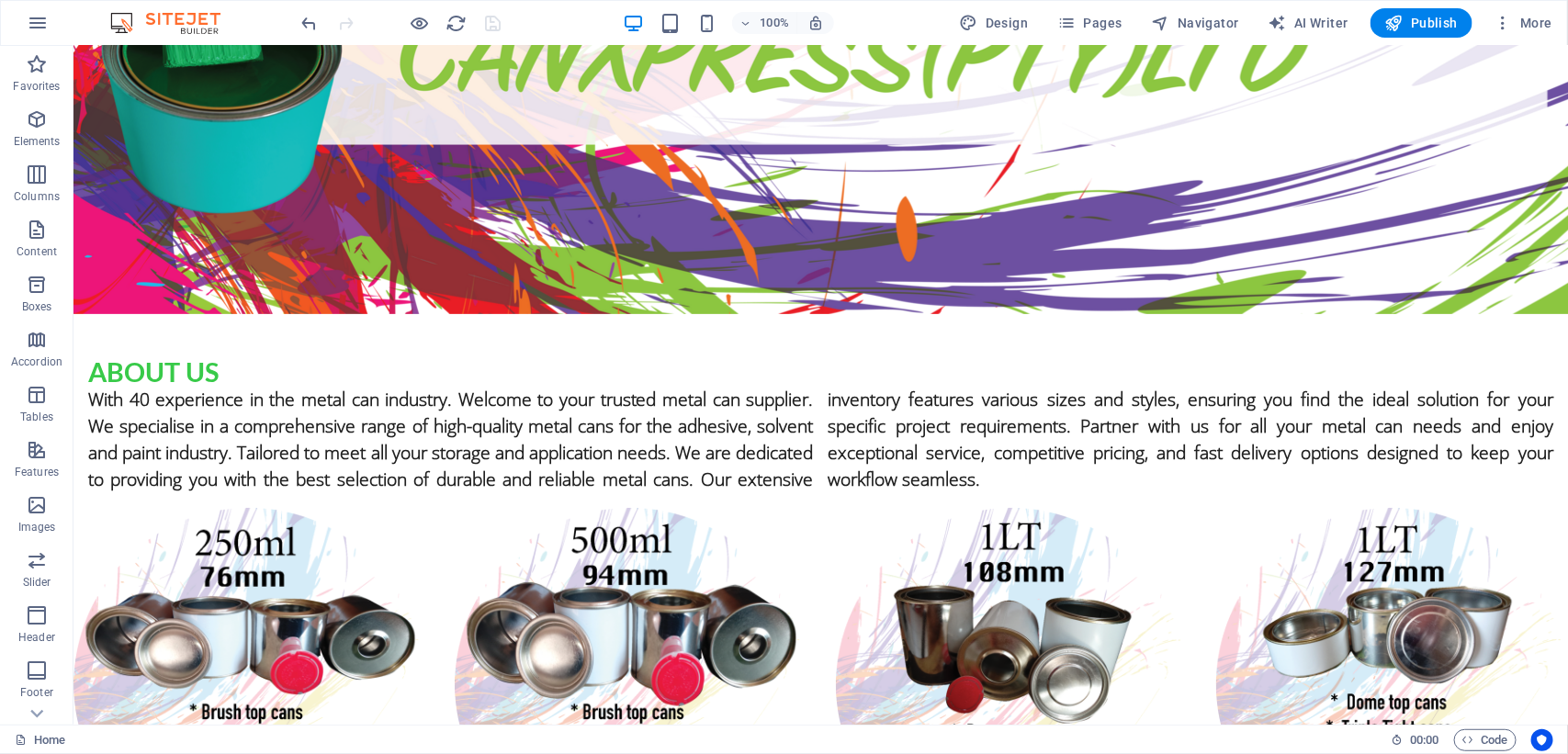 scroll, scrollTop: 0, scrollLeft: 0, axis: both 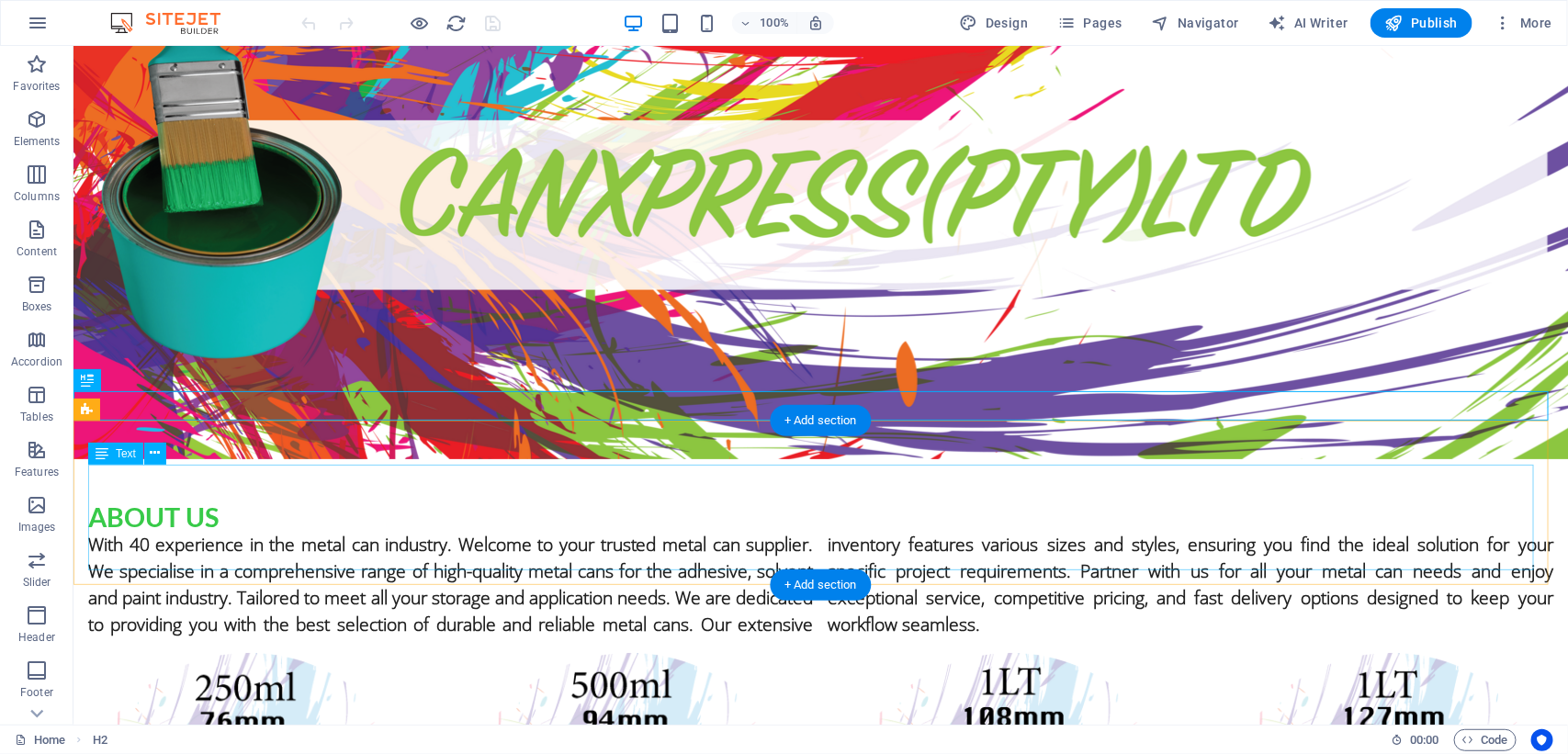 click on "With 40 experience in the metal can industry. Welcome to your trusted metal can supplier. We specialise in a comprehensive range of high-quality metal cans for the adhesive, solvent and paint industry. Tailored to meet all your storage and application needs. We are dedicated to providing you with the best selection of durable and reliable metal cans. Our extensive inventory features various sizes and styles, ensuring you find the ideal solution for your specific project requirements. Partner with us for all your metal can needs and enjoy exceptional service, competitive pricing, and fast delivery options designed to keep your workflow seamless." at bounding box center [819, 583] 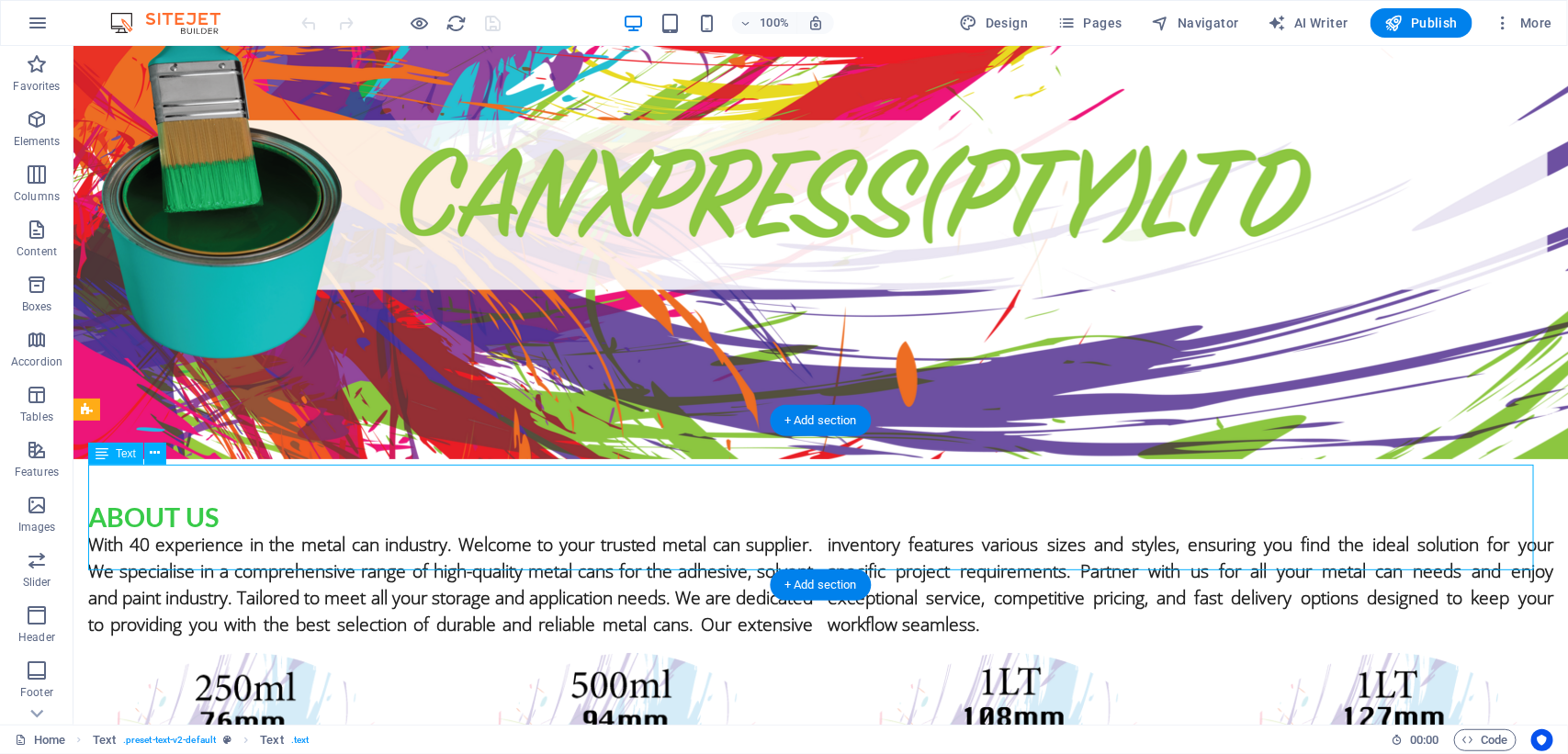 click on "With 40 experience in the metal can industry. Welcome to your trusted metal can supplier. We specialise in a comprehensive range of high-quality metal cans for the adhesive, solvent and paint industry. Tailored to meet all your storage and application needs. We are dedicated to providing you with the best selection of durable and reliable metal cans. Our extensive inventory features various sizes and styles, ensuring you find the ideal solution for your specific project requirements. Partner with us for all your metal can needs and enjoy exceptional service, competitive pricing, and fast delivery options designed to keep your workflow seamless." at bounding box center [819, 583] 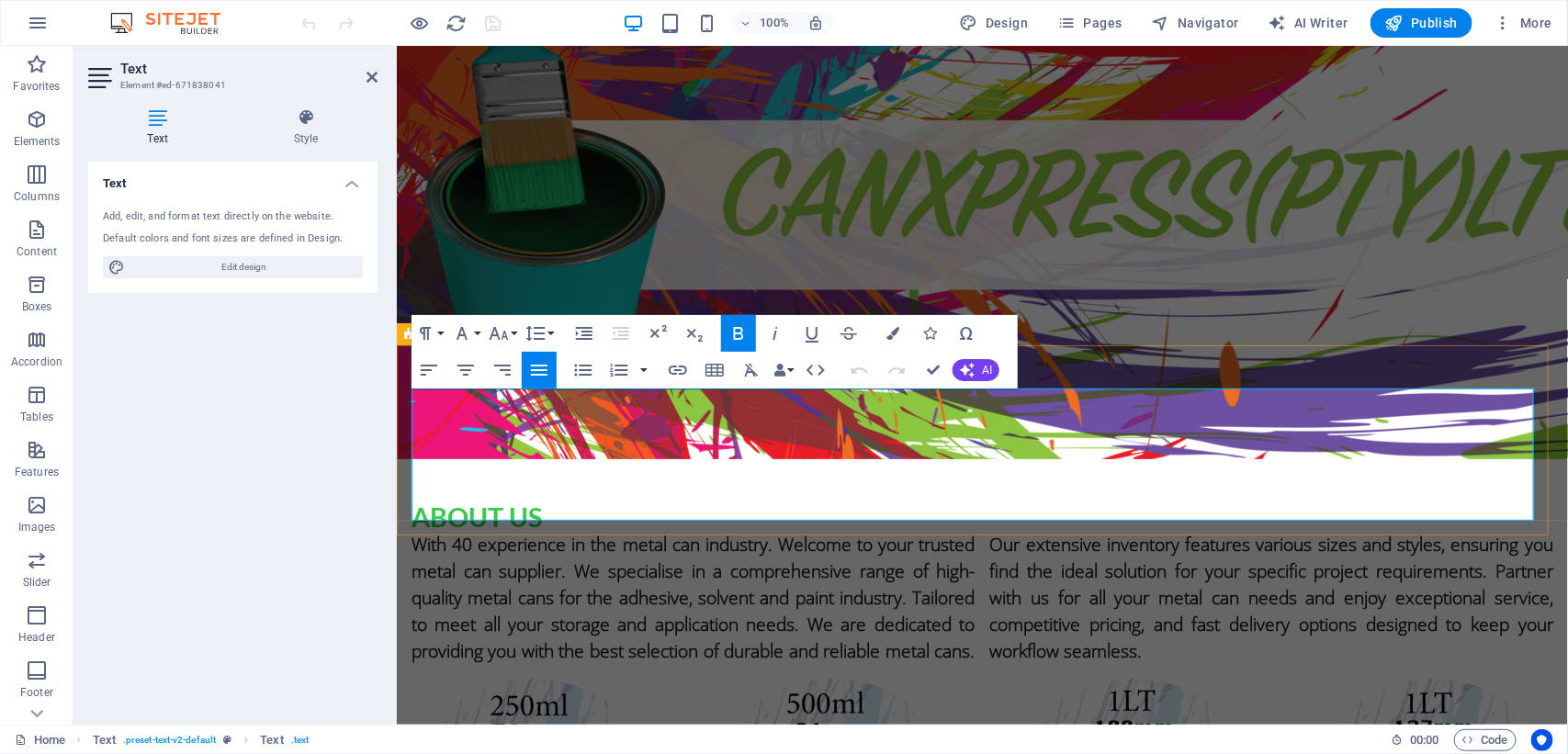 click on "With 40 experience in the metal can industry. Welcome to your trusted metal can supplier. We specialise in a comprehensive range of high-quality metal cans for the adhesive, solvent and paint industry. Tailored to meet all your storage and application needs. We are dedicated to providing you with the best selection of durable and reliable metal cans. Our extensive inventory features various sizes and styles, ensuring you find the ideal solution for your specific project requirements. Partner with us for all your metal can needs and enjoy exceptional service, competitive pricing, and fast delivery options designed to keep your workflow seamless." at bounding box center (981, 596) 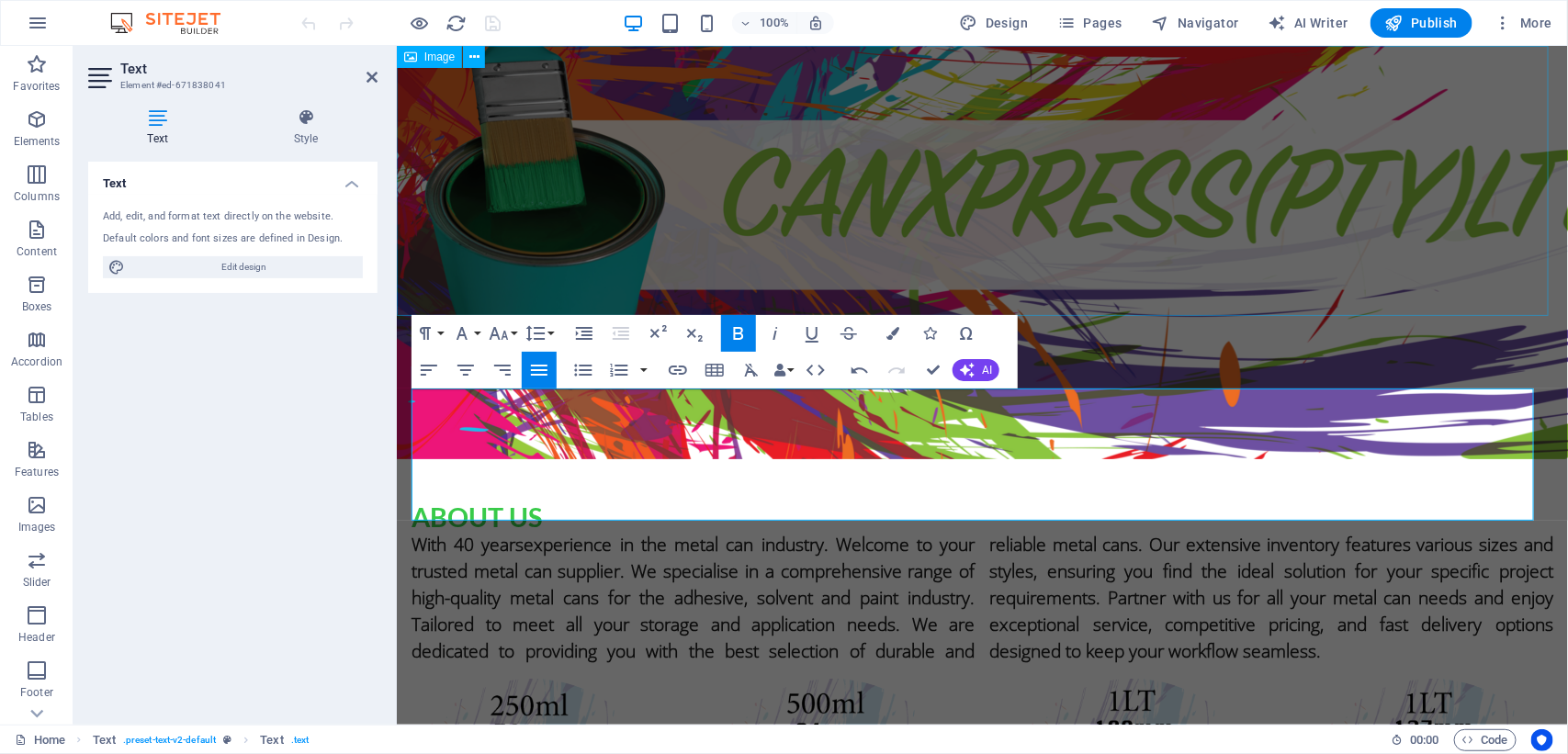 click at bounding box center [981, 252] 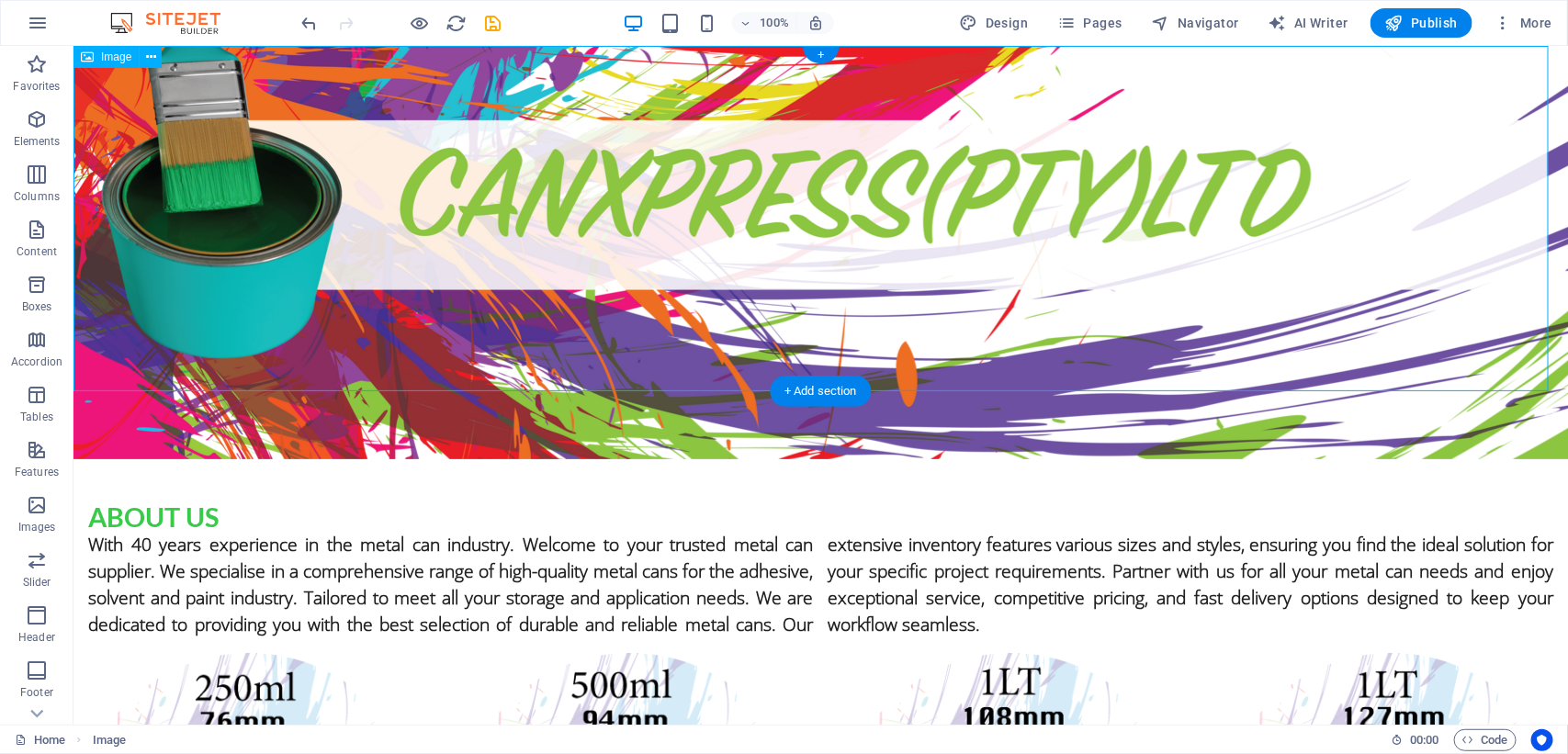 click at bounding box center (819, 252) 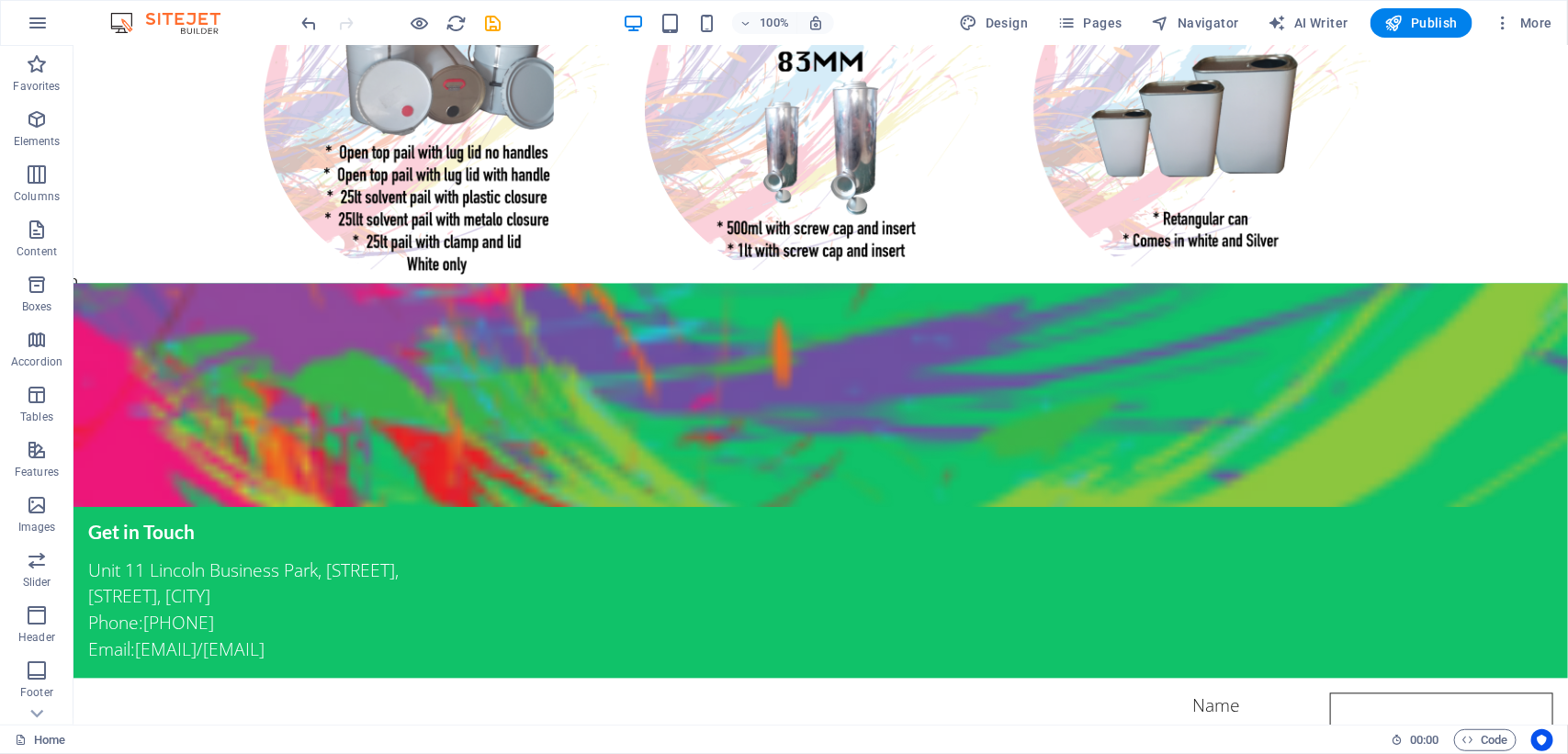 scroll, scrollTop: 1438, scrollLeft: 0, axis: vertical 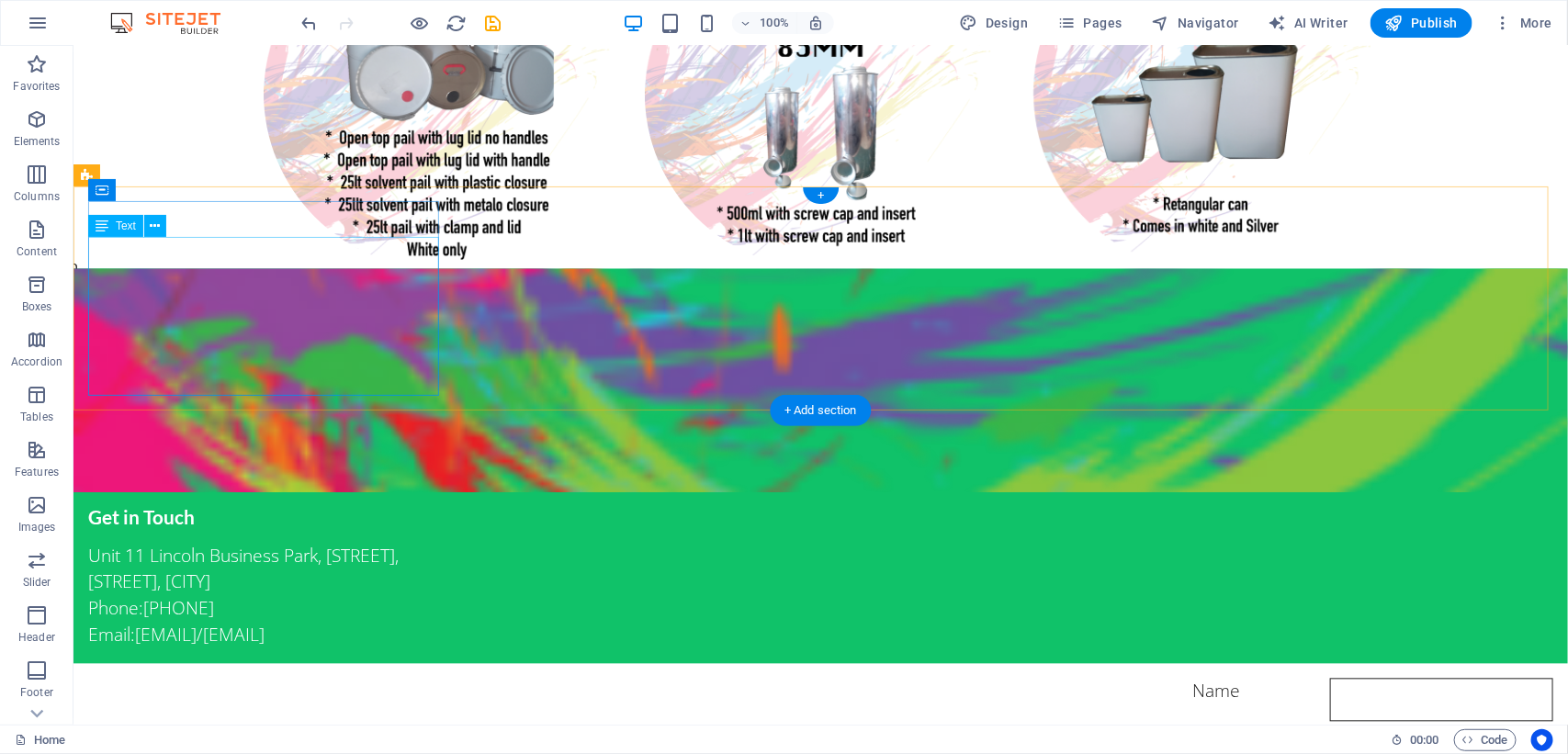 click on "Unit [NUMBER] [NAME] Business Park, [NAME] [NAME] and [NAME] [NAME], [NAME] Park Phone:[PHONE] /   [EMAIL]" at bounding box center (265, 595) 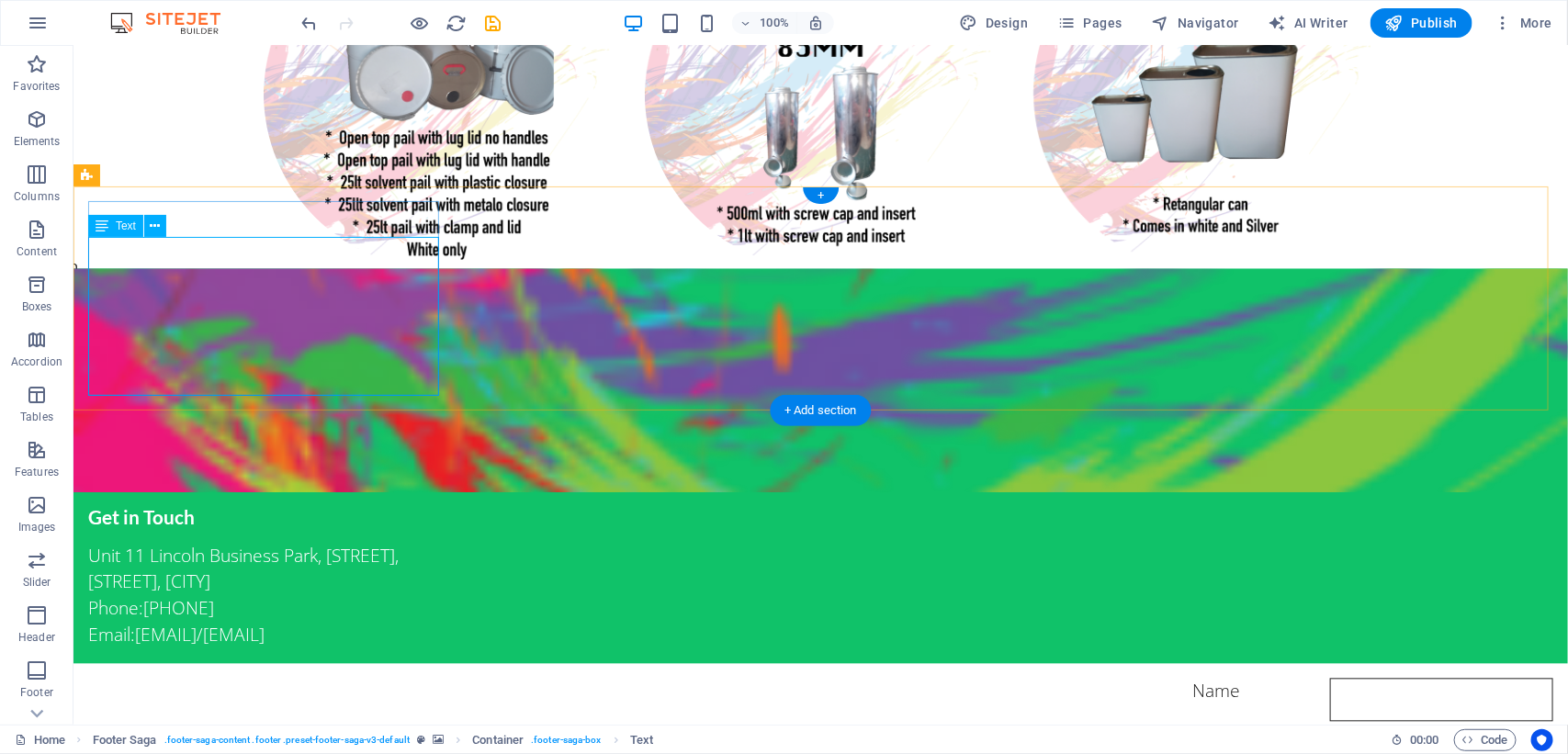 click on "Unit [NUMBER] [NAME] Business Park, [NAME] [NAME] and [NAME] [NAME], [NAME] Park Phone:[PHONE] /   [EMAIL]" at bounding box center (265, 595) 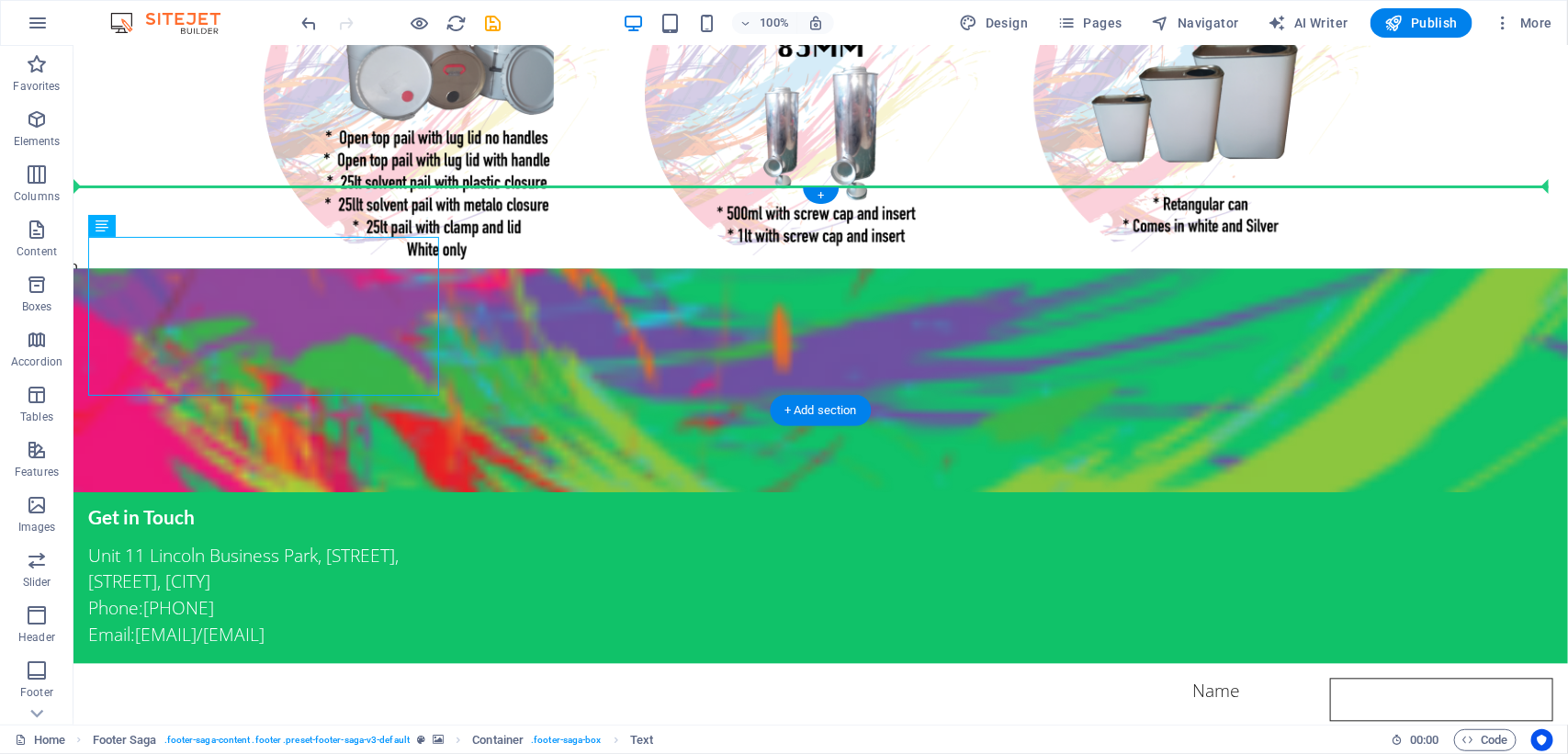 drag, startPoint x: 434, startPoint y: 239, endPoint x: 469, endPoint y: 241, distance: 35.057096 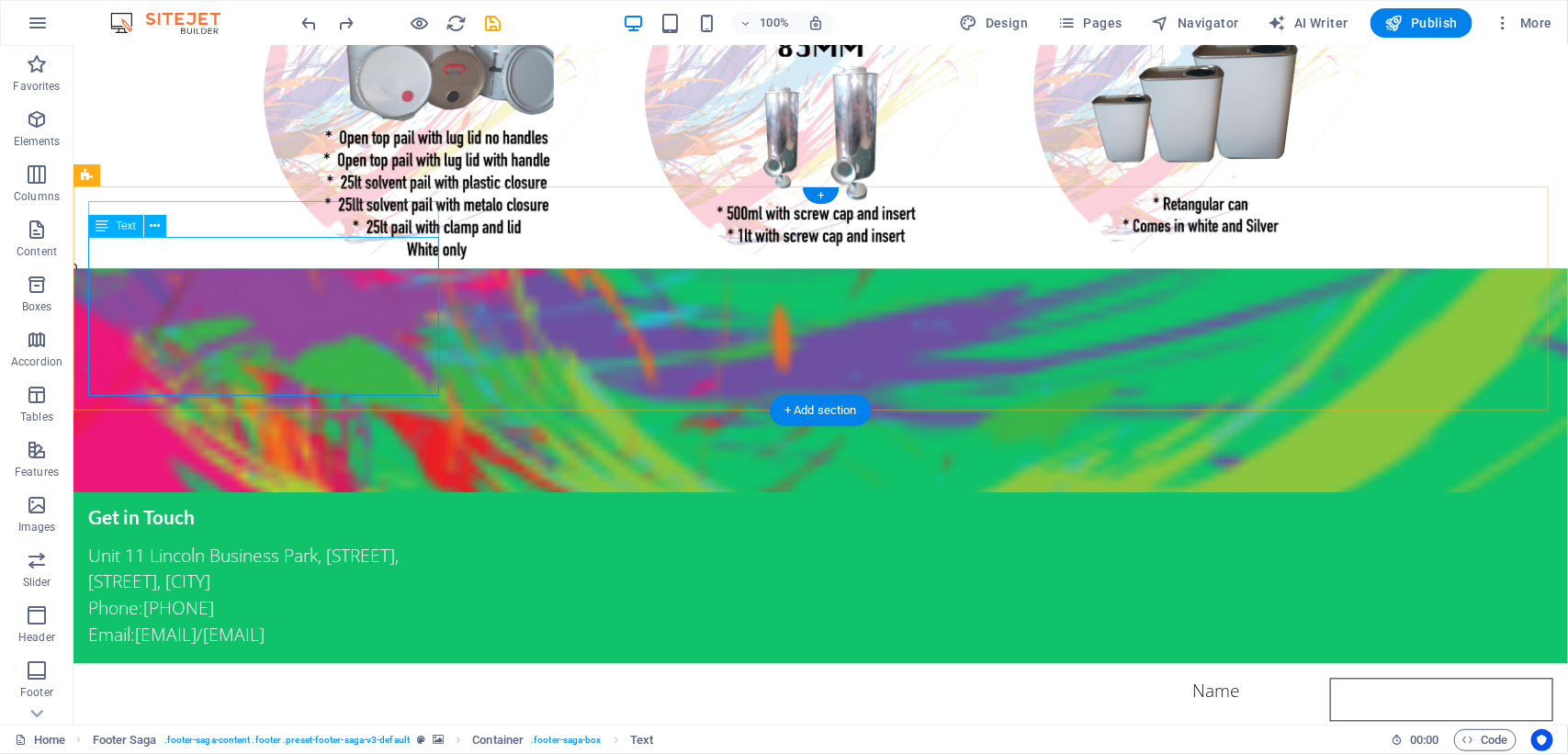 click on "Unit [NUMBER] [NAME] Business Park, [NAME] [NAME] and [NAME] [NAME], [NAME] Park Phone:[PHONE] /   [EMAIL]" at bounding box center [265, 595] 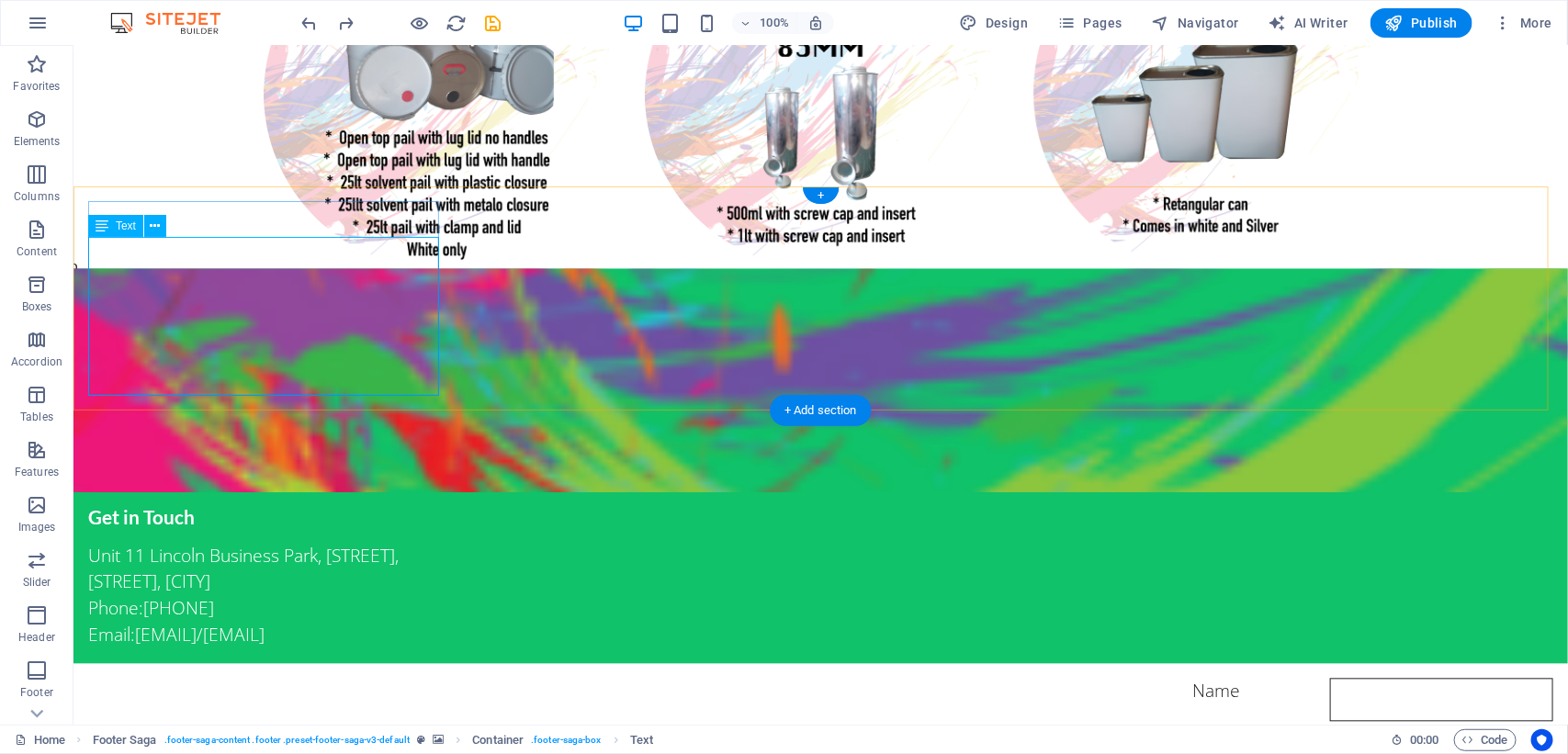 click on "Unit [NUMBER] [NAME] Business Park, [NAME] [NAME] and [NAME] [NAME], [NAME] Park Phone:[PHONE] /   [EMAIL]" at bounding box center [265, 595] 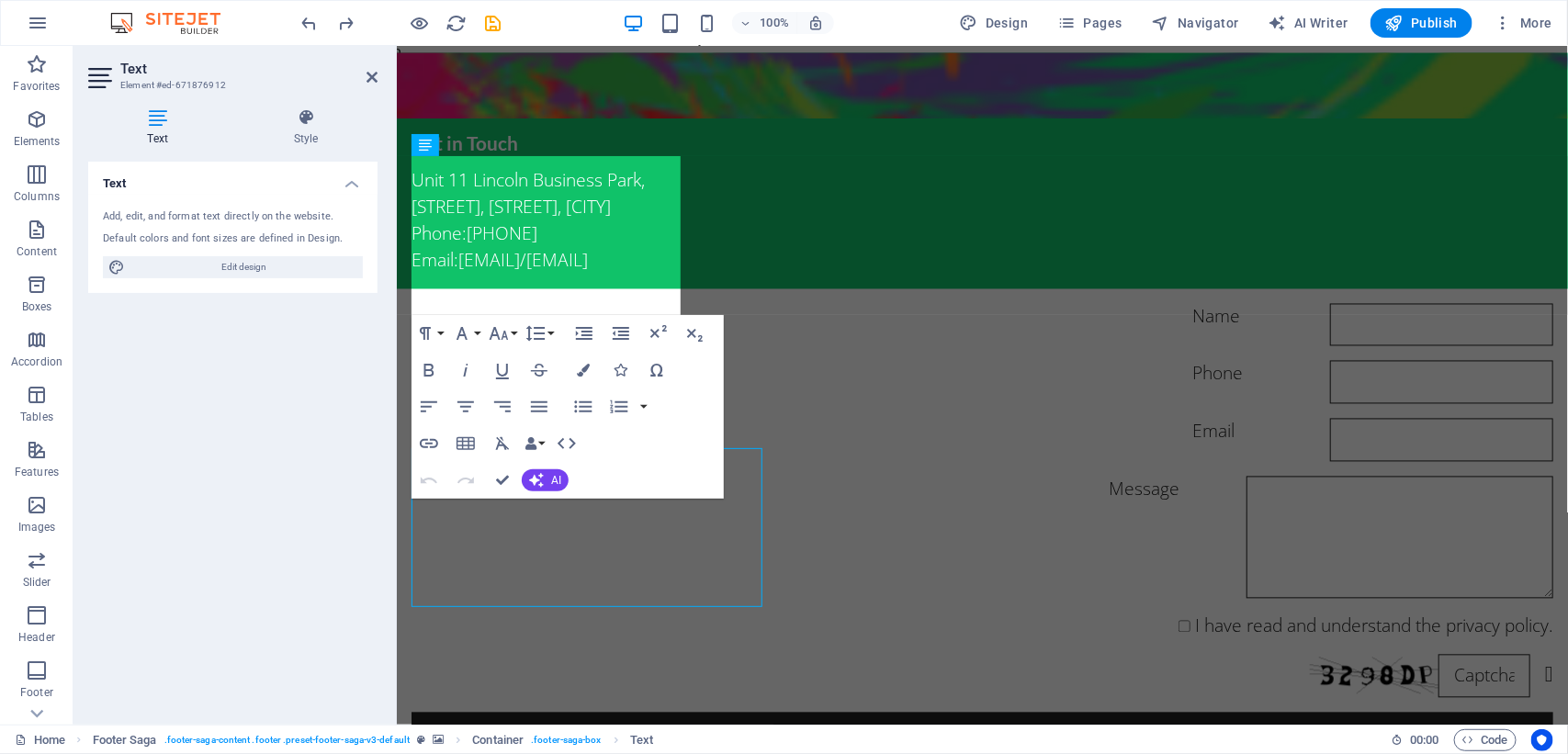 scroll, scrollTop: 1227, scrollLeft: 0, axis: vertical 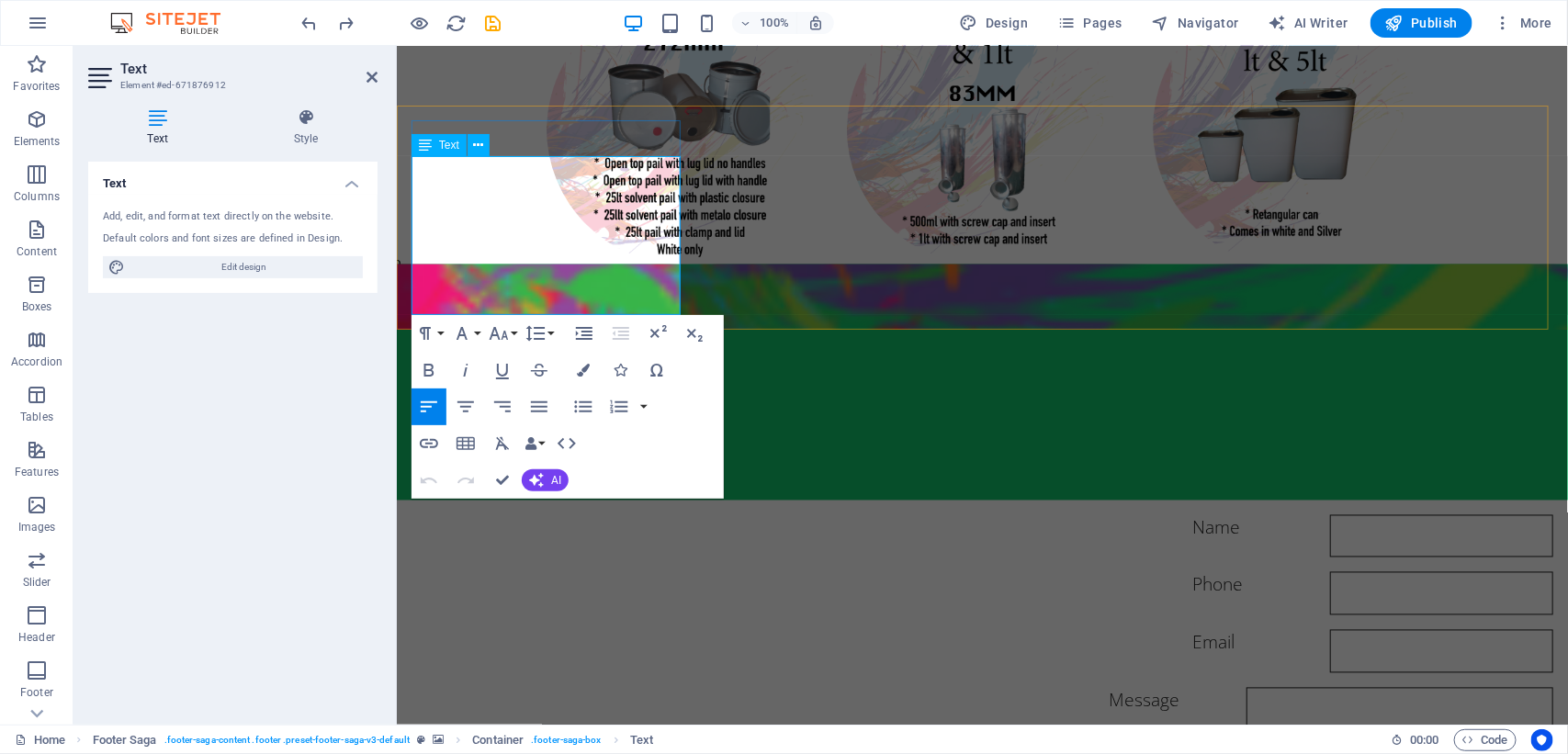 click on "[NUMBER] [STREET], [CITY]" at bounding box center [547, 405] 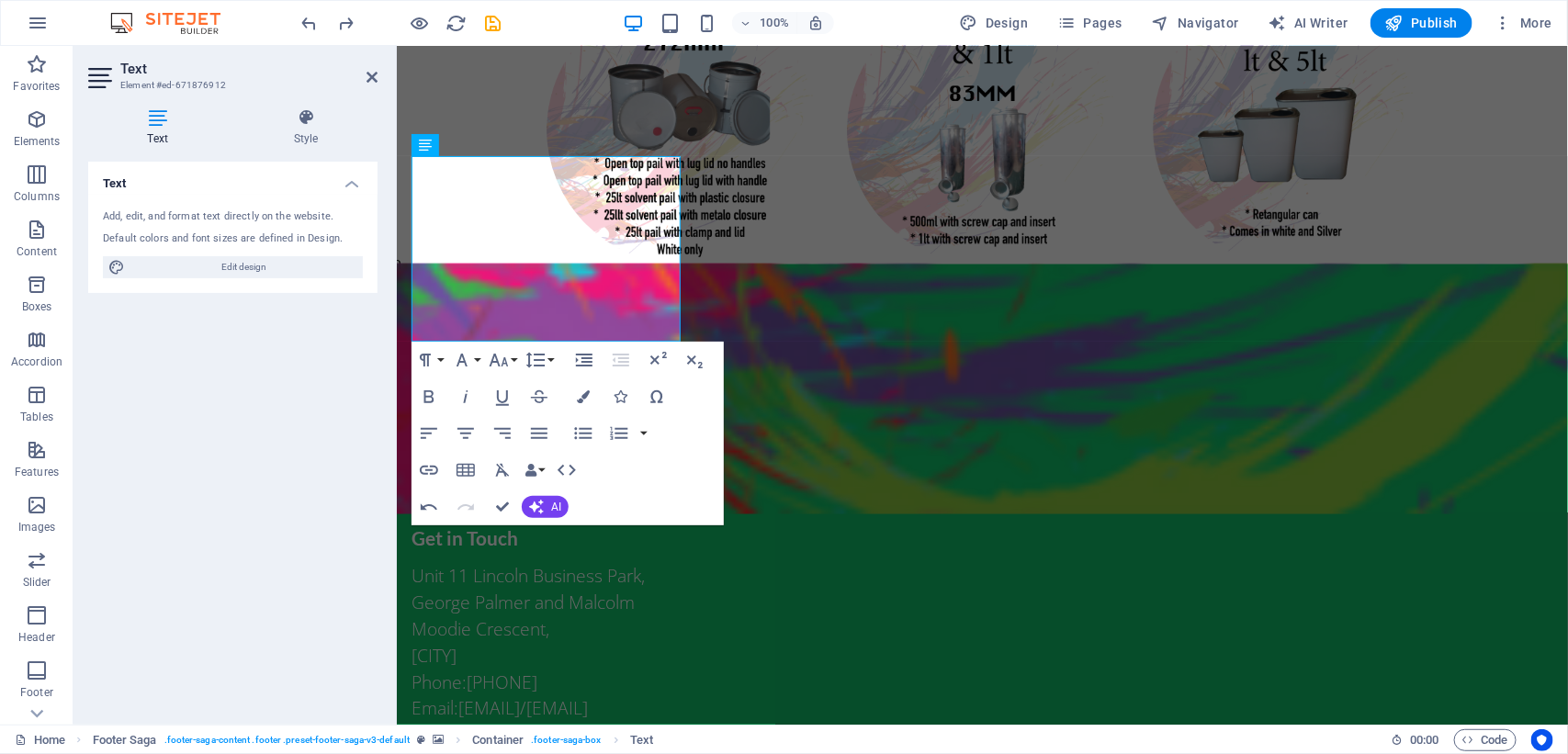 click at bounding box center (981, 388) 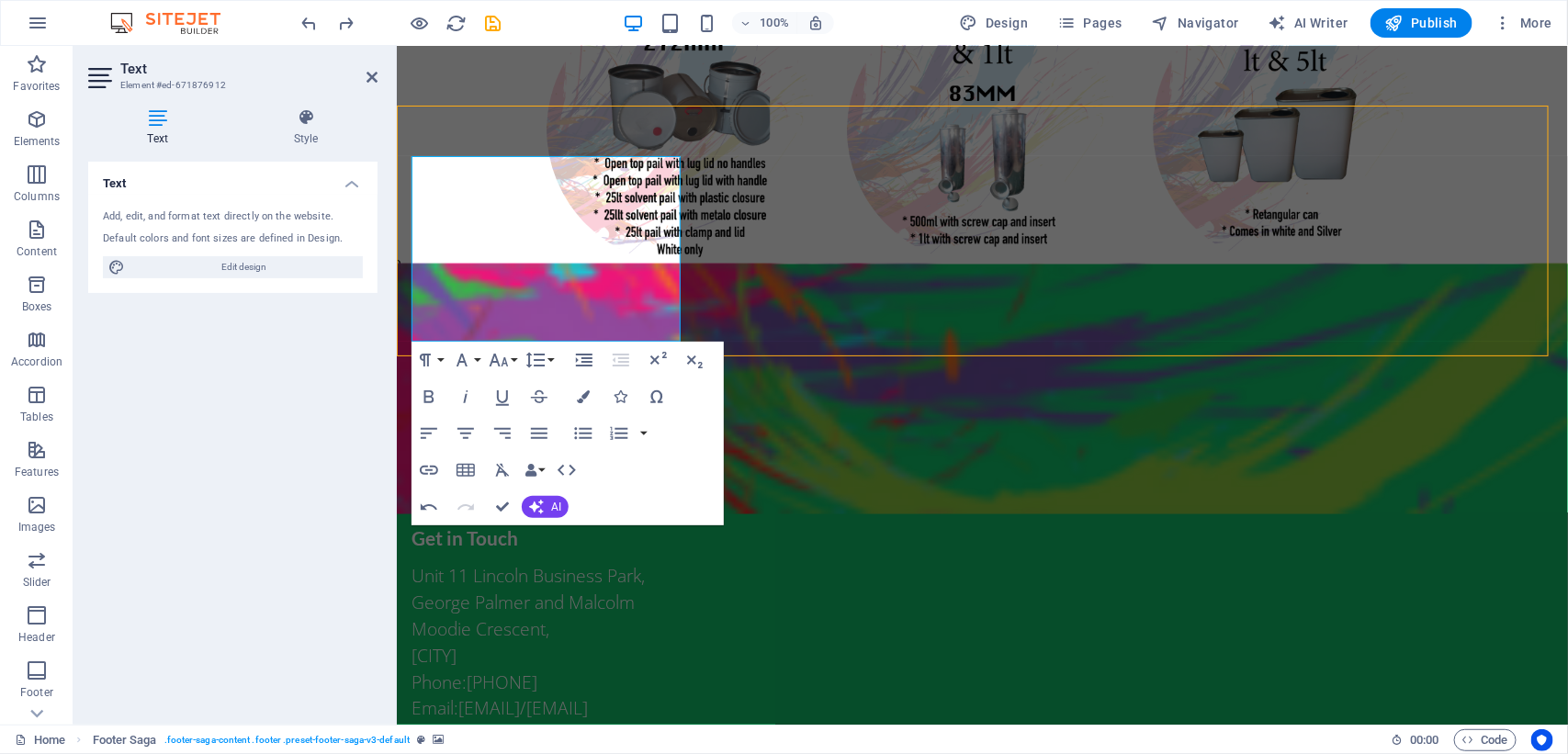 click at bounding box center [981, 388] 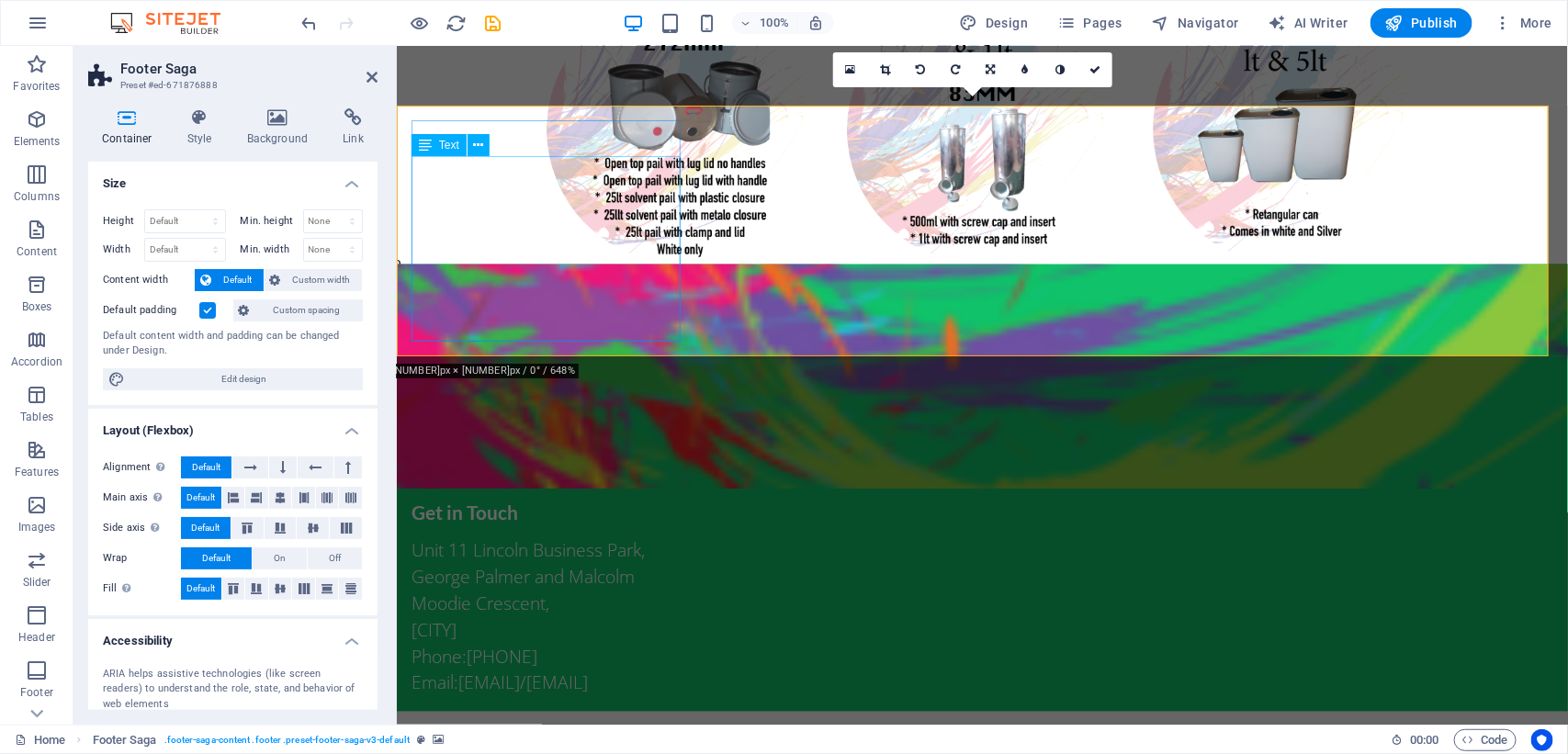 click on "Unit 11 Lincoln Business Park, George Palmer and Malcolm Moodie Crescent,  Jet Park Phone:+27 69 644 6845   Email:sales@canxpress.co.za/   info@canxpress.africa" at bounding box center (547, 616) 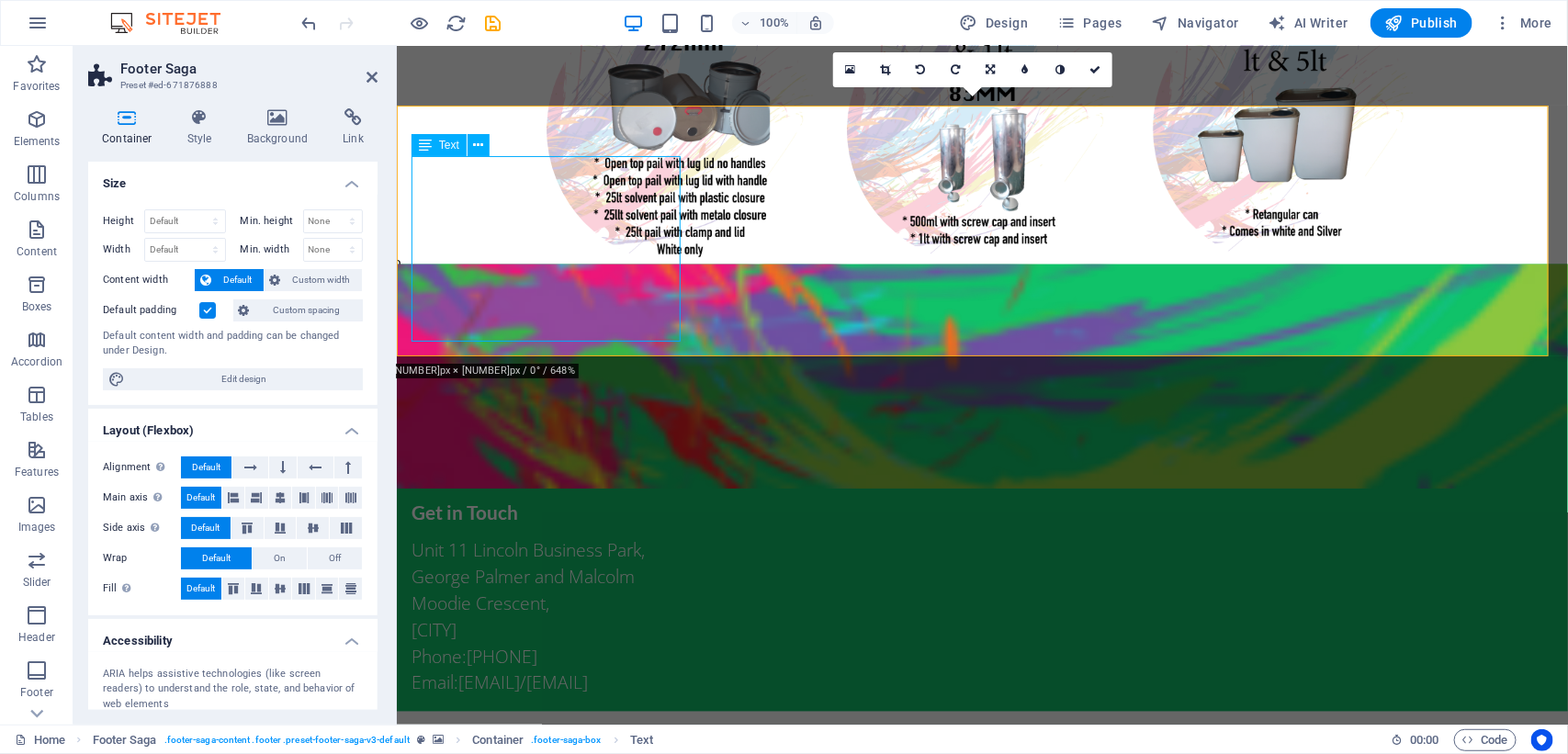 click on "Unit 11 Lincoln Business Park, George Palmer and Malcolm Moodie Crescent,  Jet Park Phone:+27 69 644 6845   Email:sales@canxpress.co.za/   info@canxpress.africa" at bounding box center (547, 616) 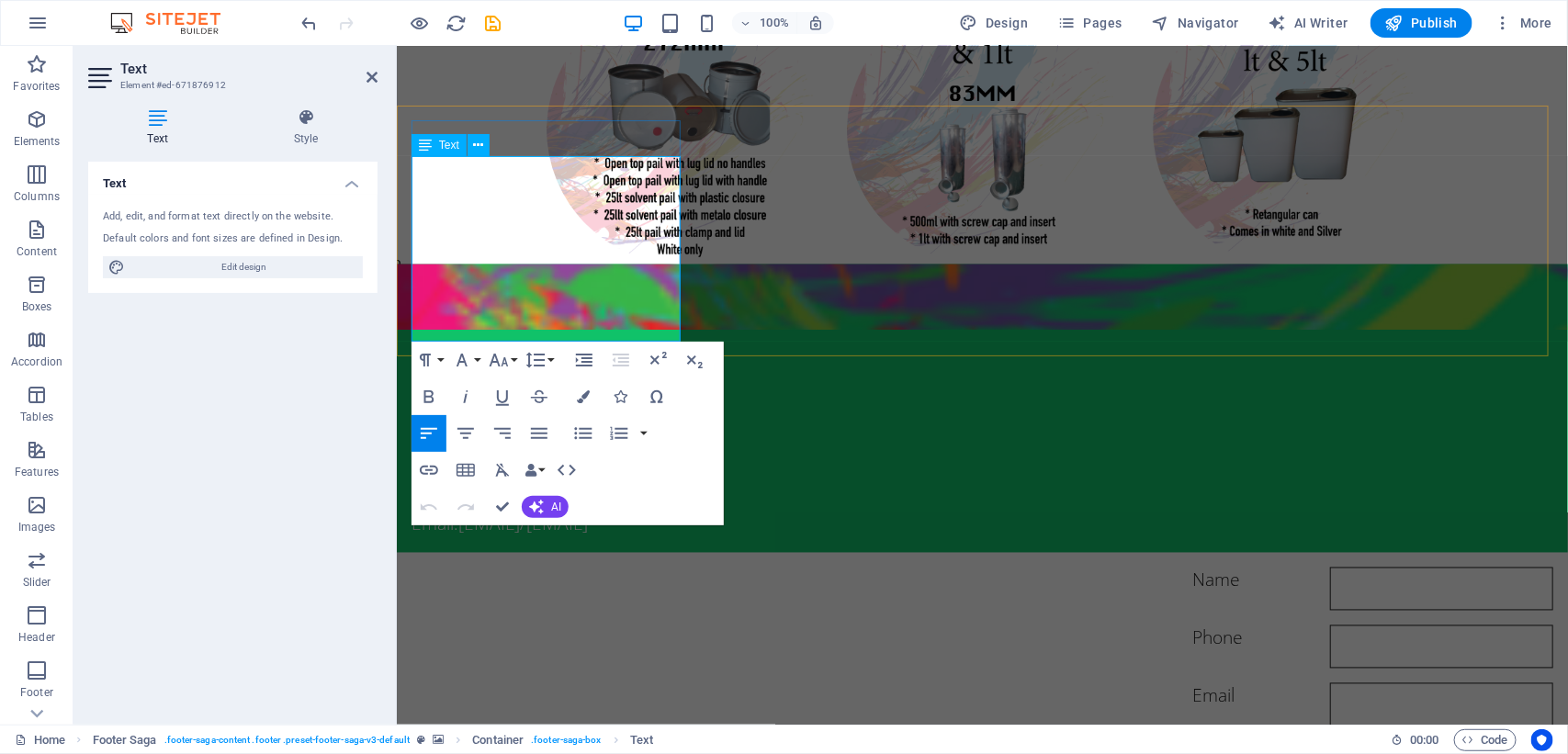 click on "Jet Park" at bounding box center [547, 471] 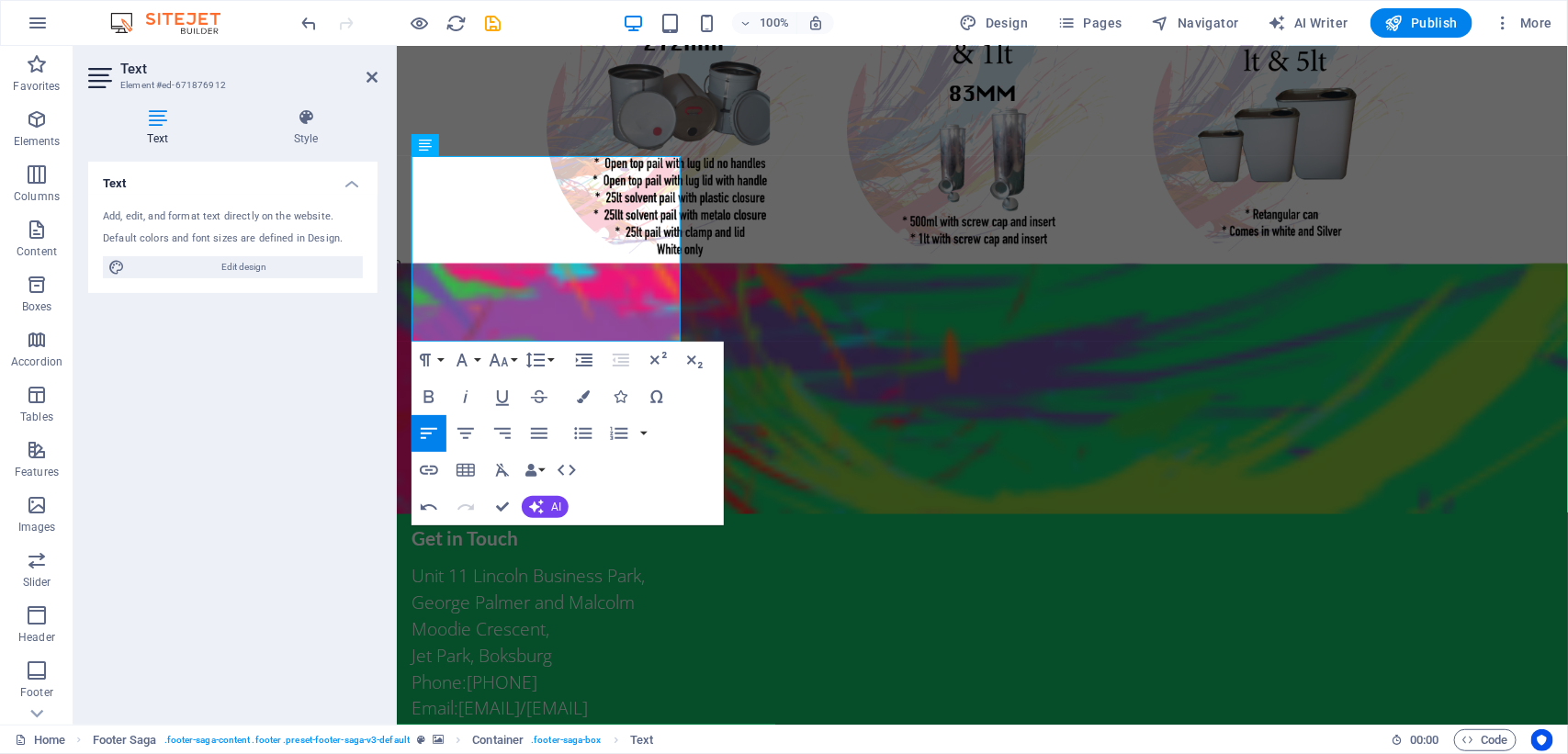 click at bounding box center [981, 388] 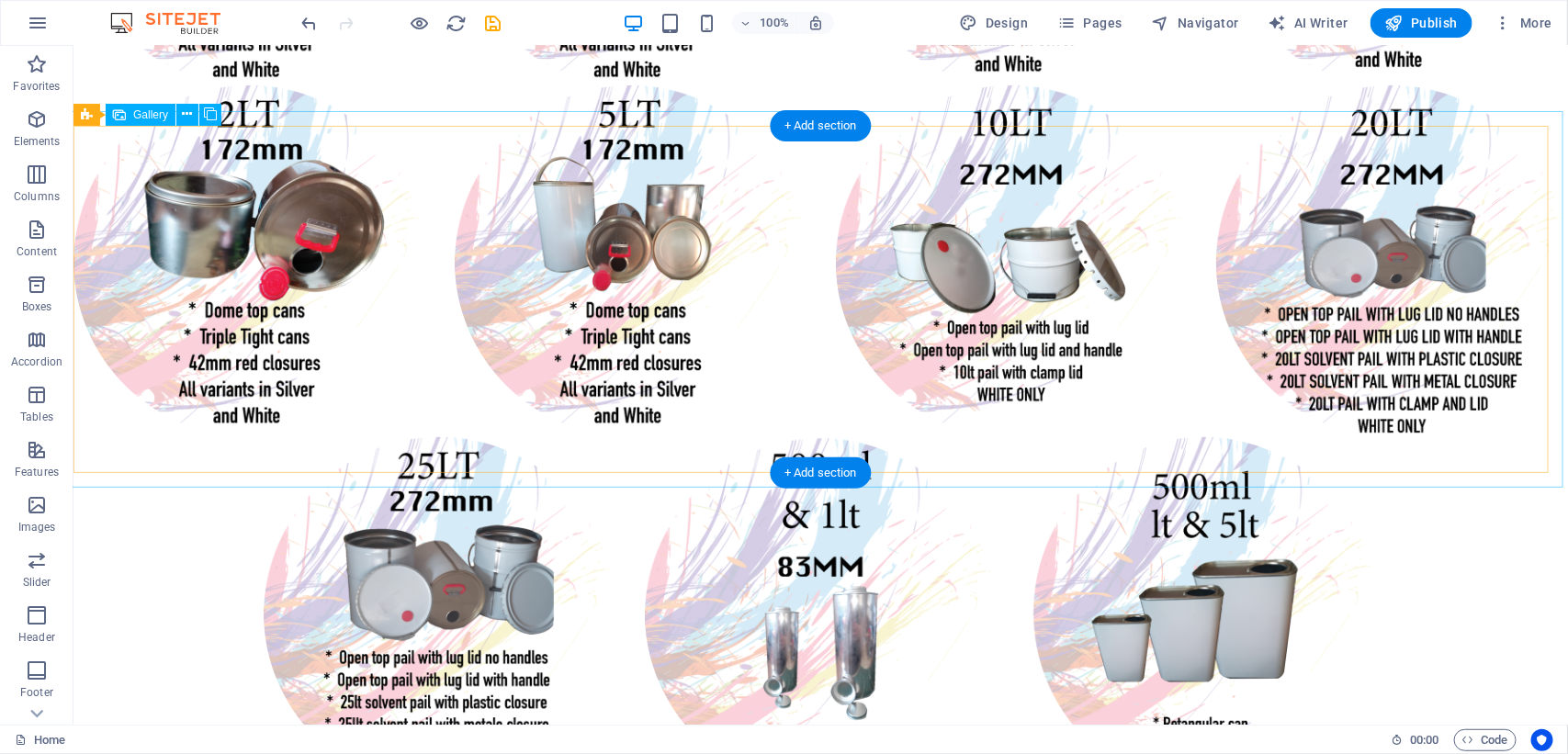scroll, scrollTop: 459, scrollLeft: 0, axis: vertical 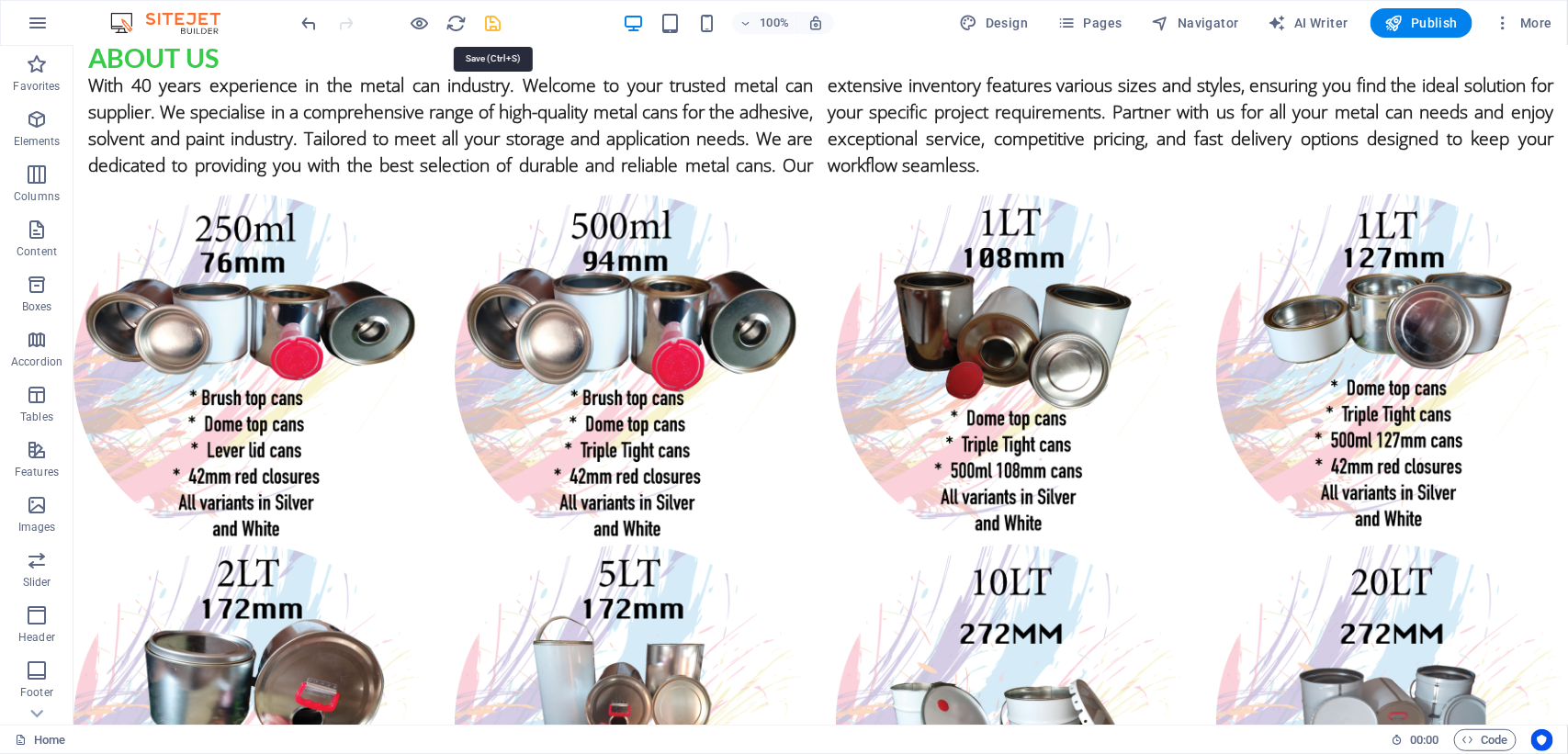 click at bounding box center (493, 23) 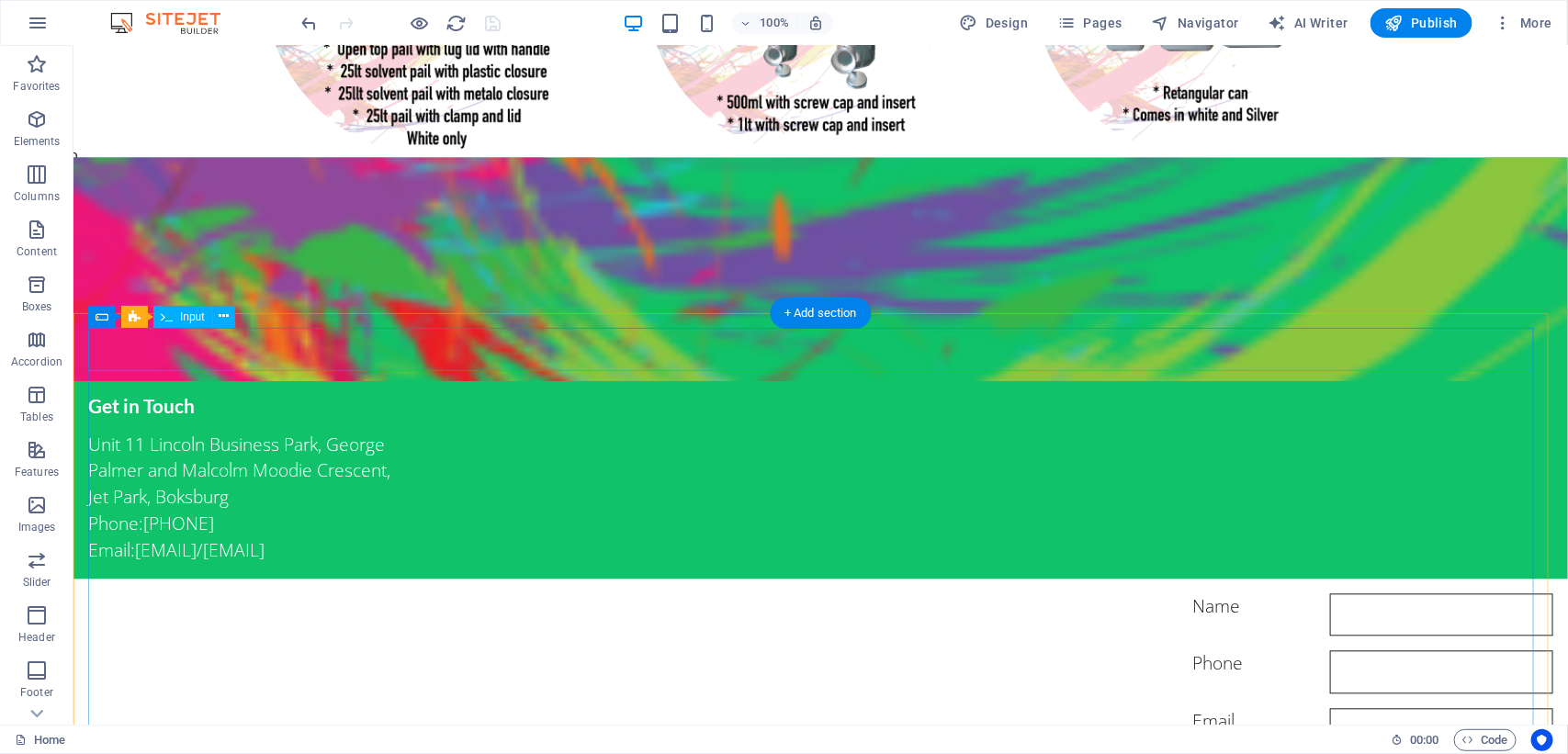 scroll, scrollTop: 659, scrollLeft: 0, axis: vertical 